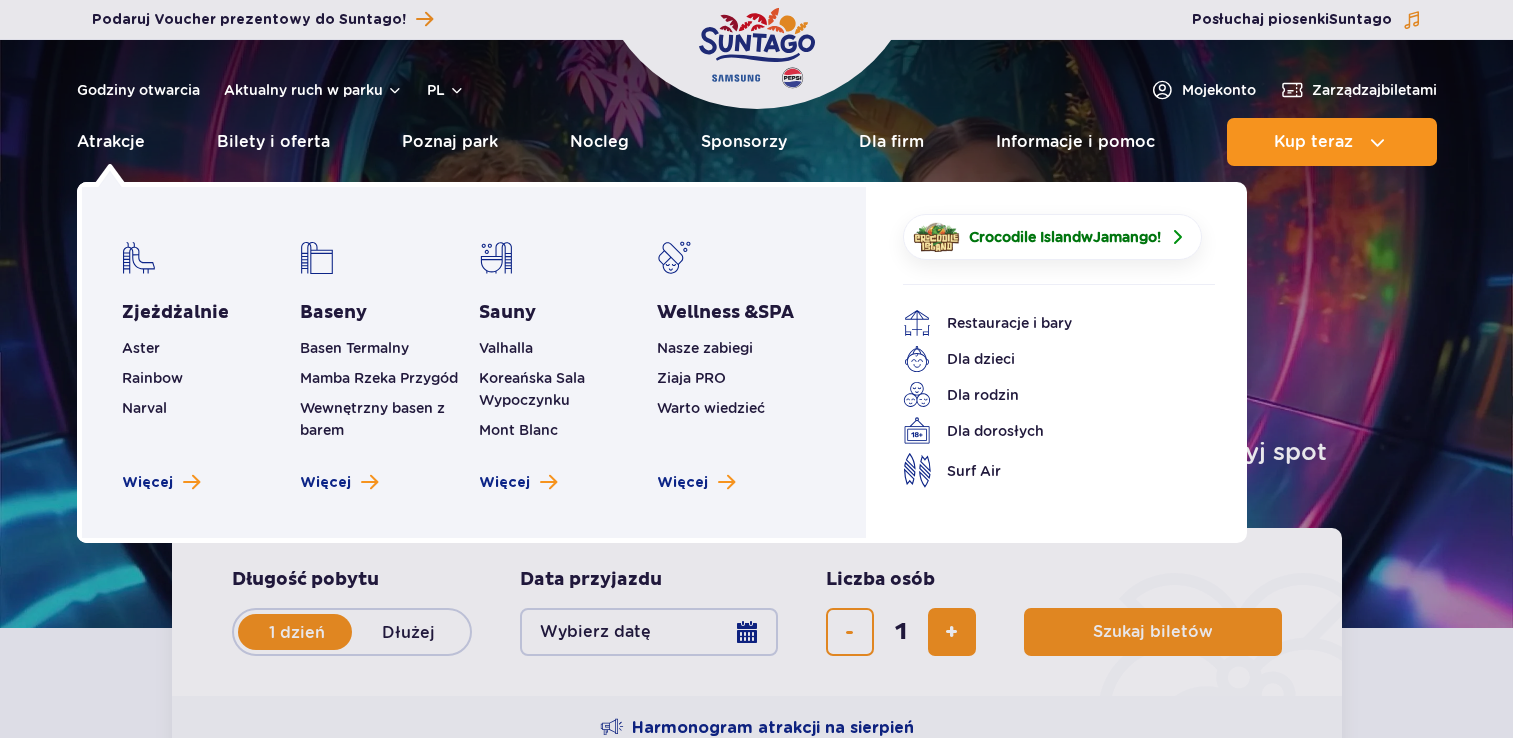 scroll, scrollTop: 0, scrollLeft: 0, axis: both 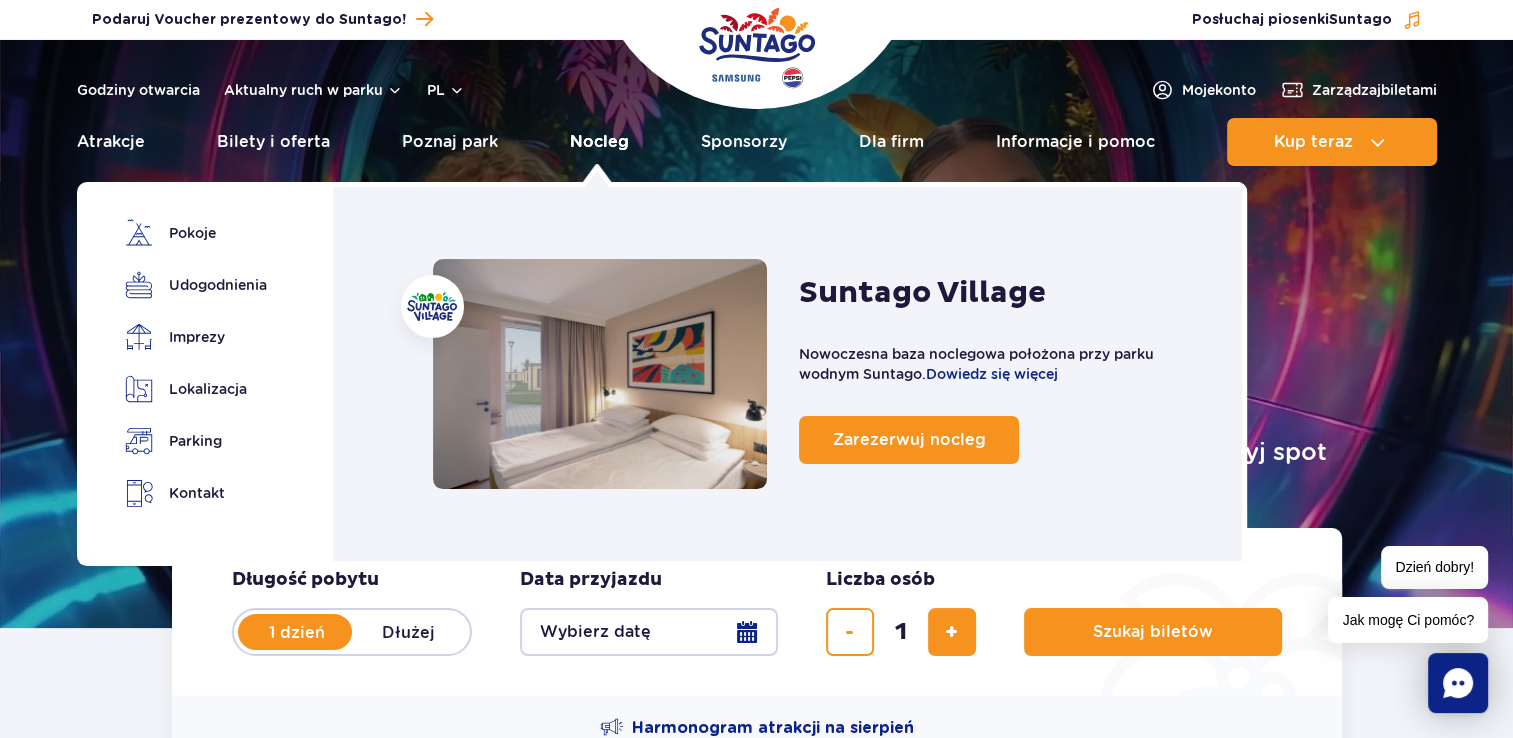 click on "Nocleg" at bounding box center [599, 142] 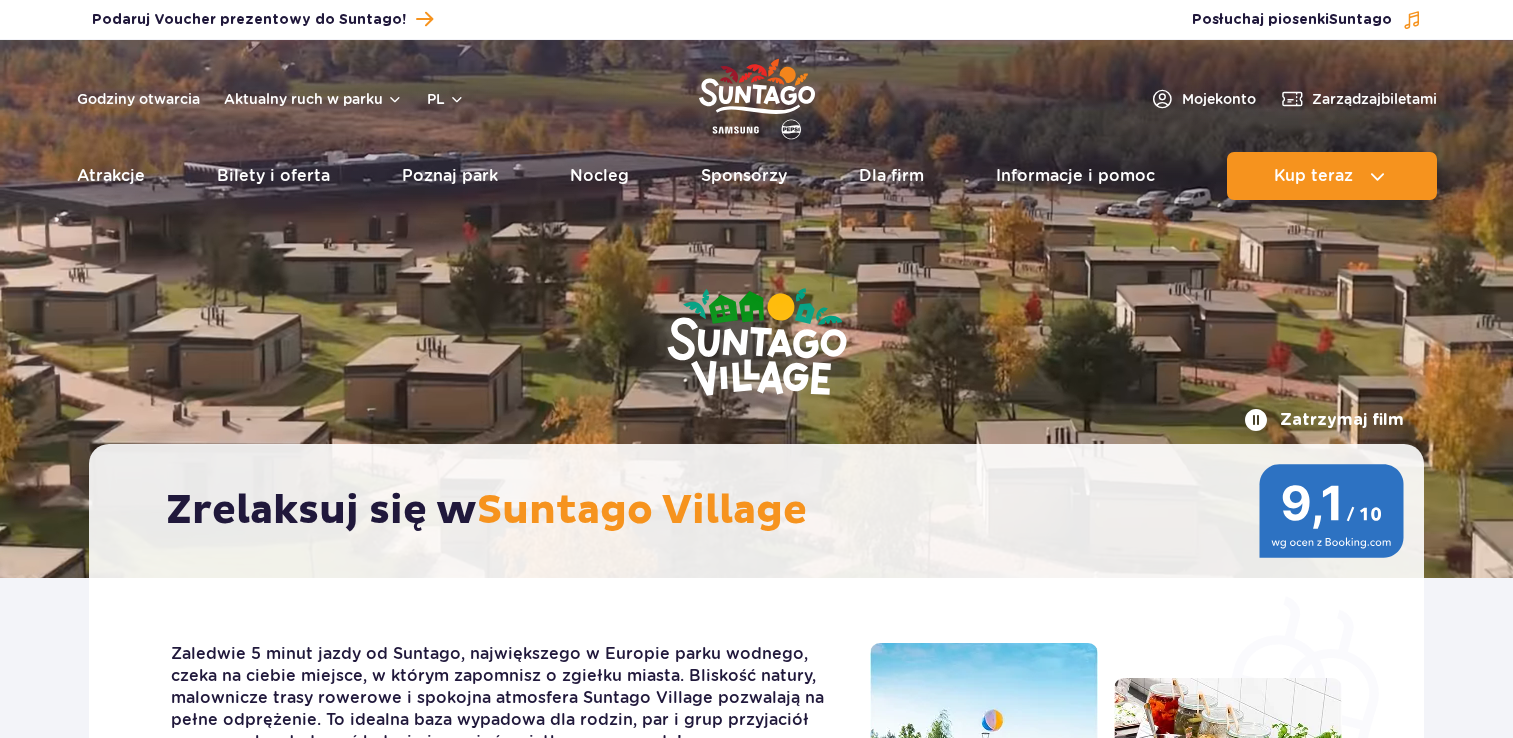 scroll, scrollTop: 0, scrollLeft: 0, axis: both 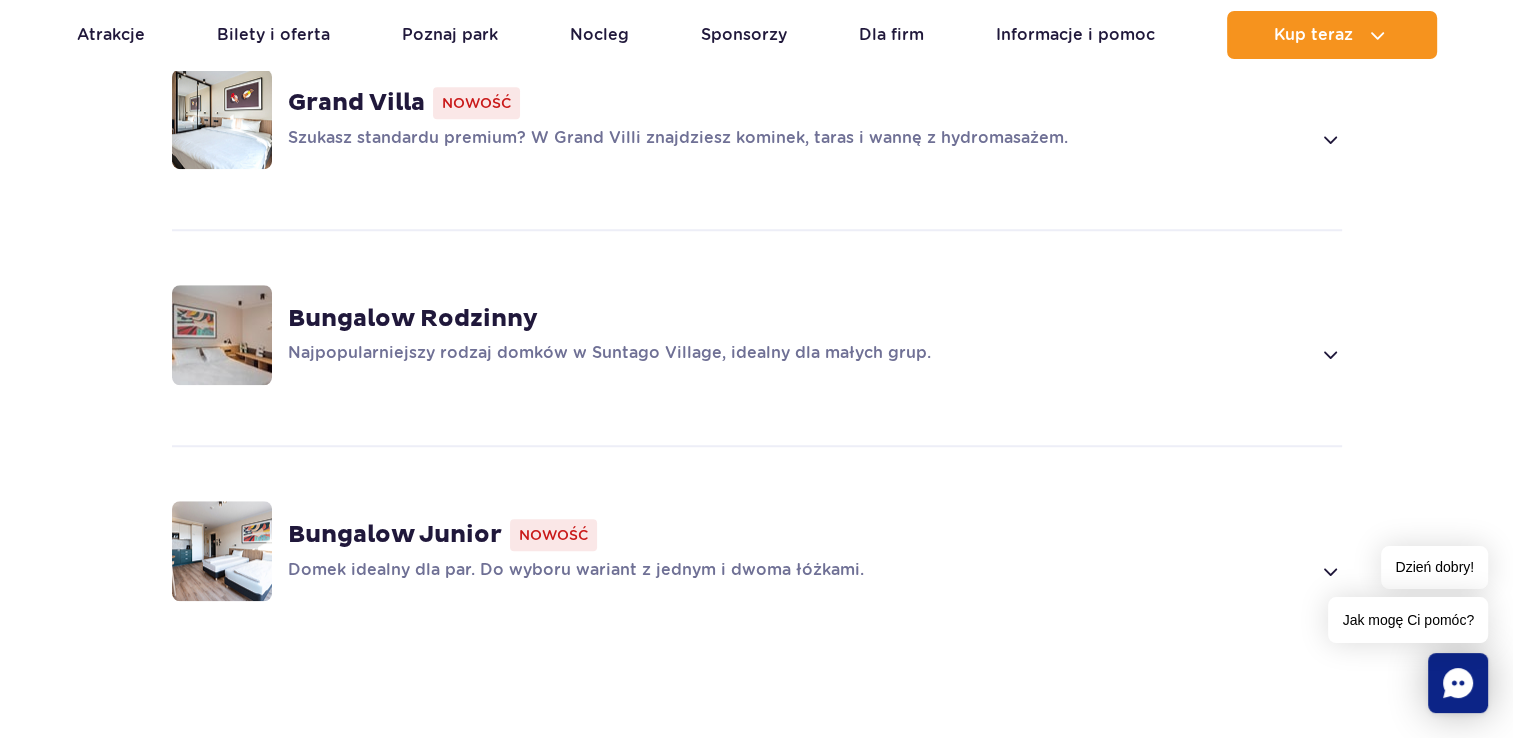 click on "Bungalow Rodzinny" at bounding box center [413, 319] 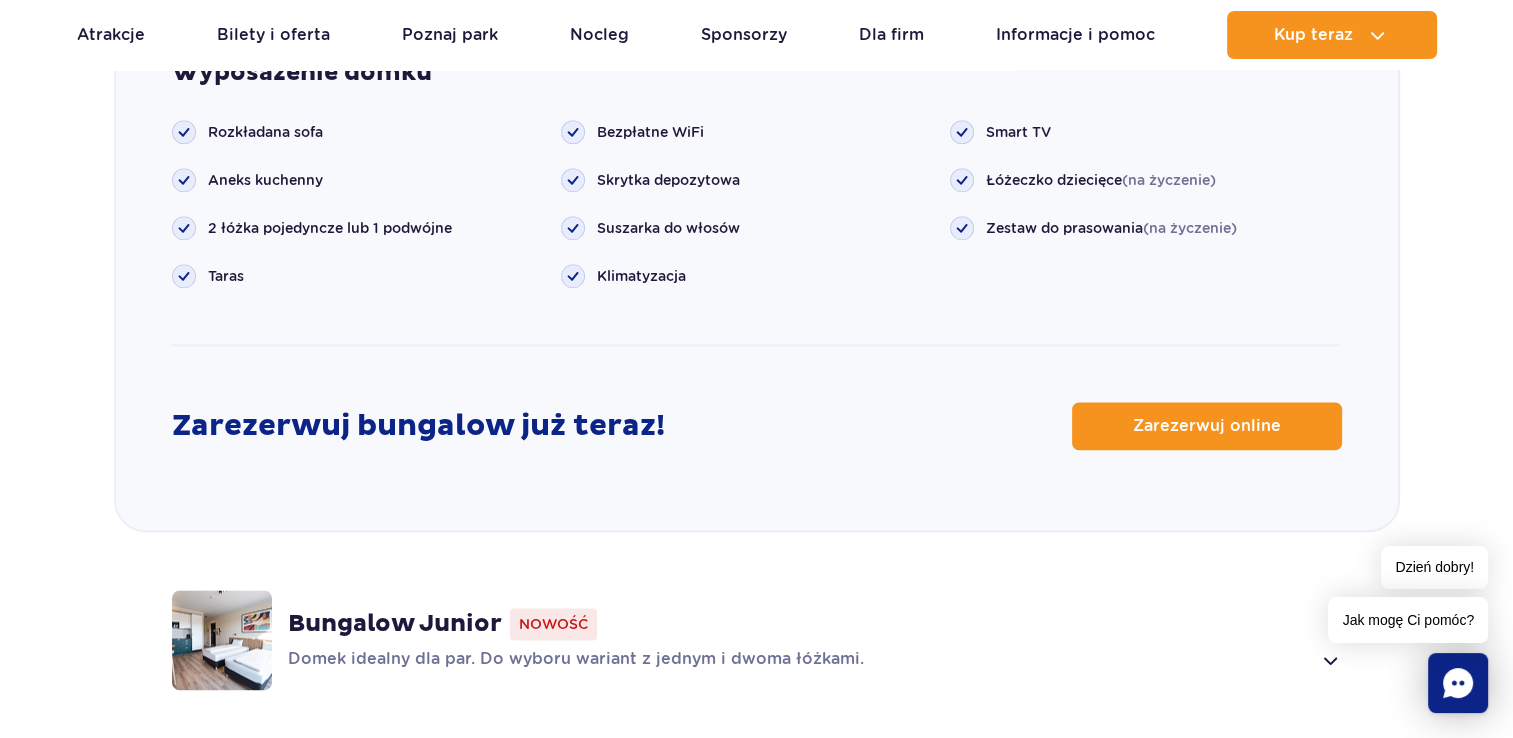 scroll, scrollTop: 2509, scrollLeft: 0, axis: vertical 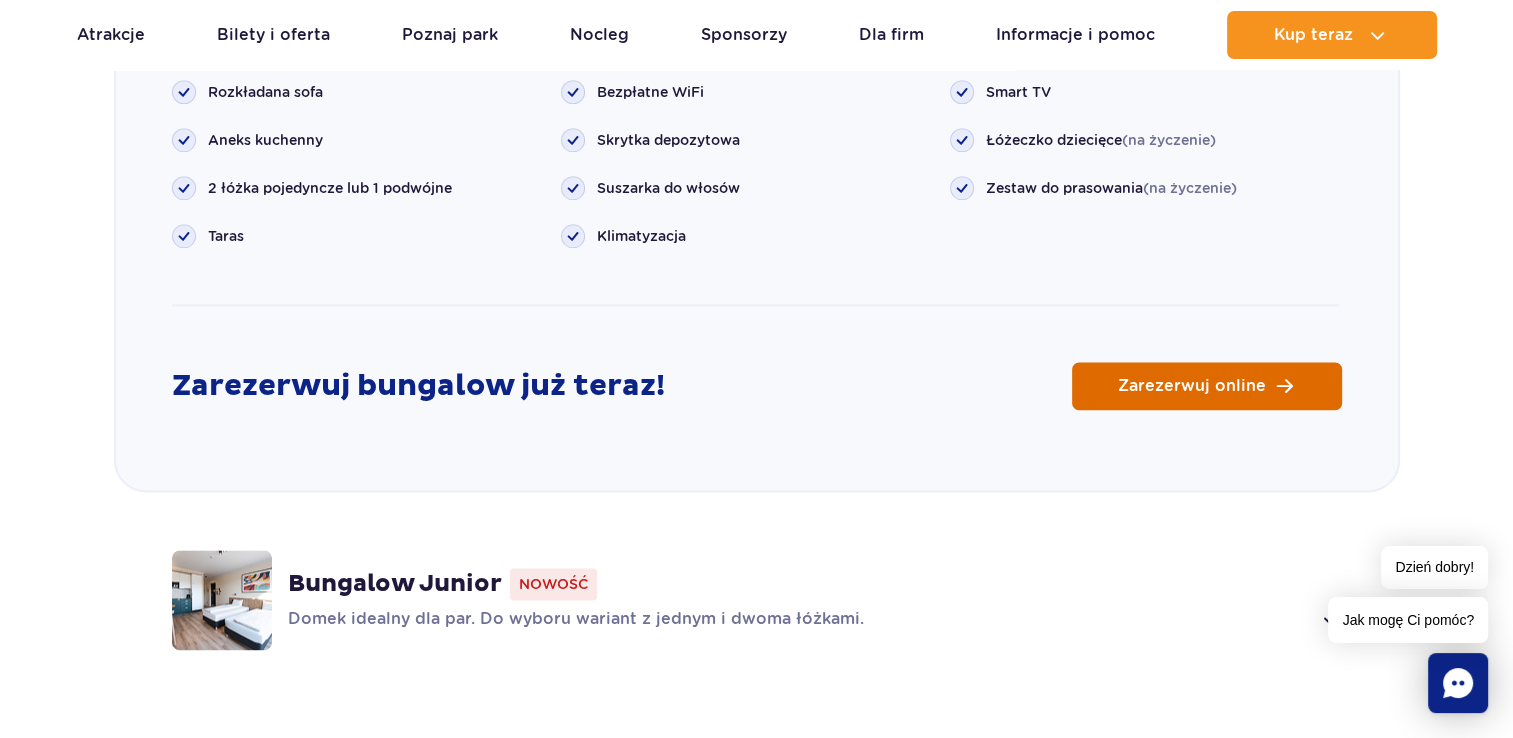 click on "Zarezerwuj online" at bounding box center [1207, 386] 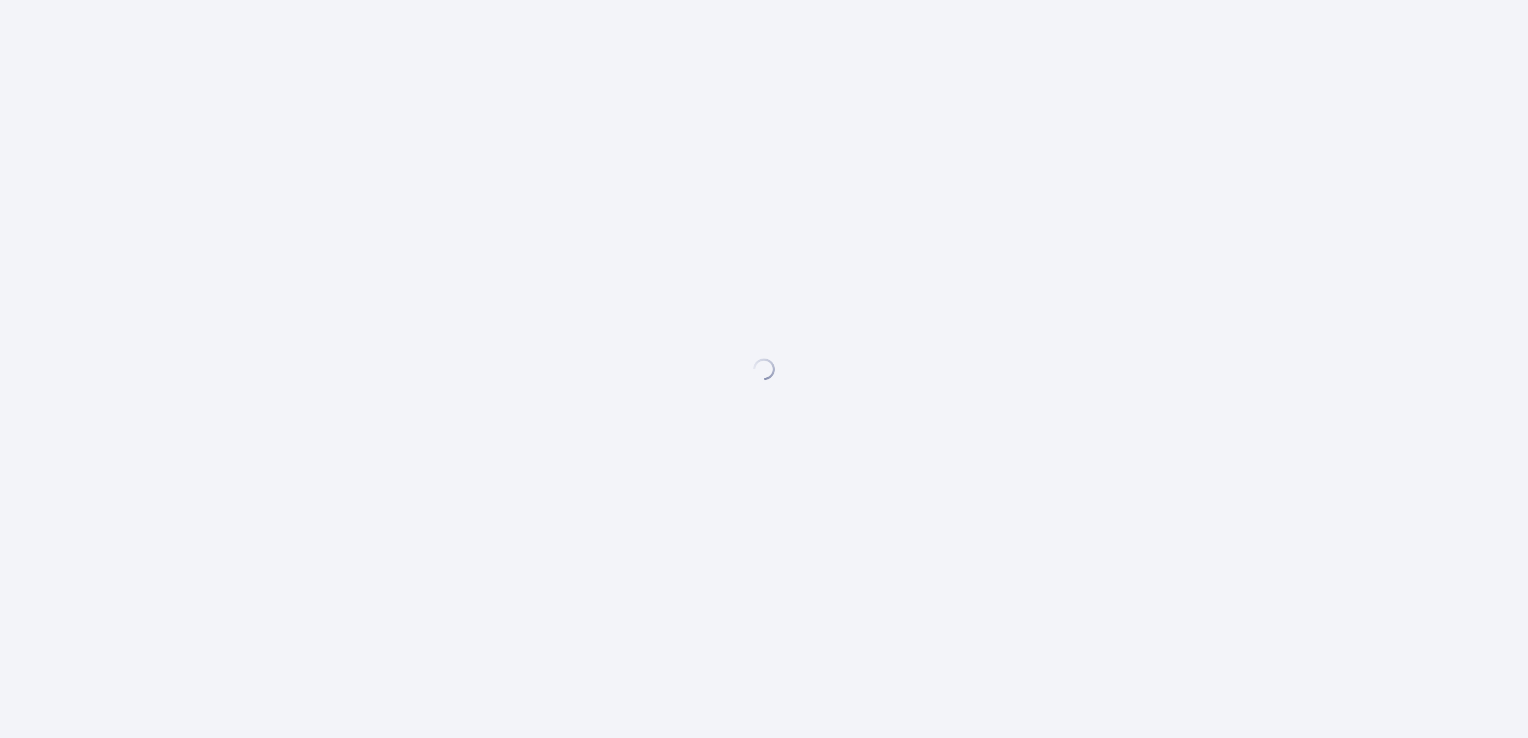 scroll, scrollTop: 0, scrollLeft: 0, axis: both 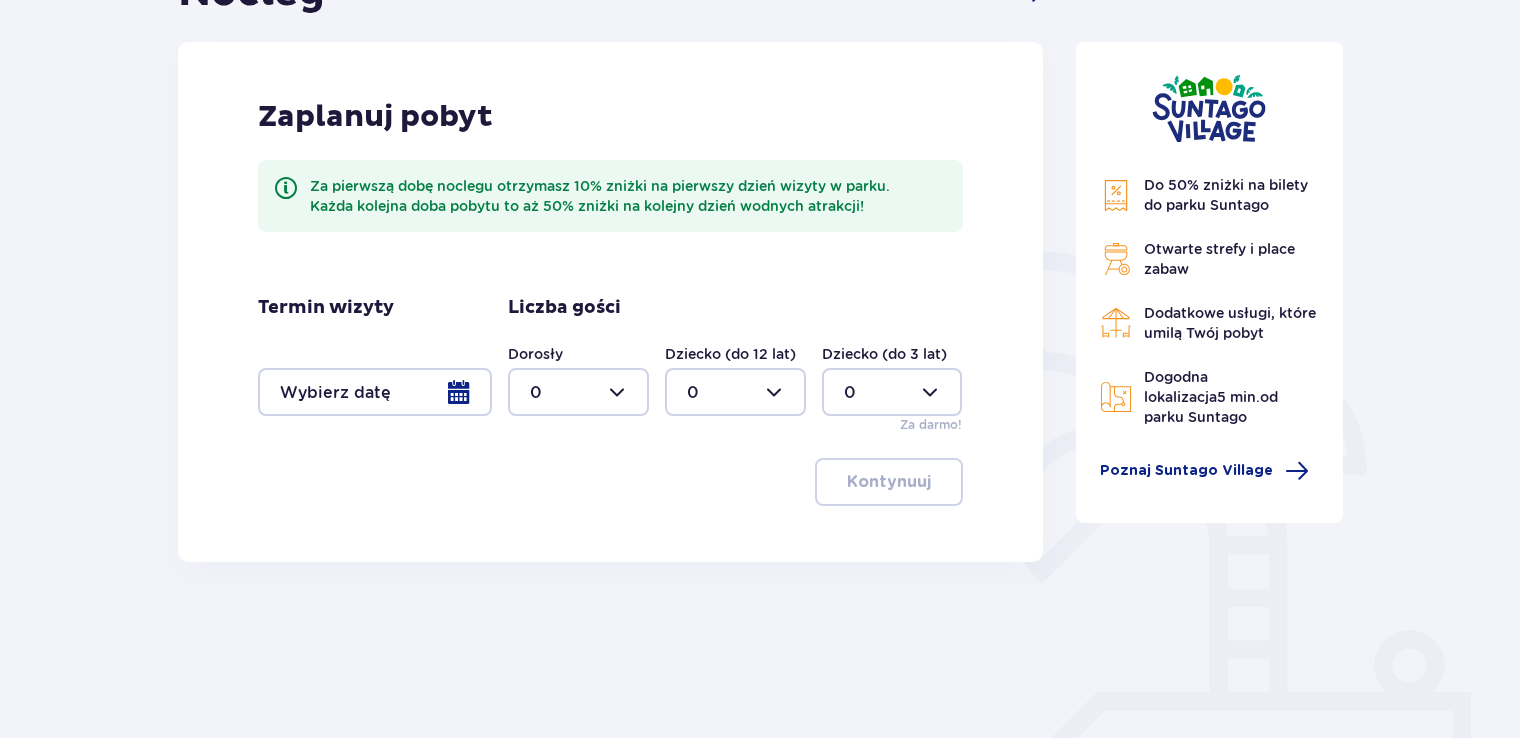 click at bounding box center (375, 392) 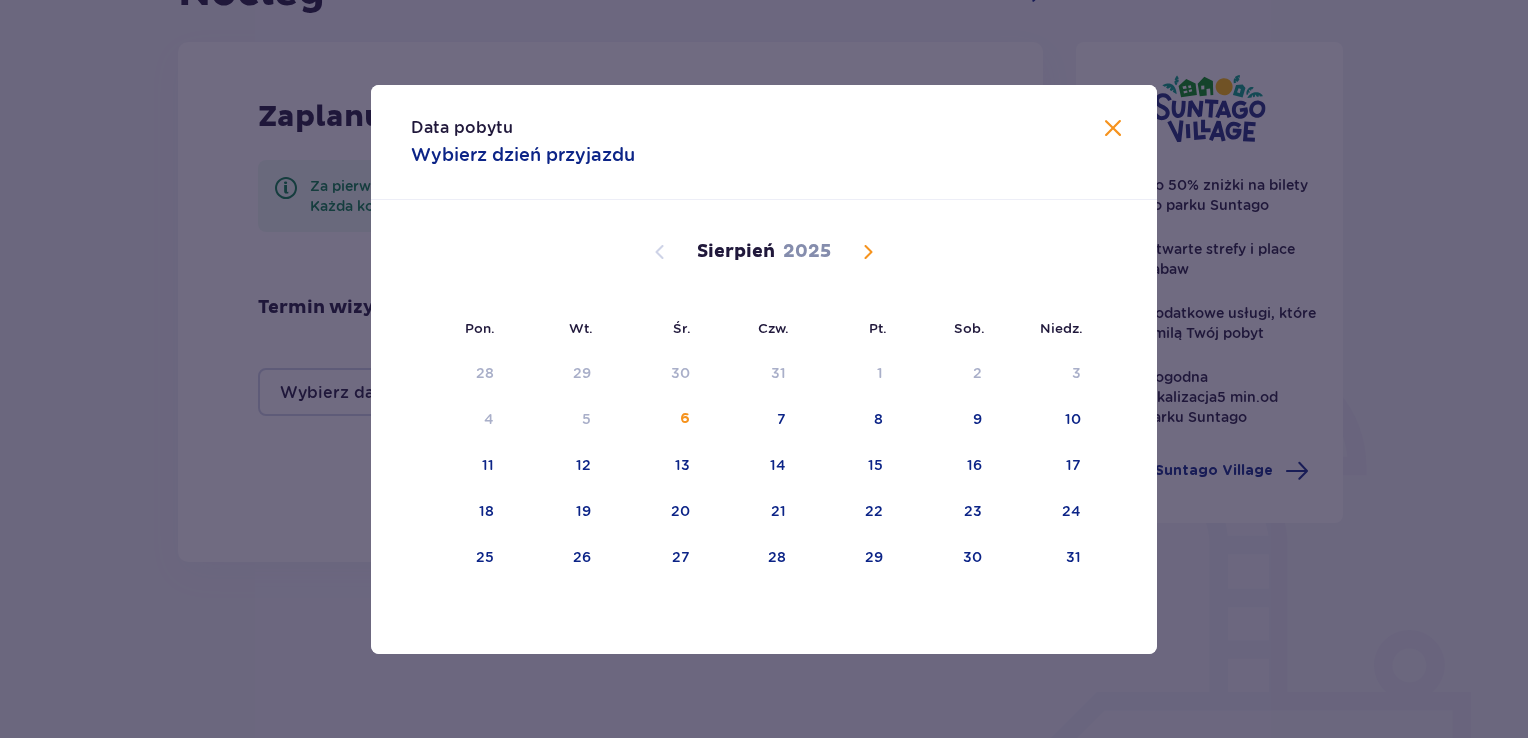 click at bounding box center (868, 252) 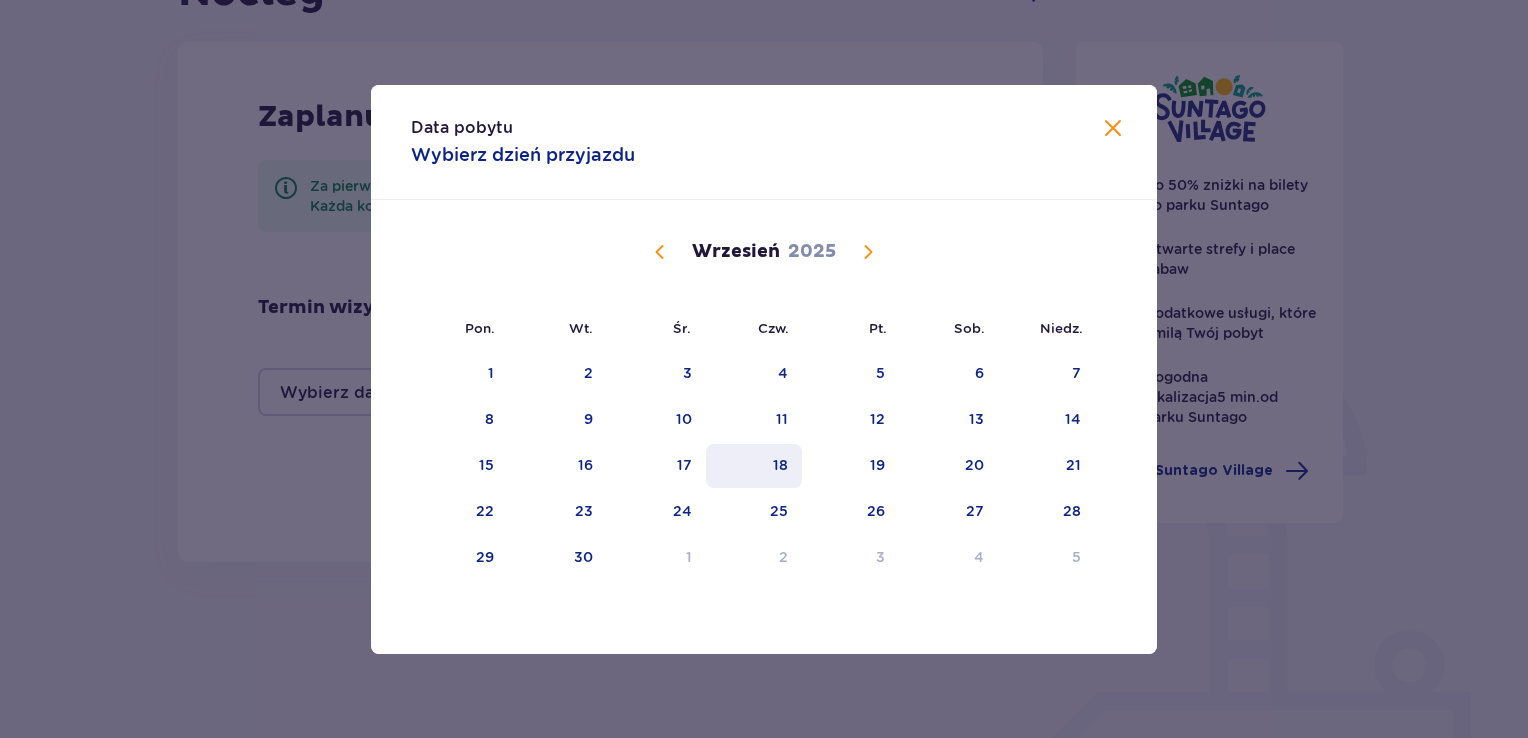 click on "18" at bounding box center (780, 465) 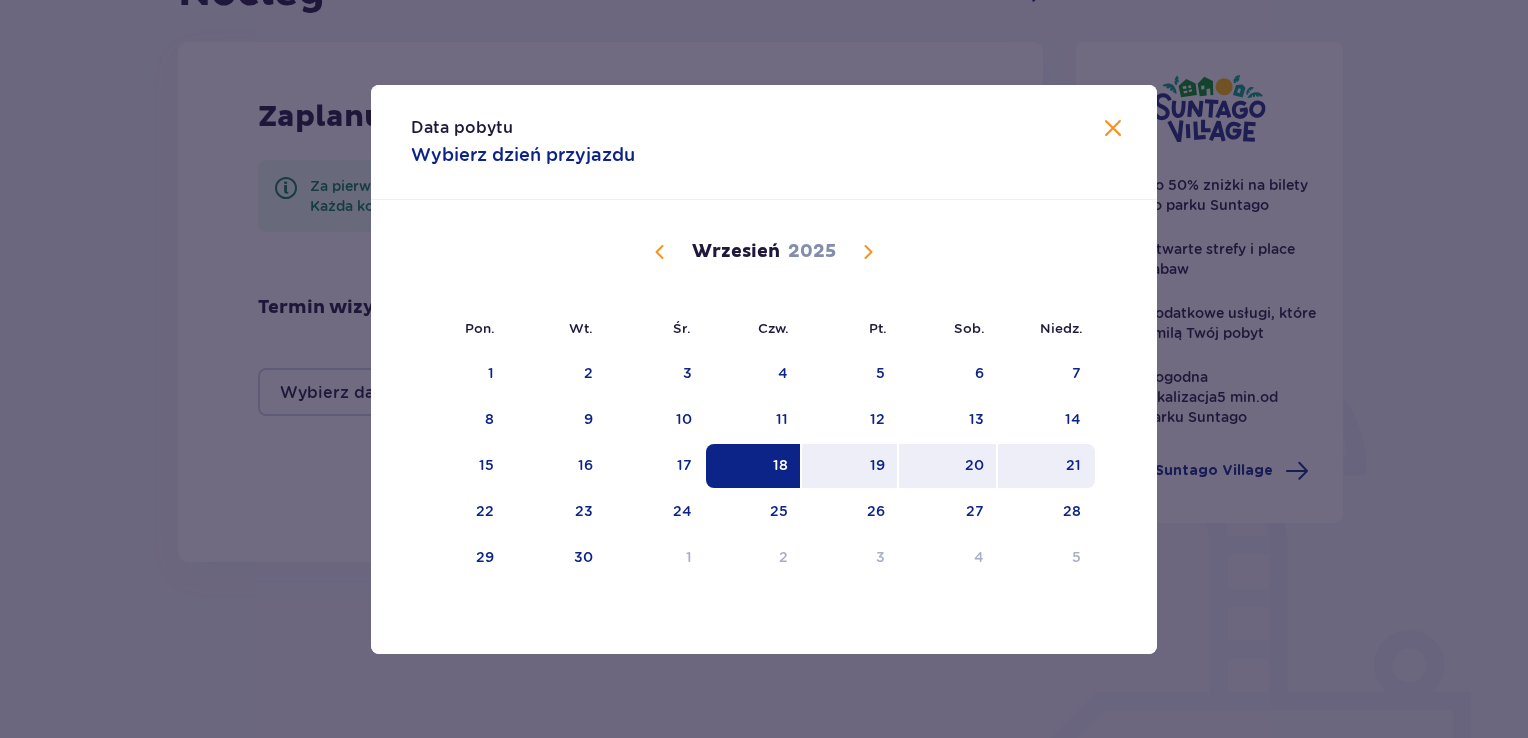 click on "21" at bounding box center (1046, 466) 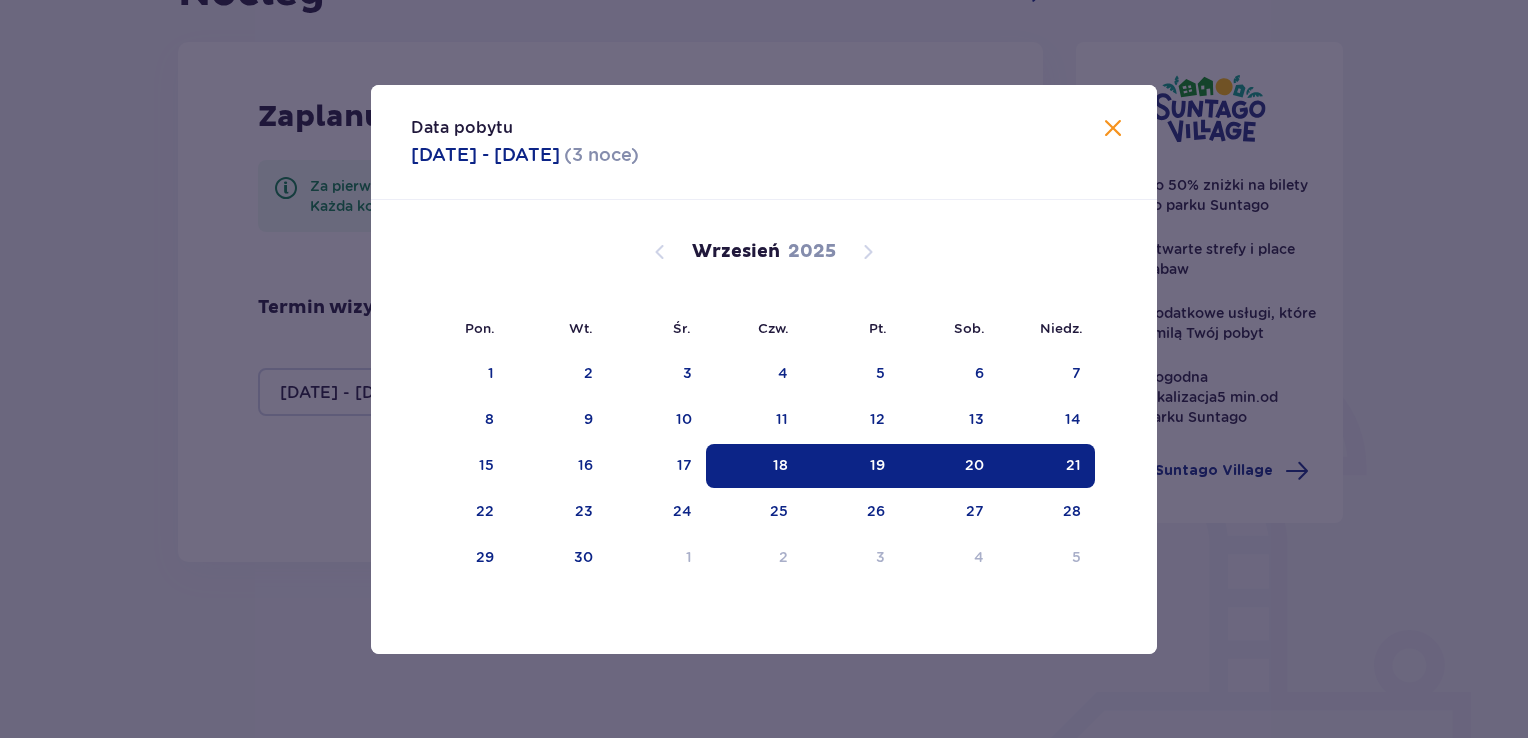 type on "18.09.25 - 21.09.25" 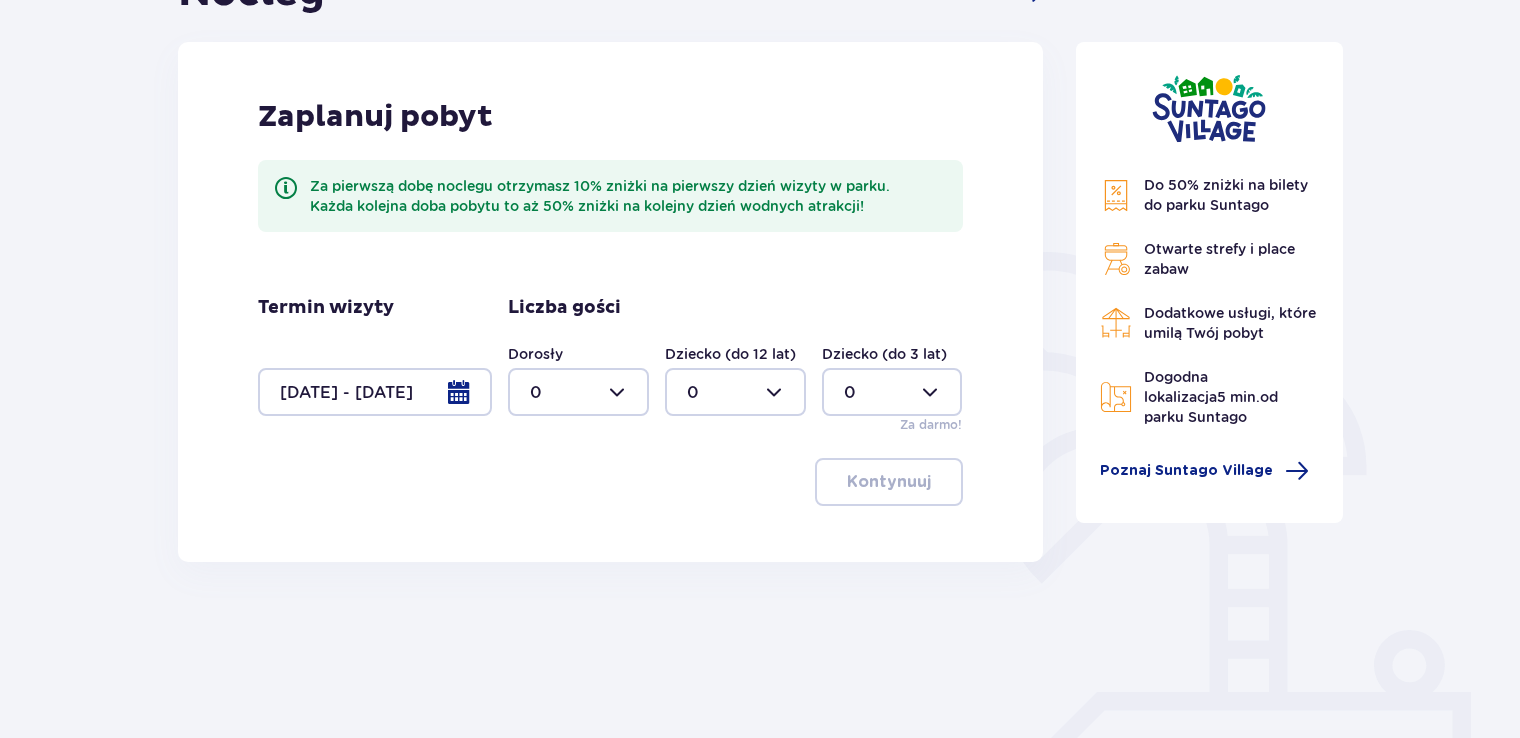 click at bounding box center (578, 392) 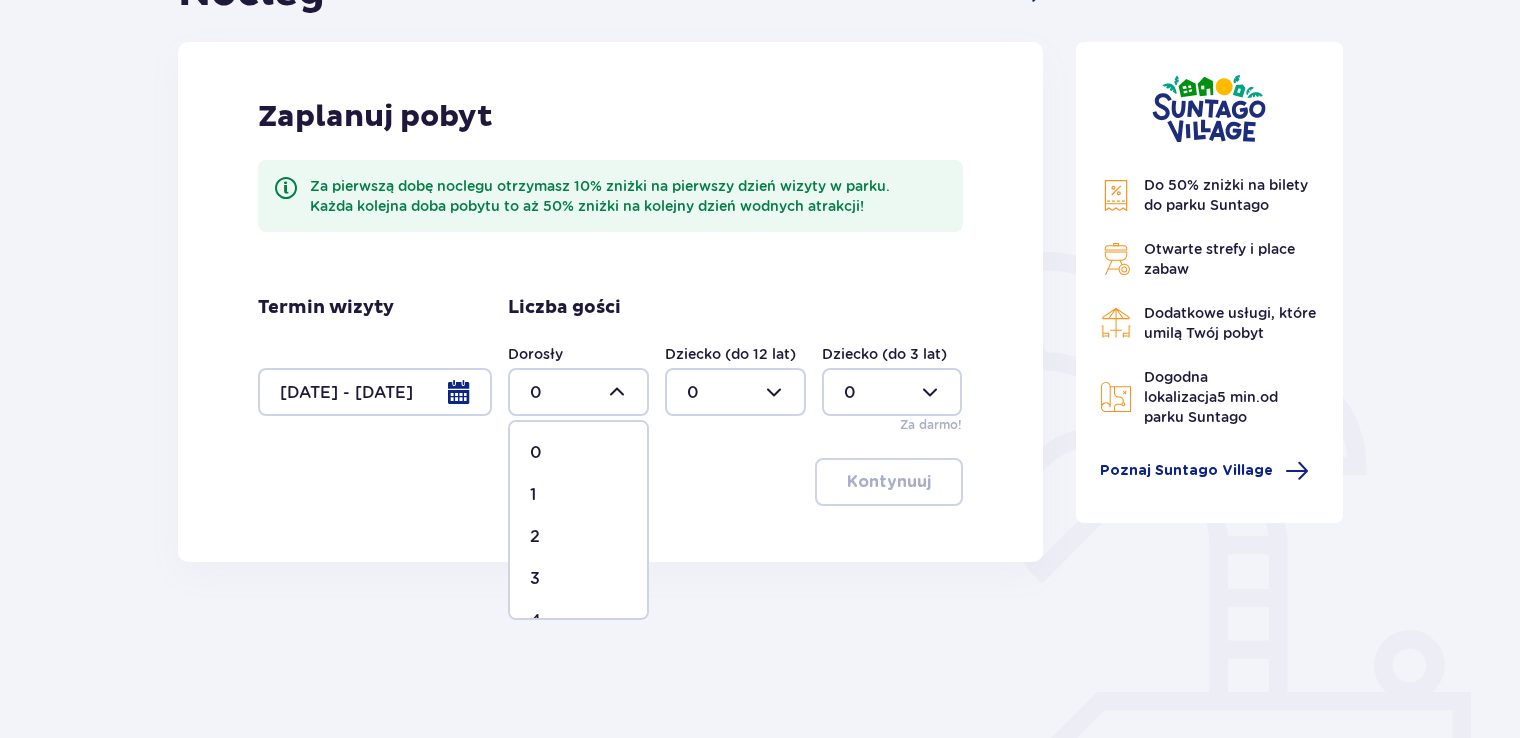 click on "2" at bounding box center [535, 537] 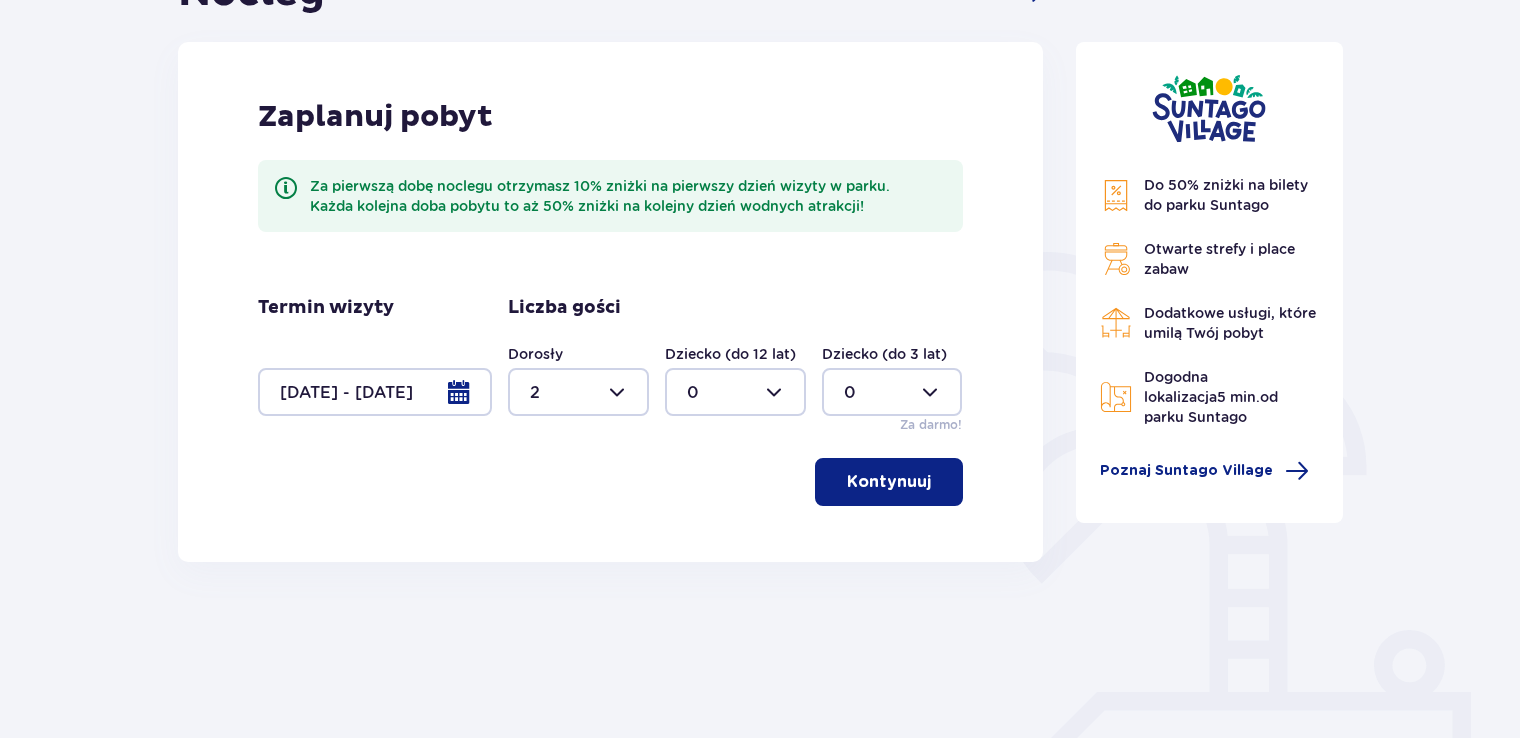 click at bounding box center (735, 392) 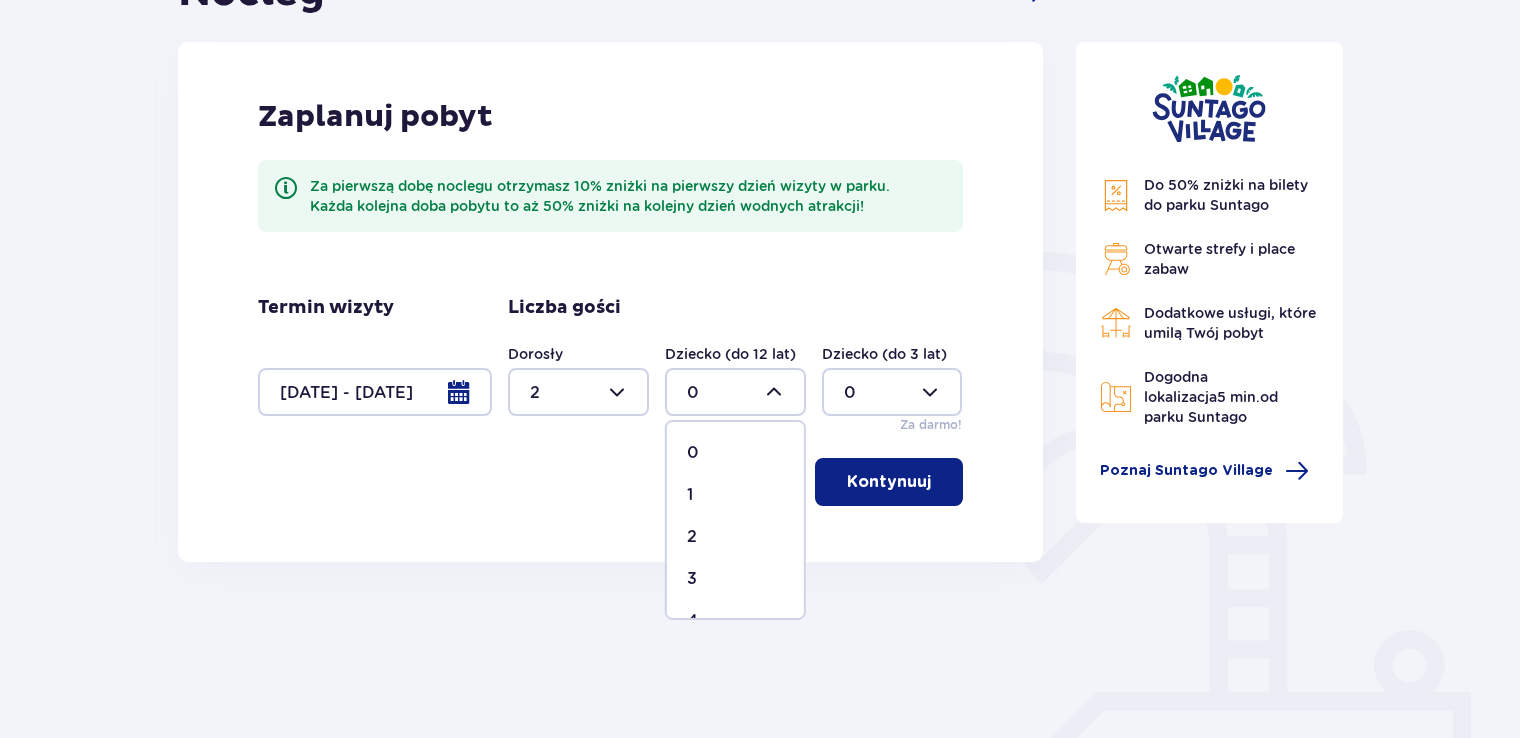 click on "2" at bounding box center (735, 537) 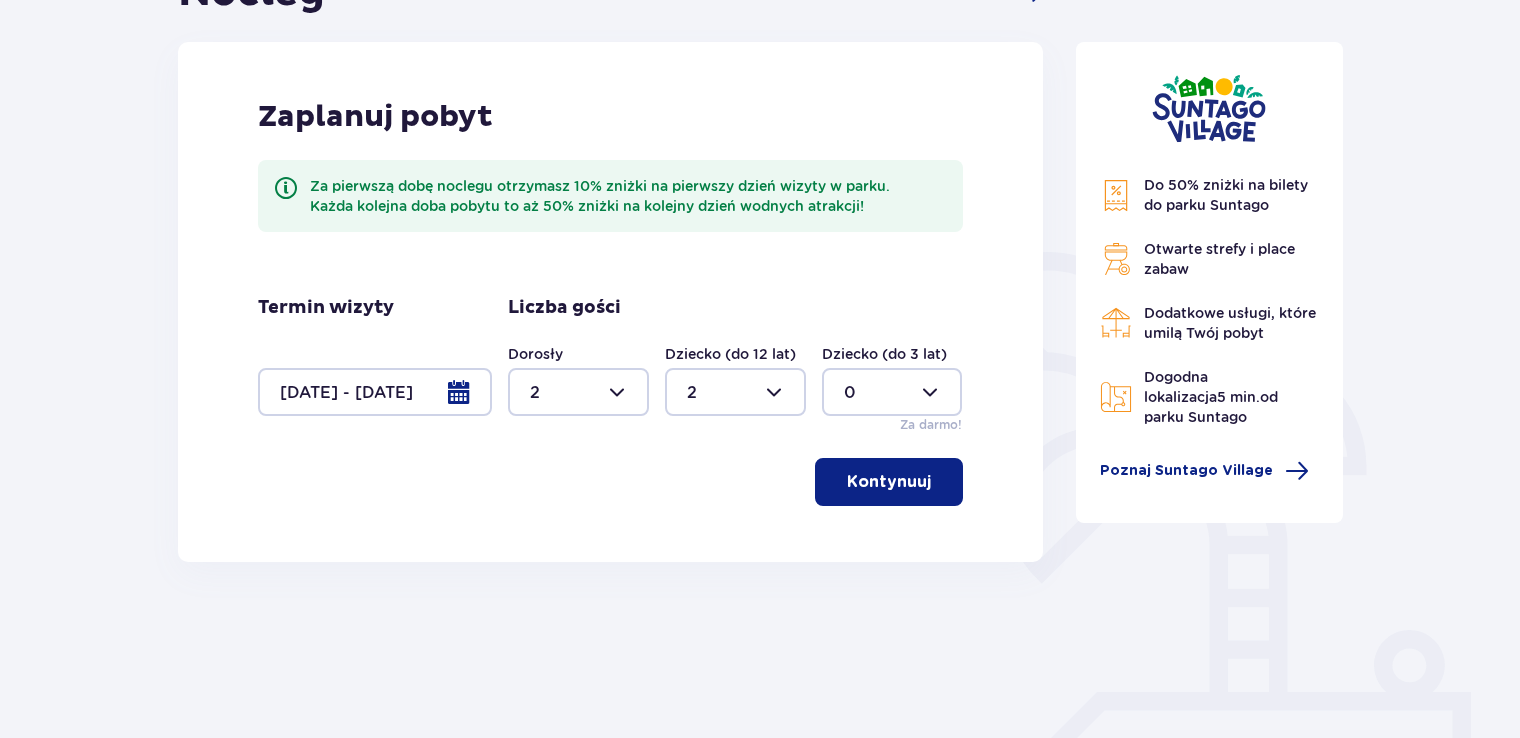 click on "Kontynuuj" at bounding box center [889, 482] 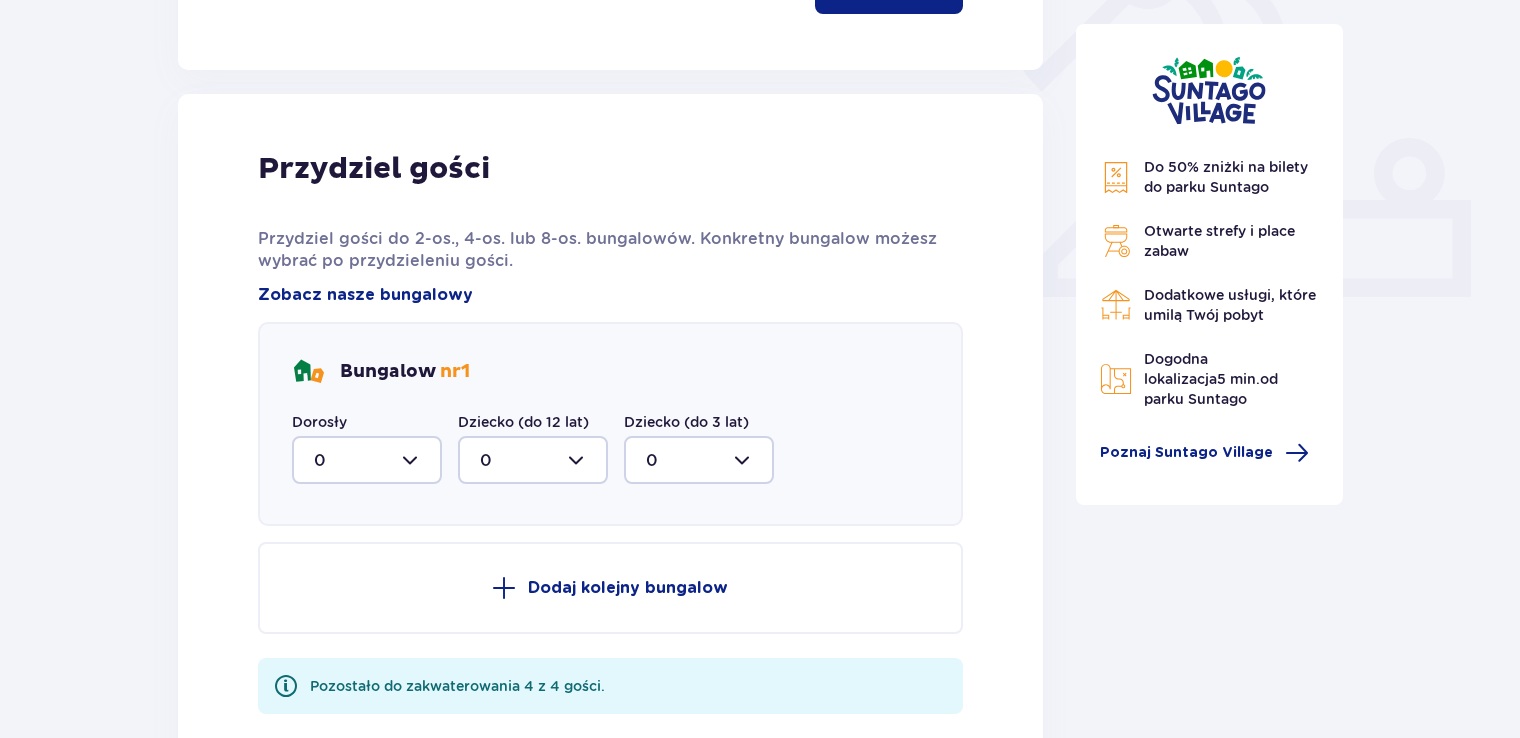 scroll, scrollTop: 806, scrollLeft: 0, axis: vertical 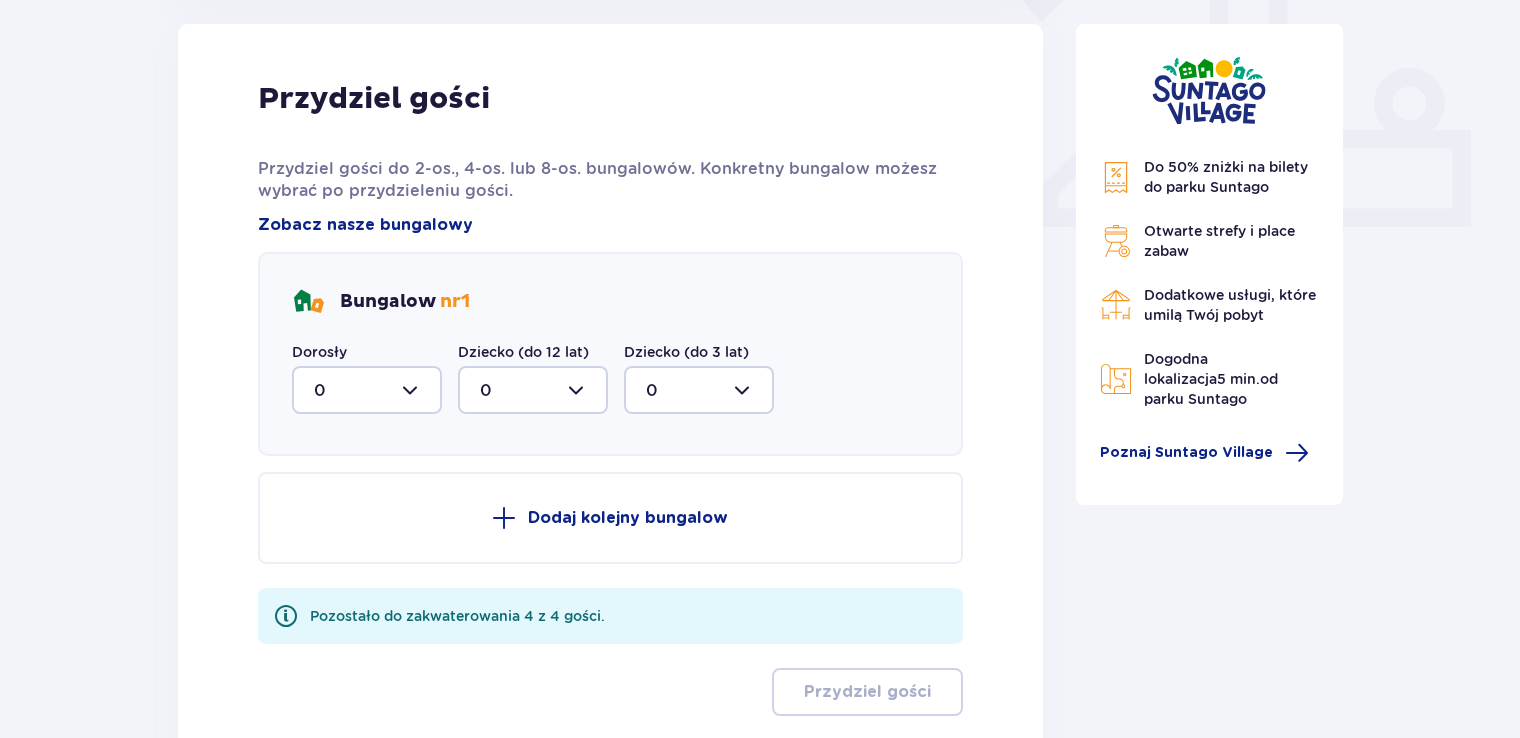 click at bounding box center [367, 390] 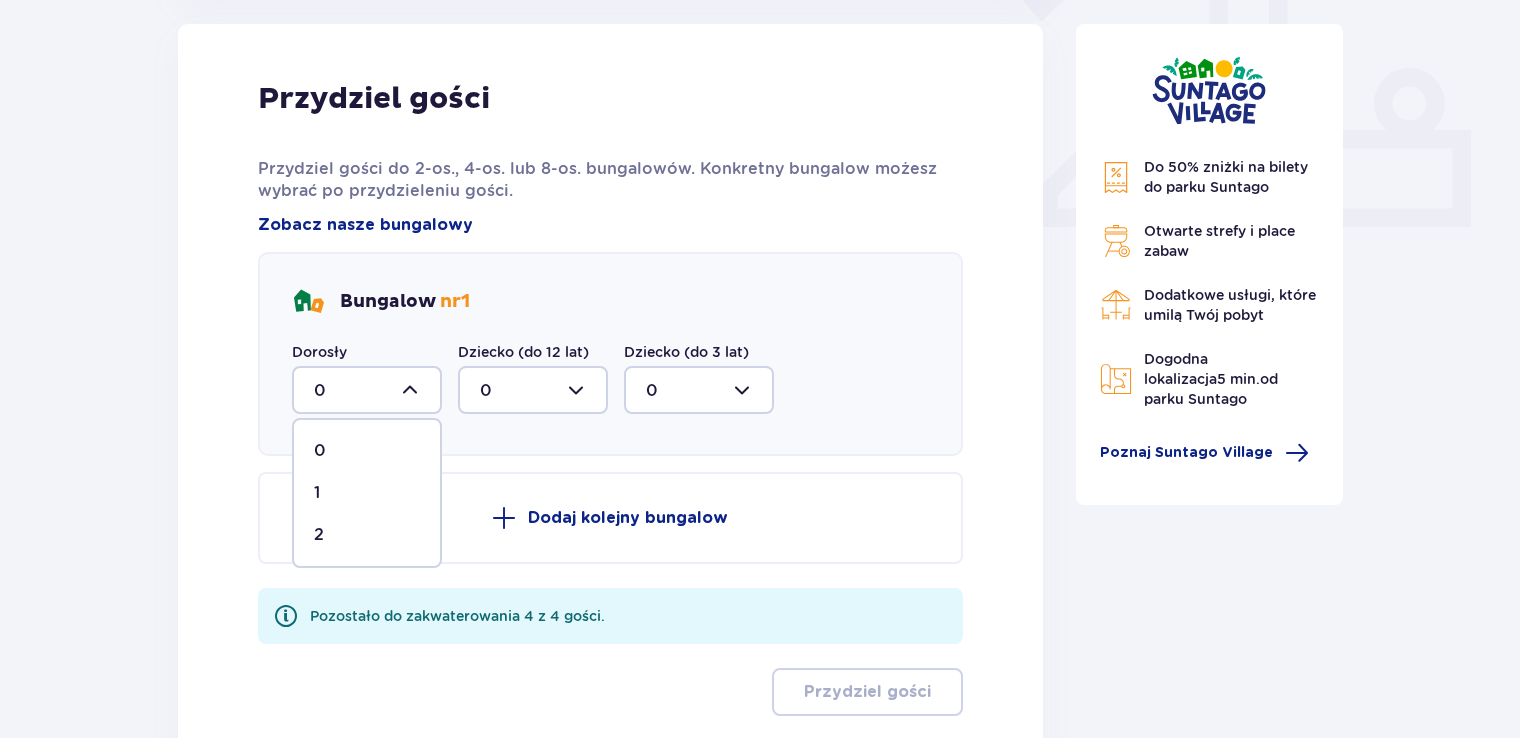 click on "2" at bounding box center (367, 535) 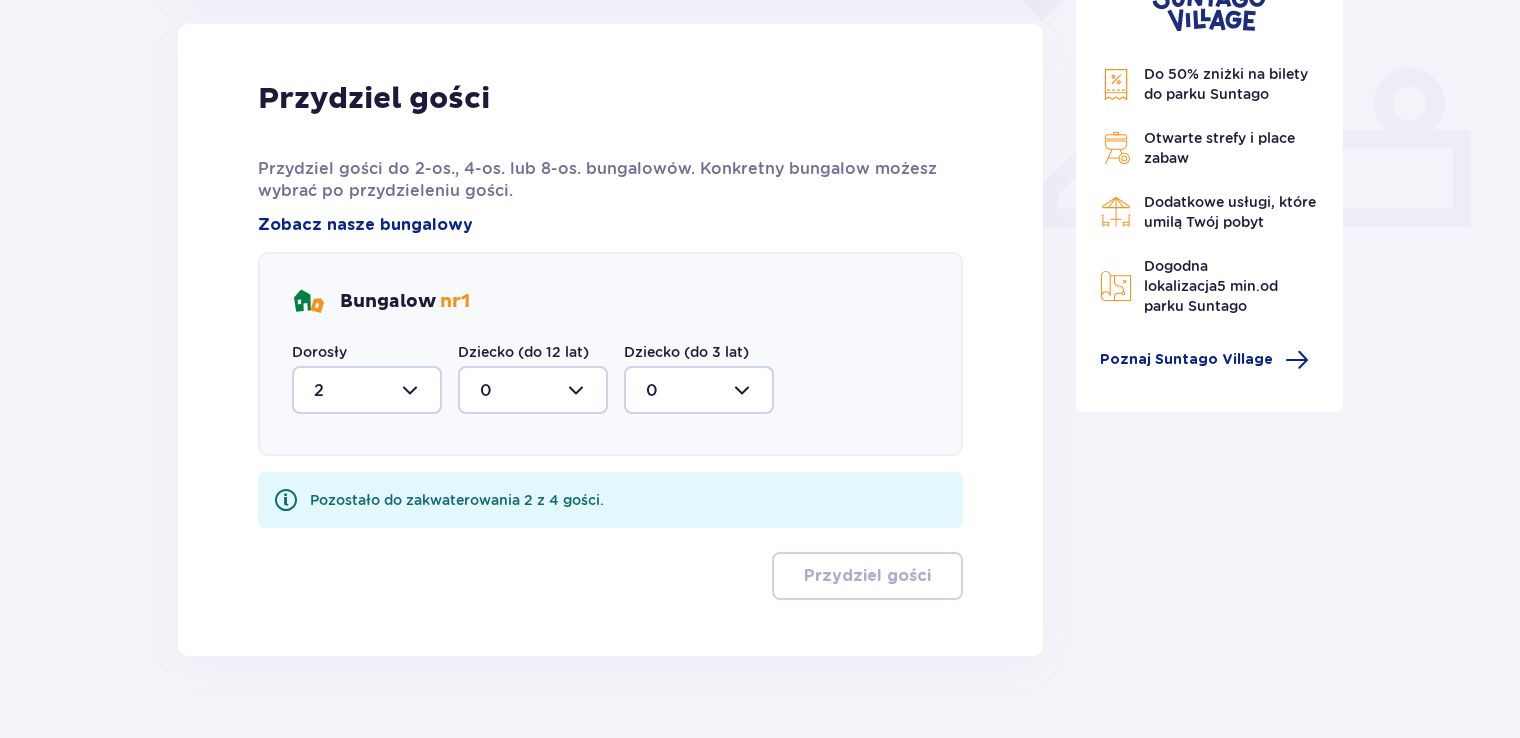 click at bounding box center (533, 390) 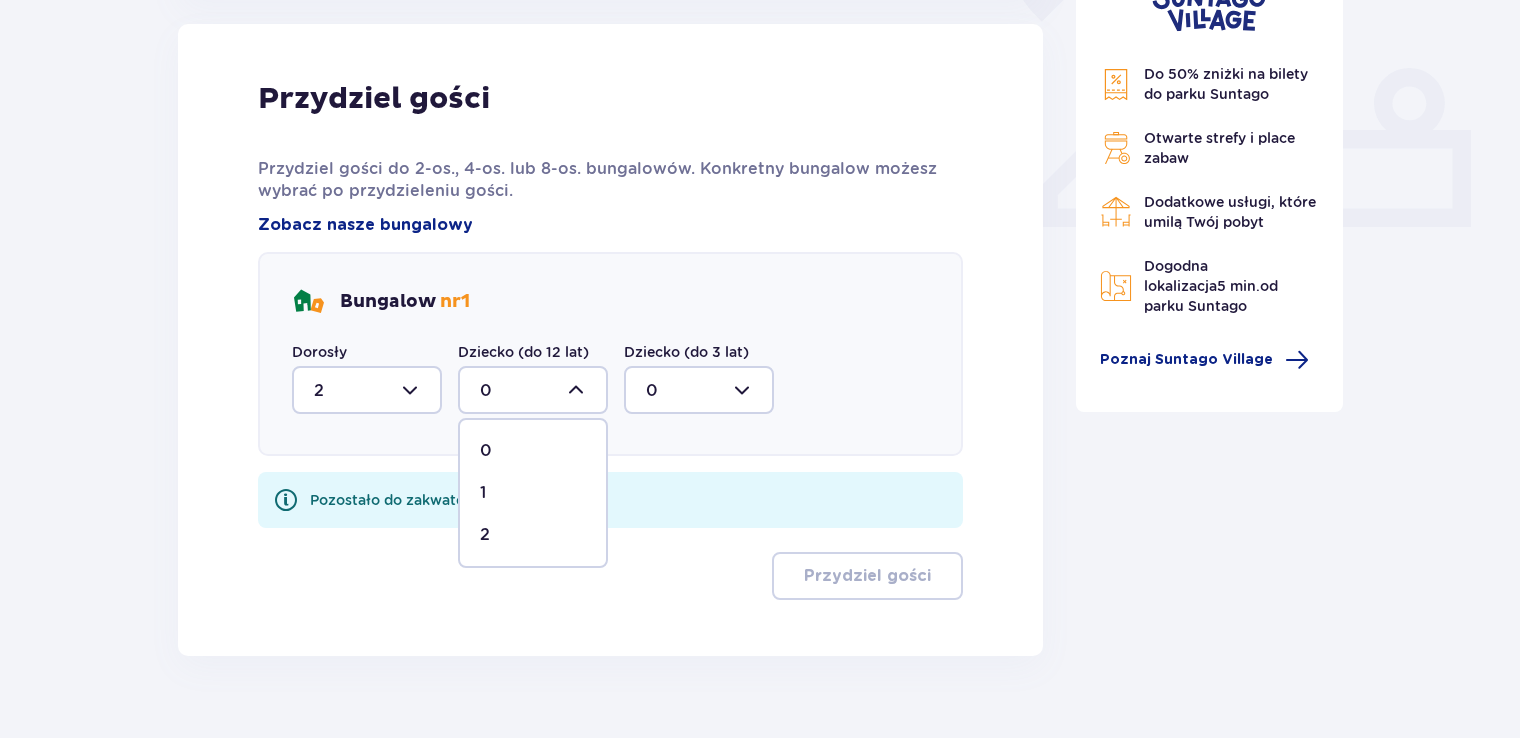 click on "2" at bounding box center [533, 535] 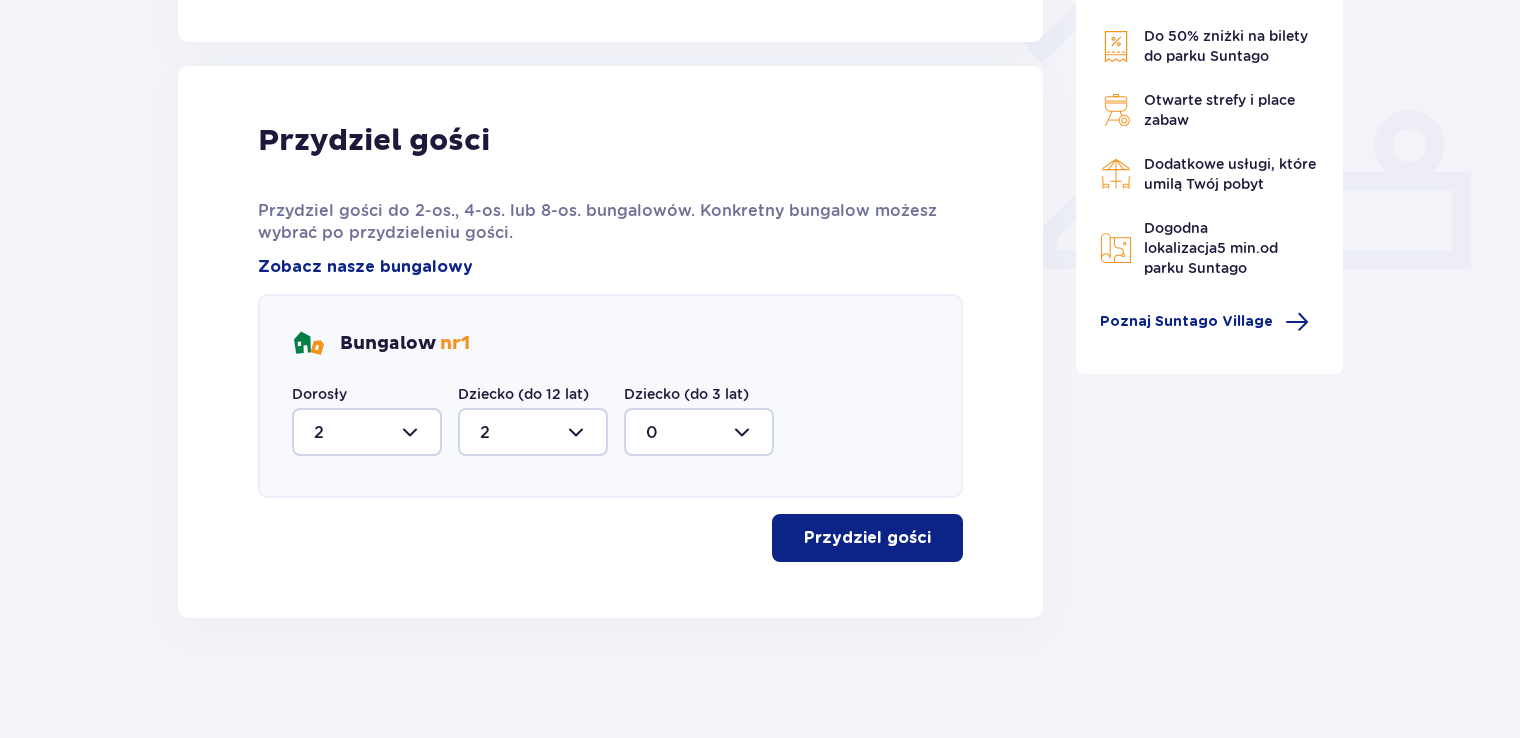 scroll, scrollTop: 763, scrollLeft: 0, axis: vertical 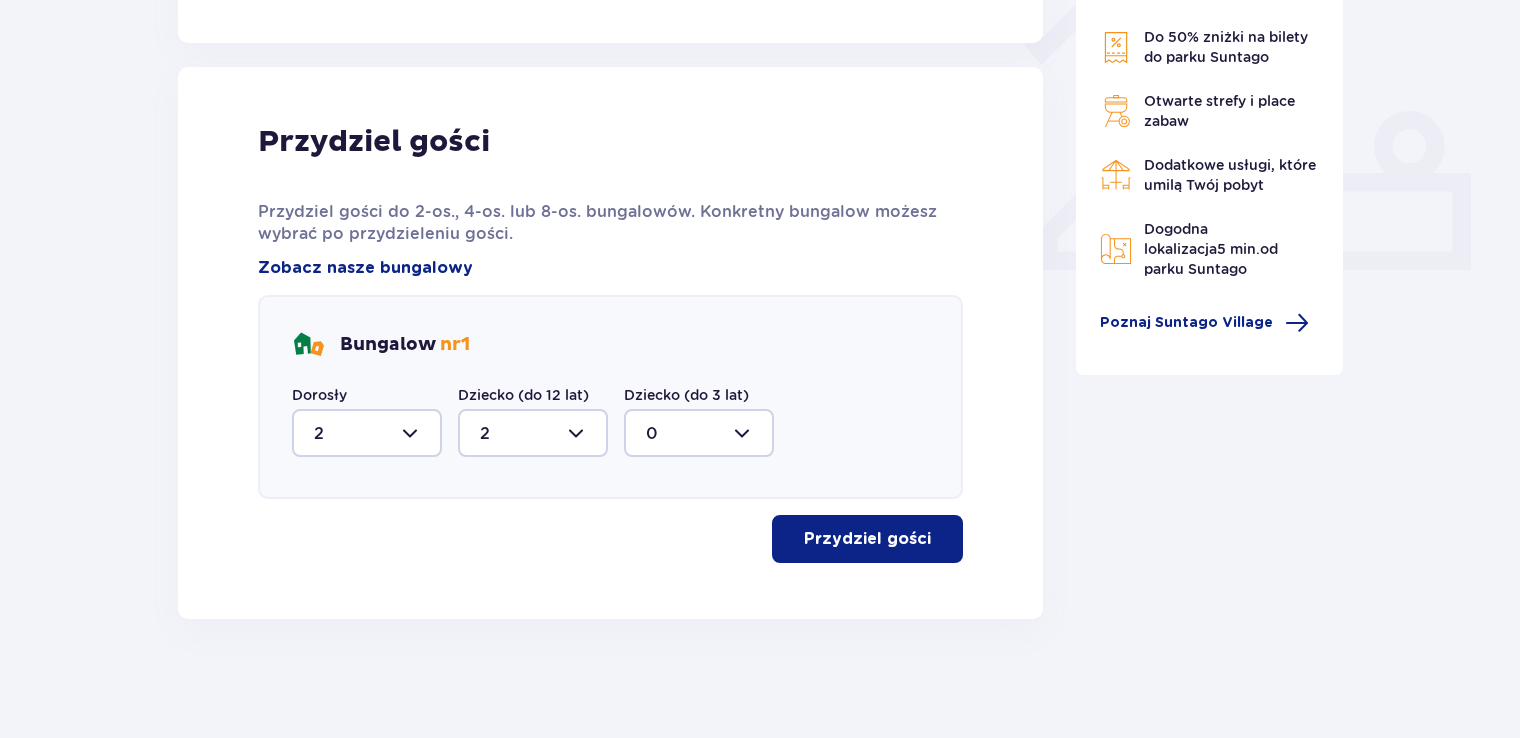 click on "Przydziel gości" at bounding box center (867, 539) 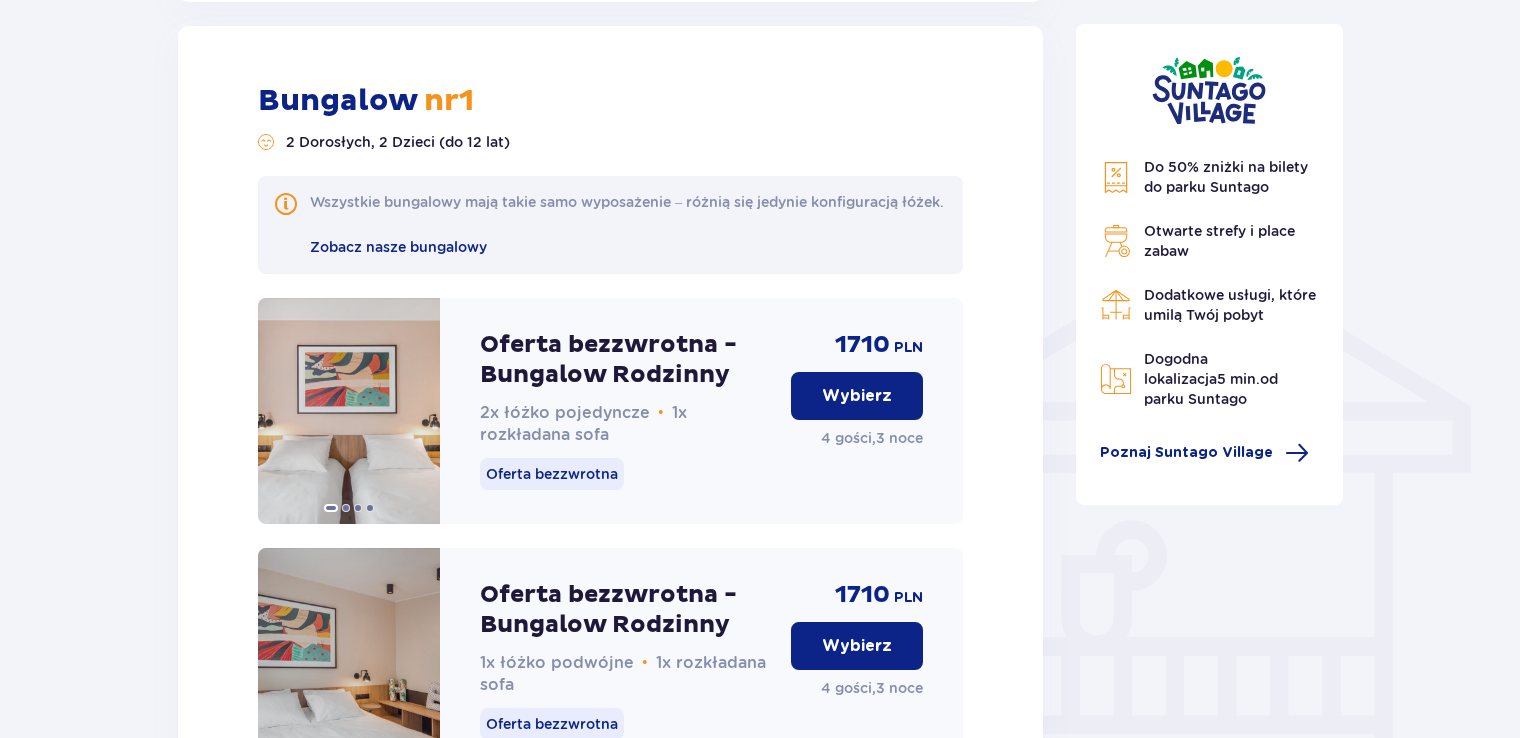 scroll, scrollTop: 1381, scrollLeft: 0, axis: vertical 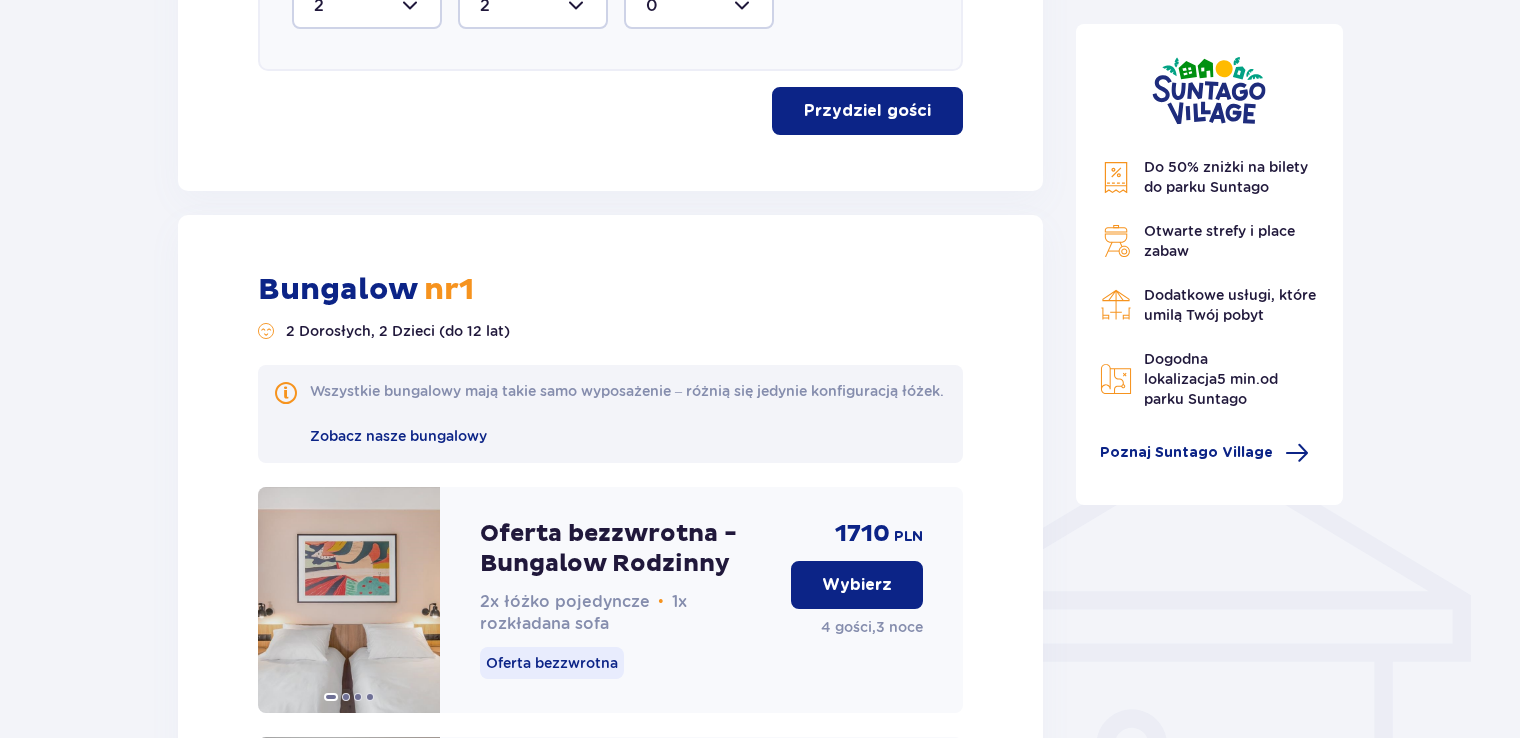 drag, startPoint x: 1512, startPoint y: 288, endPoint x: 1504, endPoint y: 322, distance: 34.928497 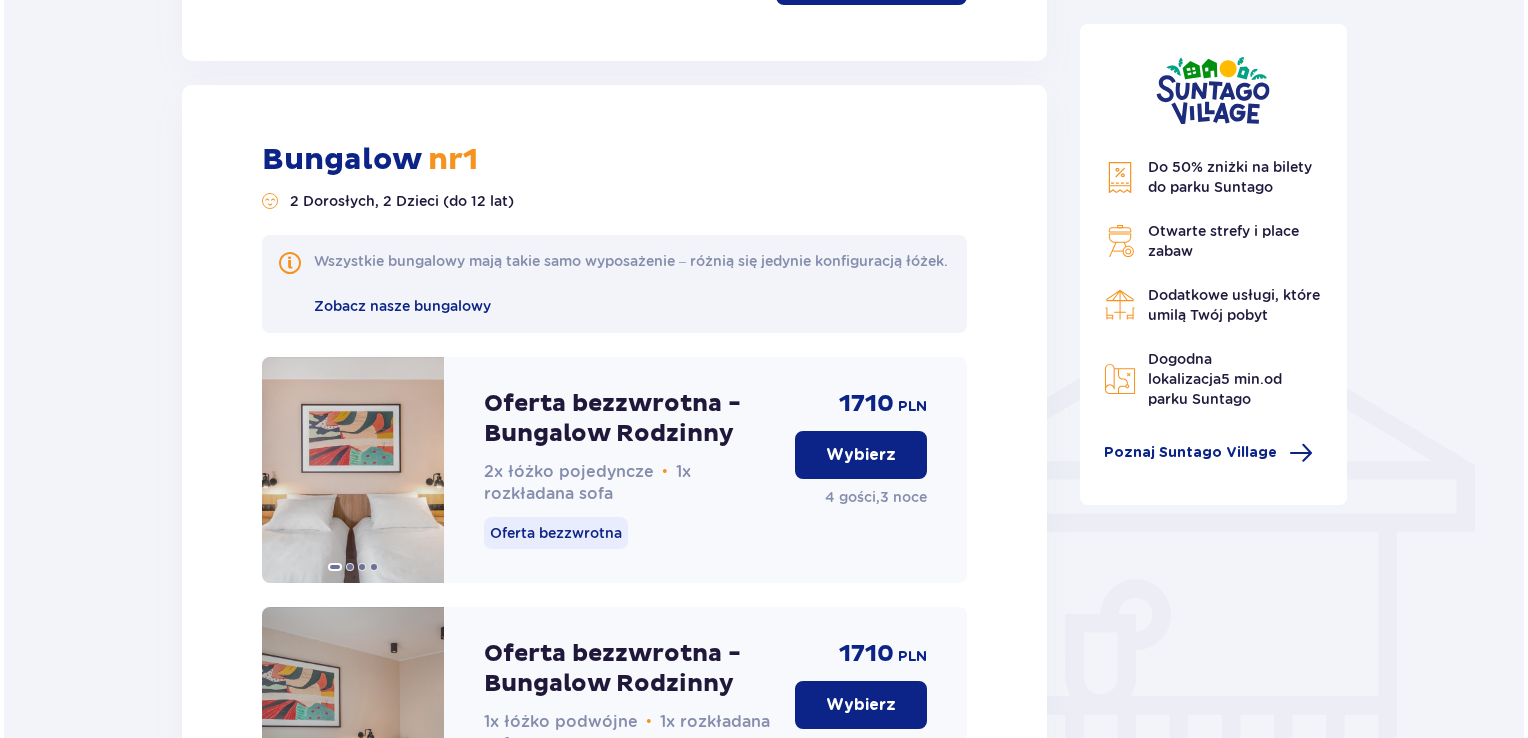 scroll, scrollTop: 1334, scrollLeft: 0, axis: vertical 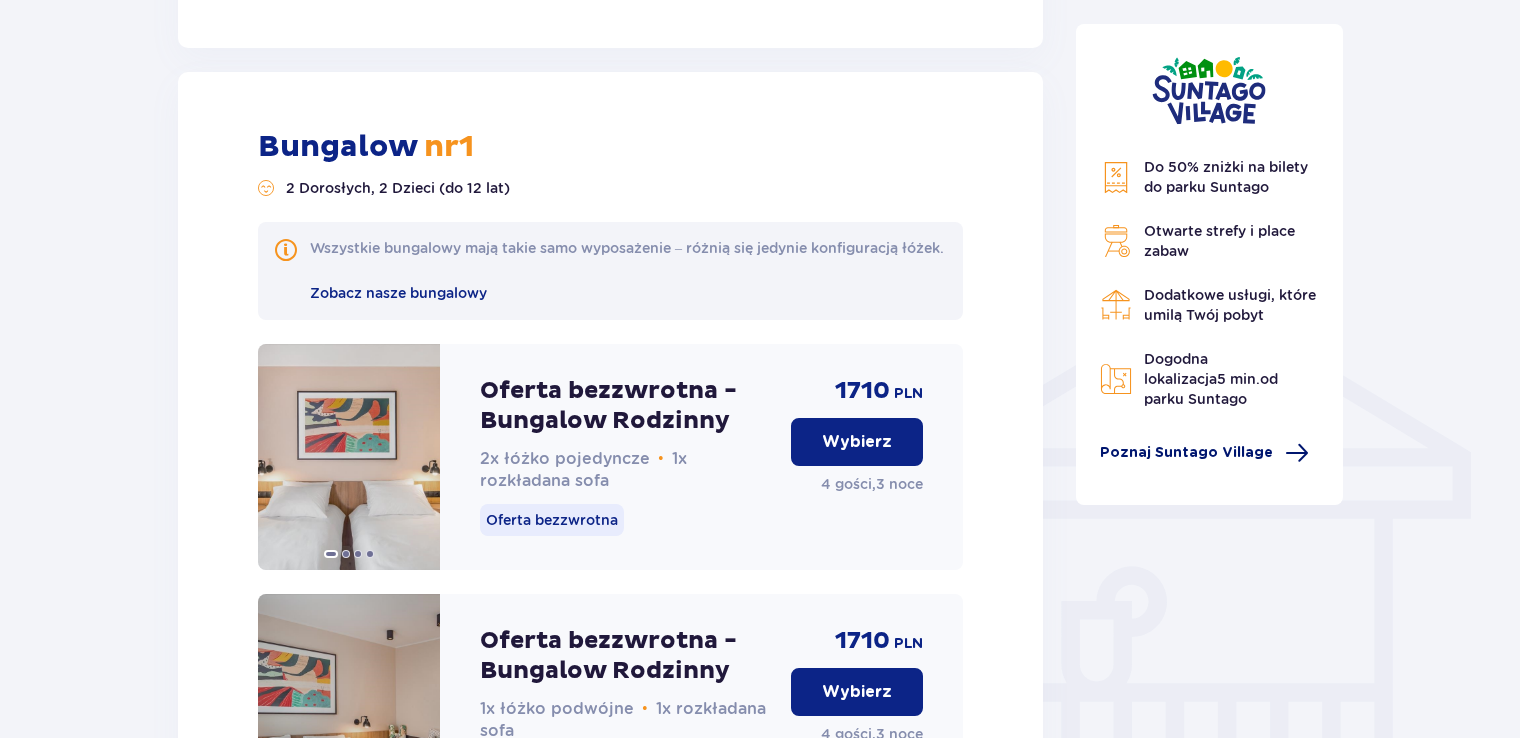 click on "Poznaj Suntago Village" at bounding box center (1186, 453) 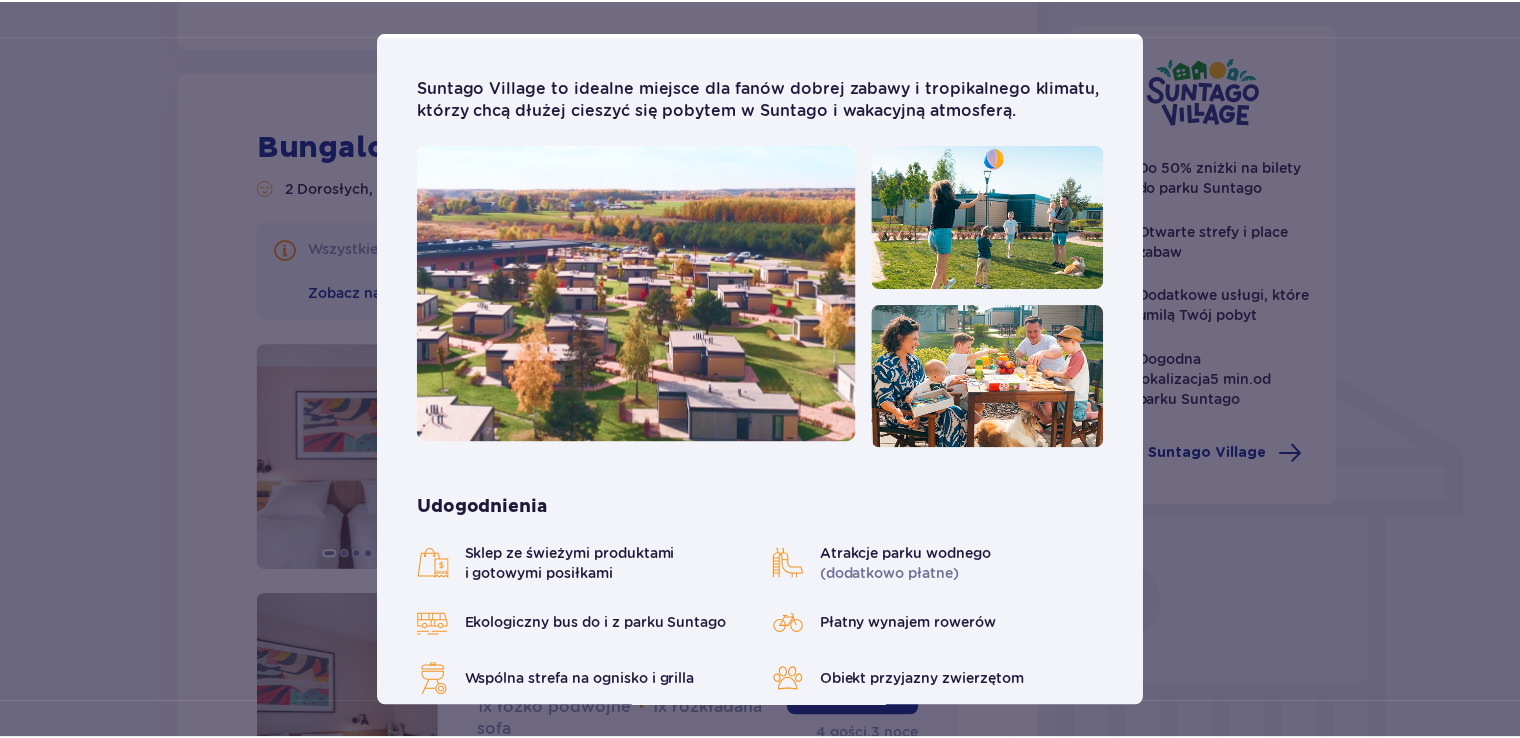 scroll, scrollTop: 83, scrollLeft: 0, axis: vertical 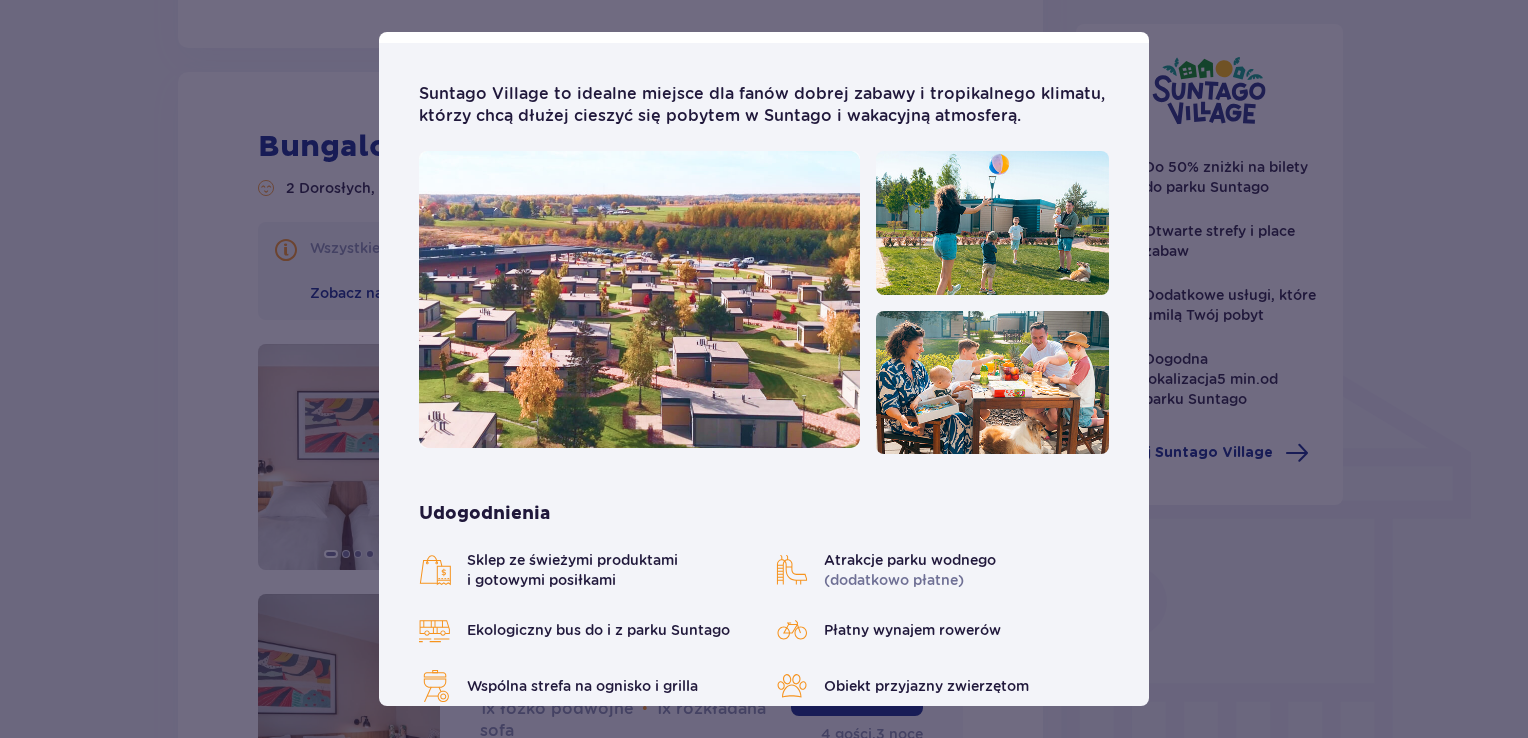 click on "Suntago Village Suntago Village to idealne miejsce dla fanów dobrej zabawy i tropikalnego klimatu, którzy chcą dłużej cieszyć się pobytem w Suntago i wakacyjną atmosferą. Udogodnienia Sklep ze świeżymi produktami i gotowymi posiłkami   Atrakcje parku wodnego   (dodatkowo płatne) Ekologiczny bus do i z parku Suntago   Płatny wynajem rowerów   Wspólna strefa na ognisko i grilla   Obiekt przyjazny zwierzętom   Plac zabaw   Dzieci do 3 lat za darmo   (na życzenie dodatkowe łóżeczko) Nasze bungalowy Grand Villa Nowość Szukasz standardu premium? W Grand Villi znajdziesz kominek, taras i wannę z hydromasażem. Do  8  osób Wyposażenie Aneks kuchenny   2 sypialnie z podwójnym łóżkiem   1 sypialnia z 2 pojedynczymi łóżkami   Rozkładana sofa   Skrytka depozytowa   Bezpłatne WiFi   Łóżeczko dziecięce   (na życzenie) Suszarka do włosów   Klimatyzacja   2x Smart TV   Kapcie hotelowe   Zestaw do prasowania   (na życzenie) Szlafrok   (na życzenie) Wanna z hydromasażem   Kominek" at bounding box center (764, 369) 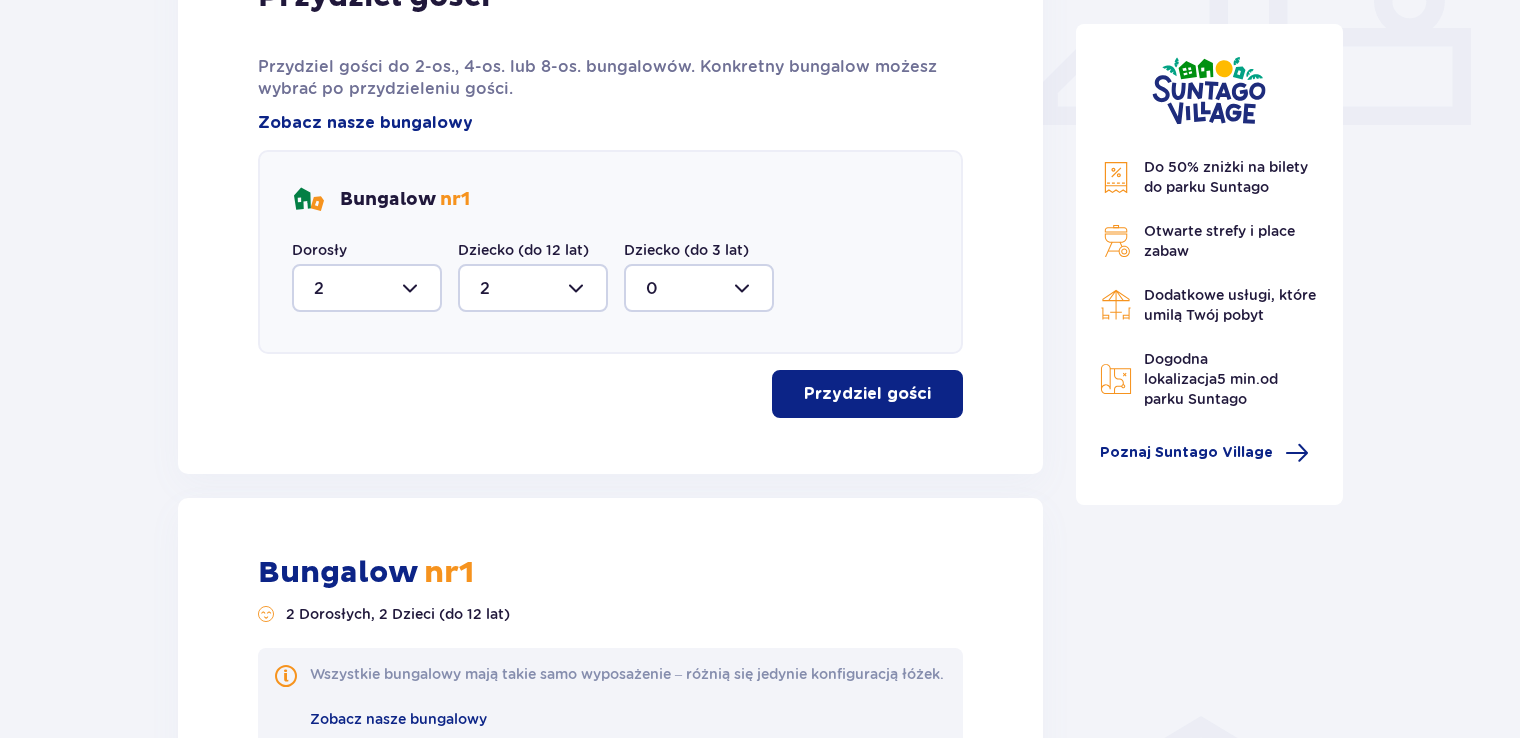 scroll, scrollTop: 760, scrollLeft: 0, axis: vertical 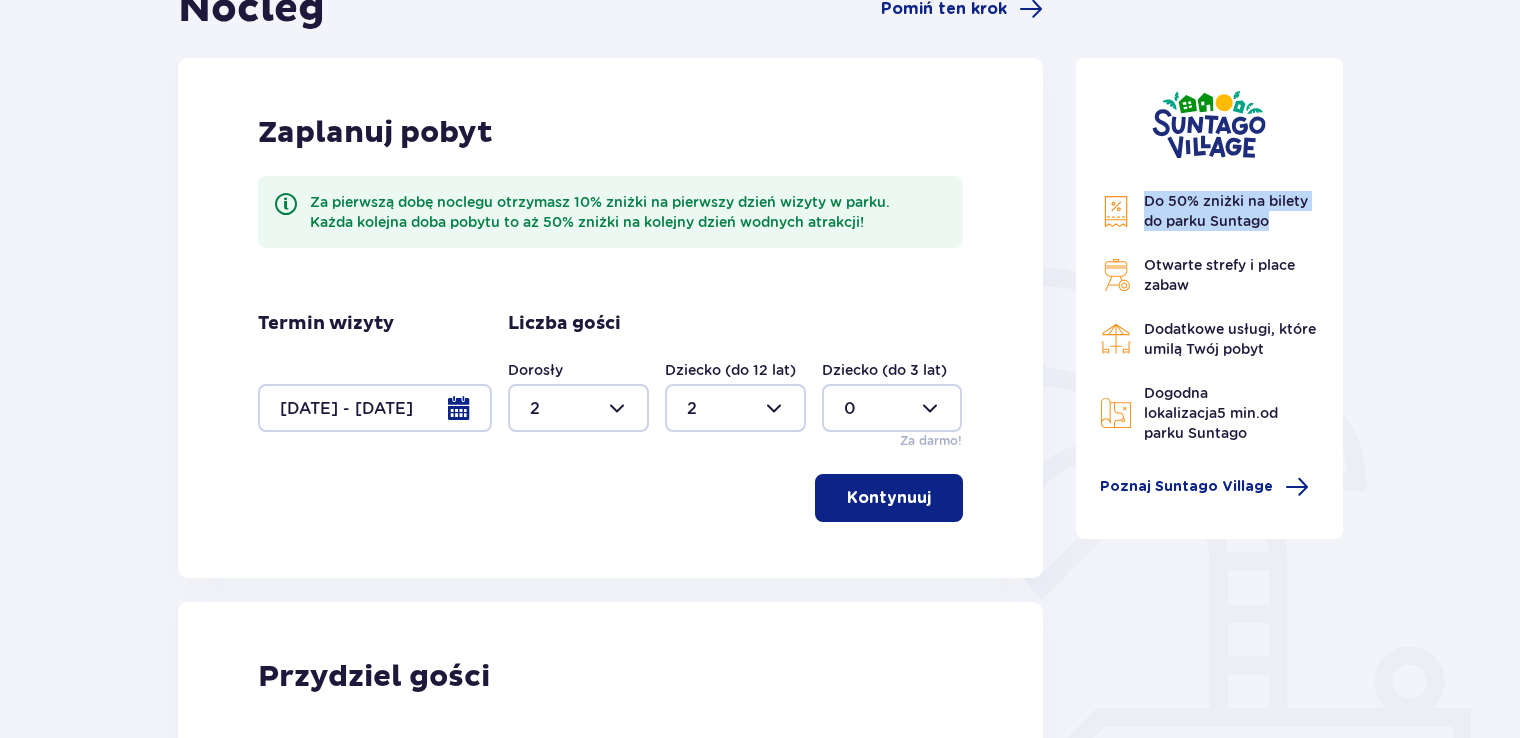 drag, startPoint x: 1145, startPoint y: 198, endPoint x: 1284, endPoint y: 220, distance: 140.73024 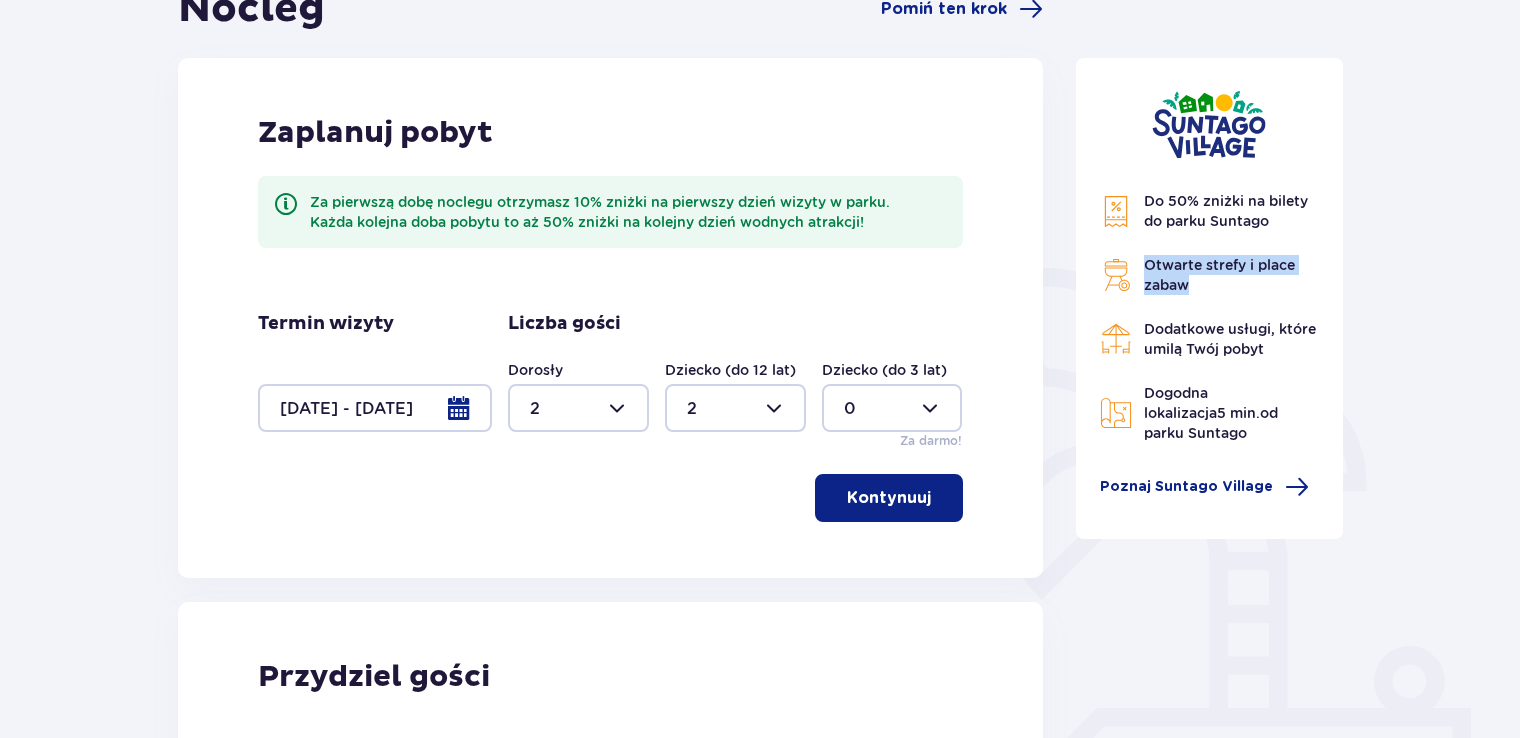 drag, startPoint x: 1146, startPoint y: 259, endPoint x: 1209, endPoint y: 284, distance: 67.77905 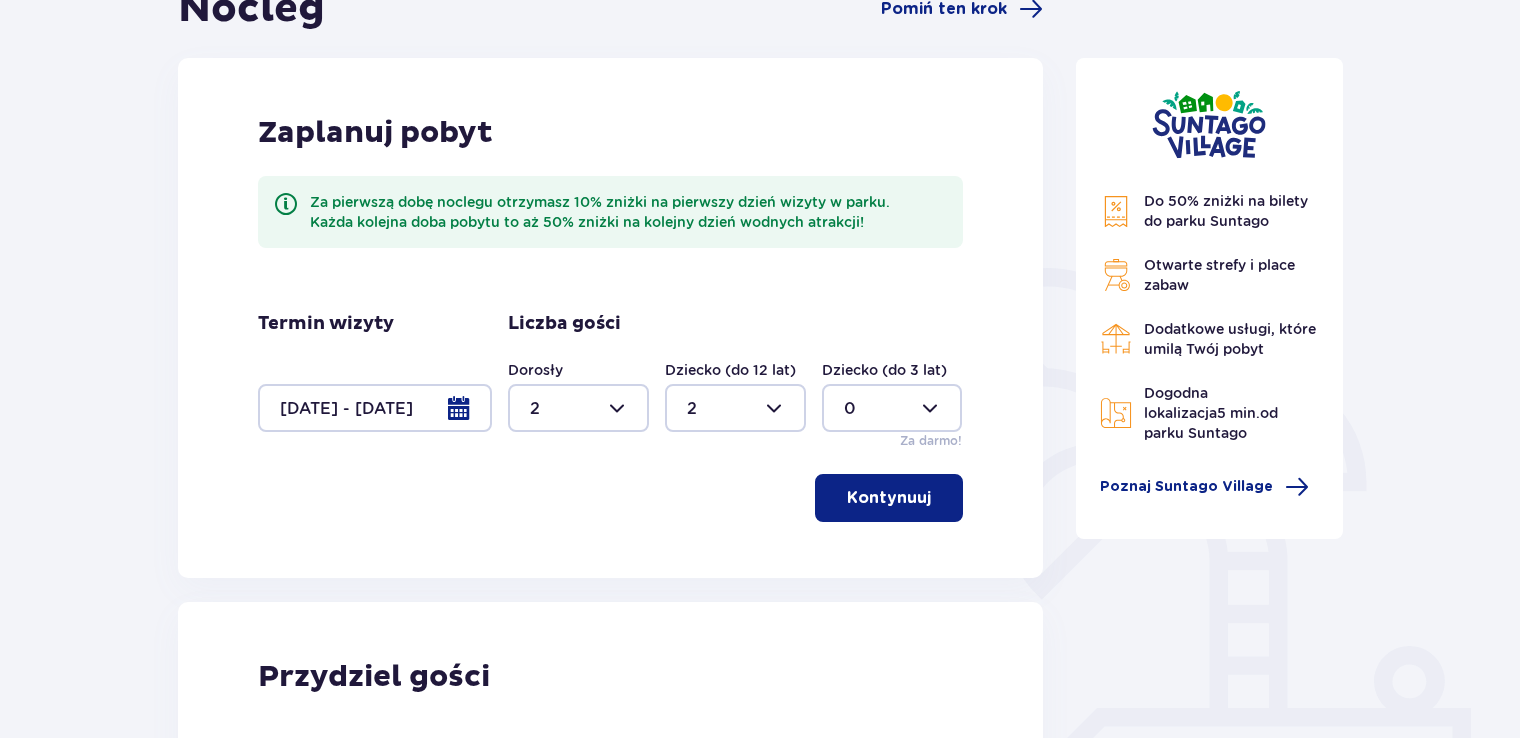 click on "Dodatkowe usługi, które umilą Twój pobyt" at bounding box center [1232, 339] 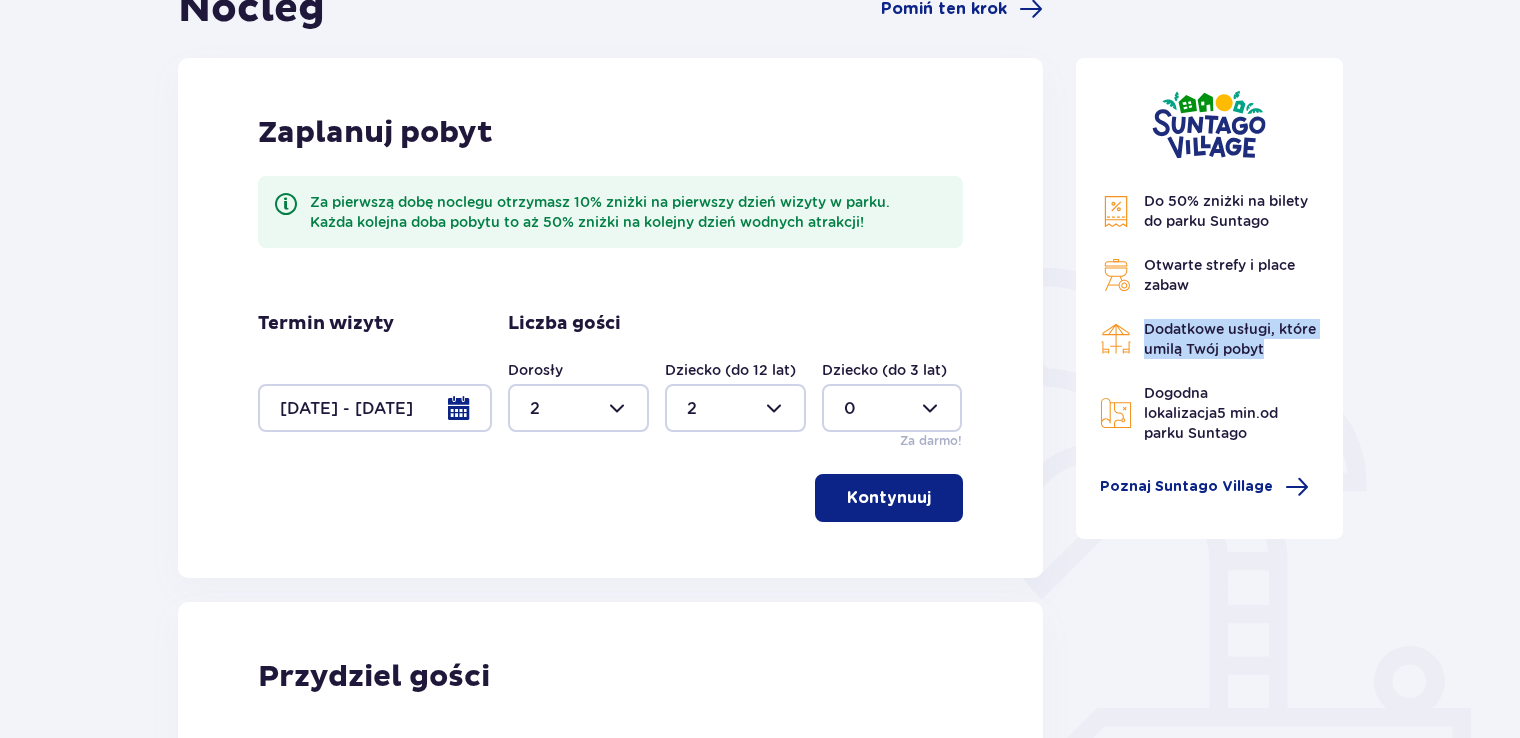 drag, startPoint x: 1144, startPoint y: 323, endPoint x: 1277, endPoint y: 356, distance: 137.03284 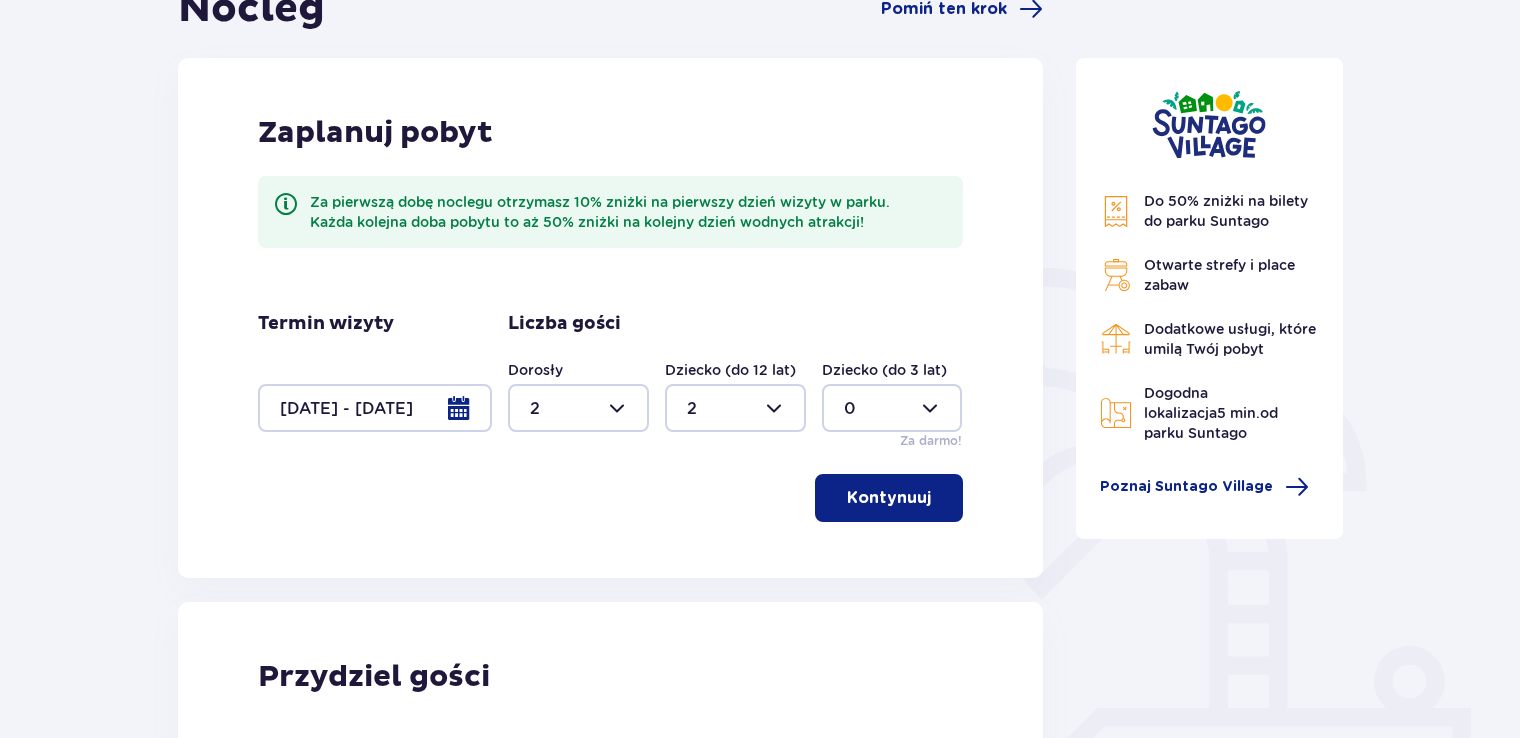 click on "Za pierwszą dobę noclegu otrzymasz 10% zniżki na pierwszy dzień wizyty w parku. Każda kolejna doba pobytu to aż 50% zniżki na kolejny dzień wodnych atrakcji!" at bounding box center (628, 212) 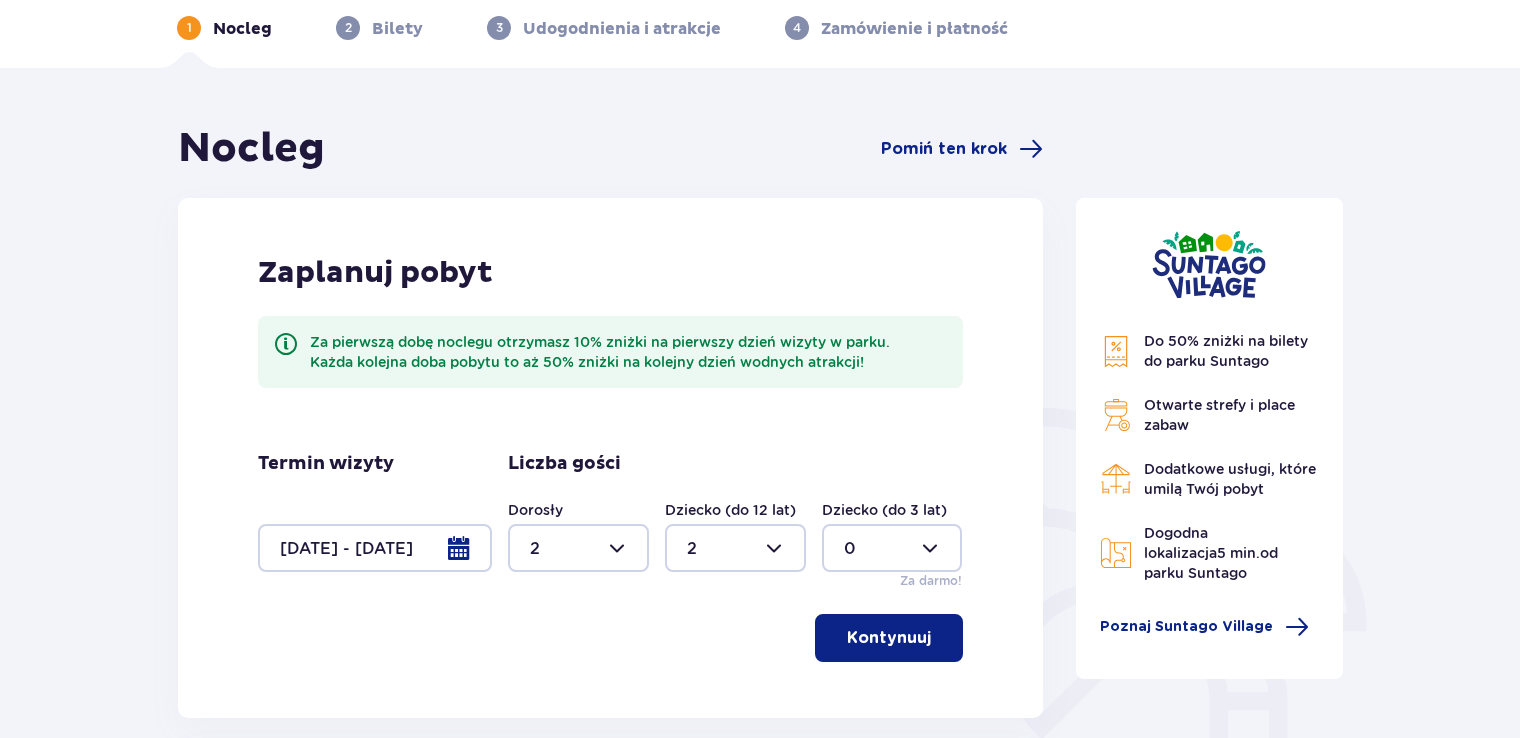 scroll, scrollTop: 0, scrollLeft: 0, axis: both 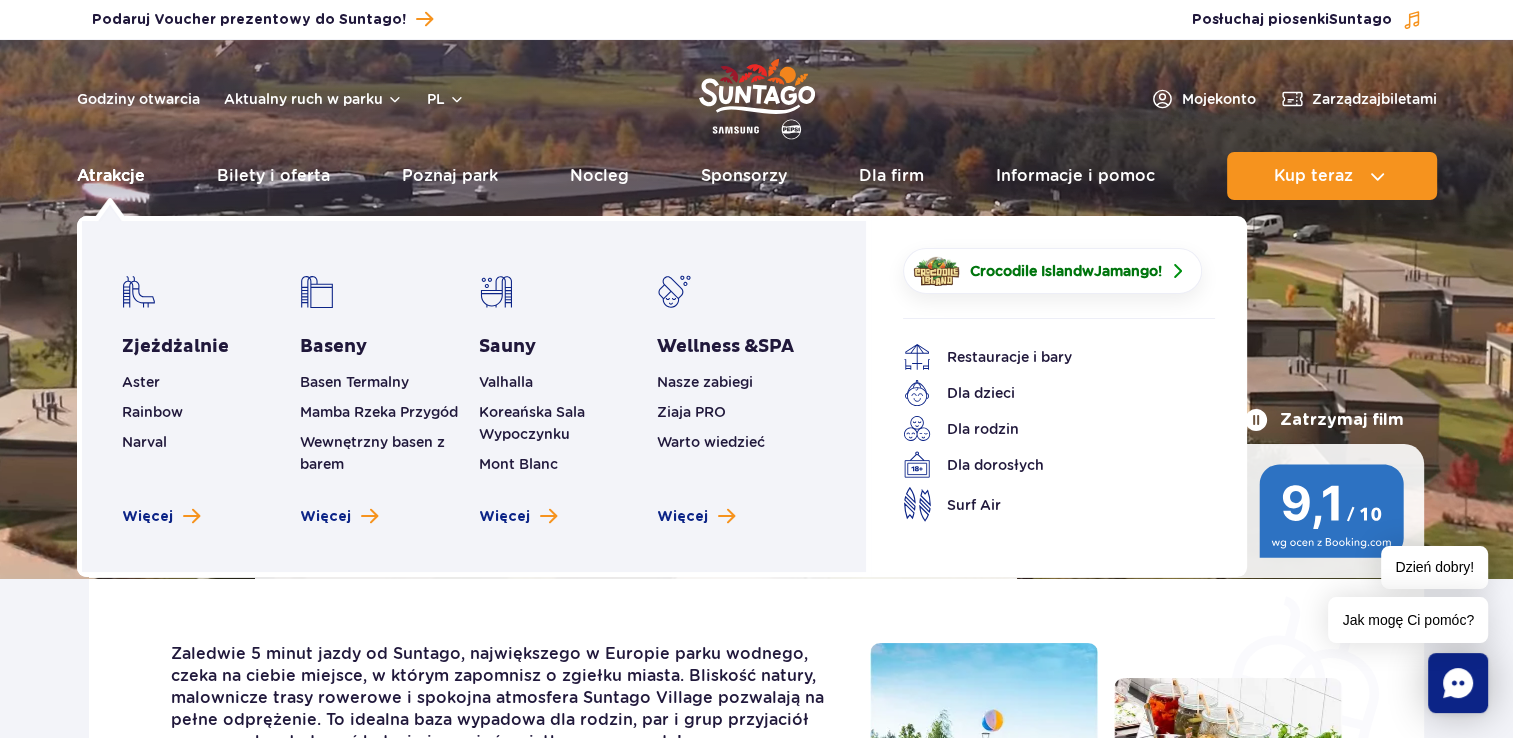 click on "Atrakcje" at bounding box center [111, 176] 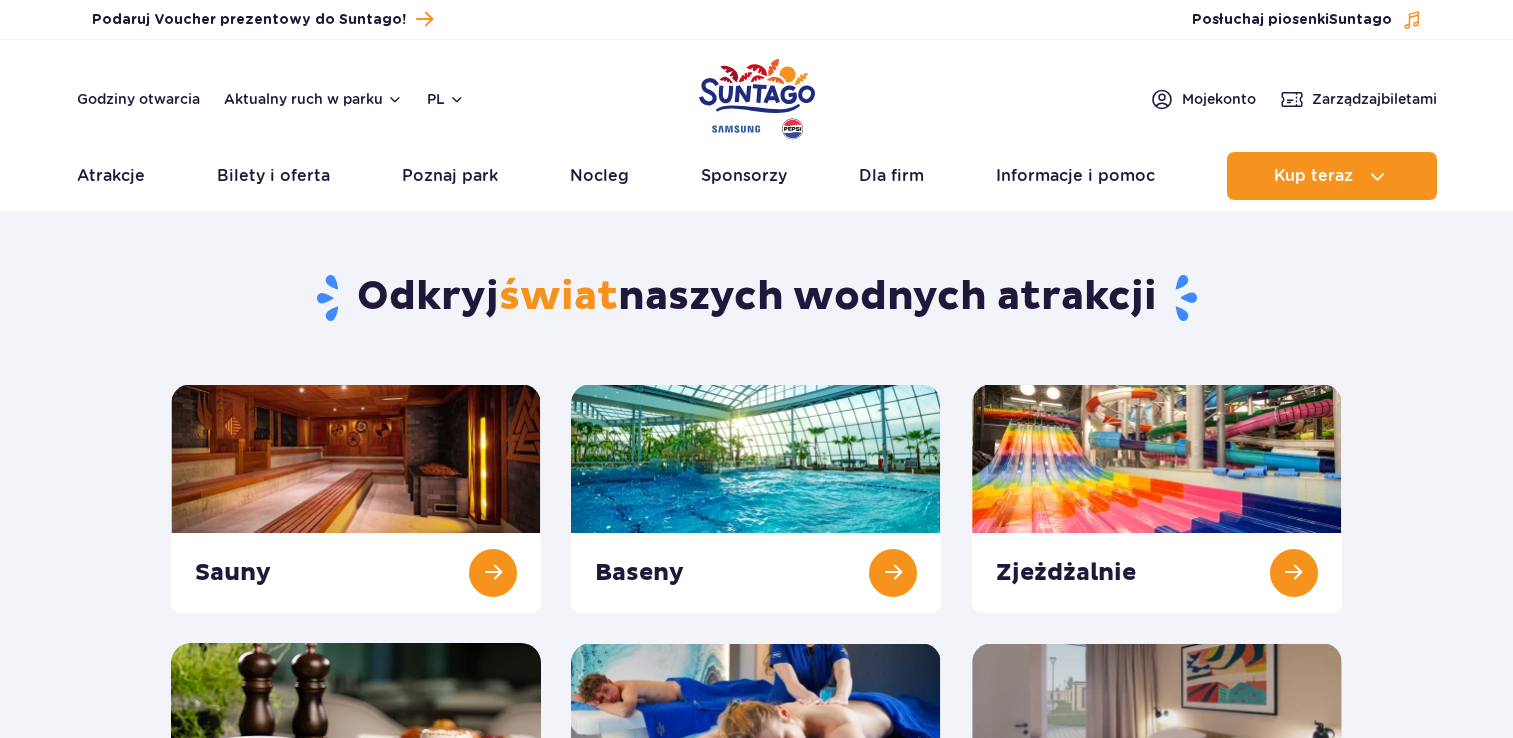 scroll, scrollTop: 0, scrollLeft: 0, axis: both 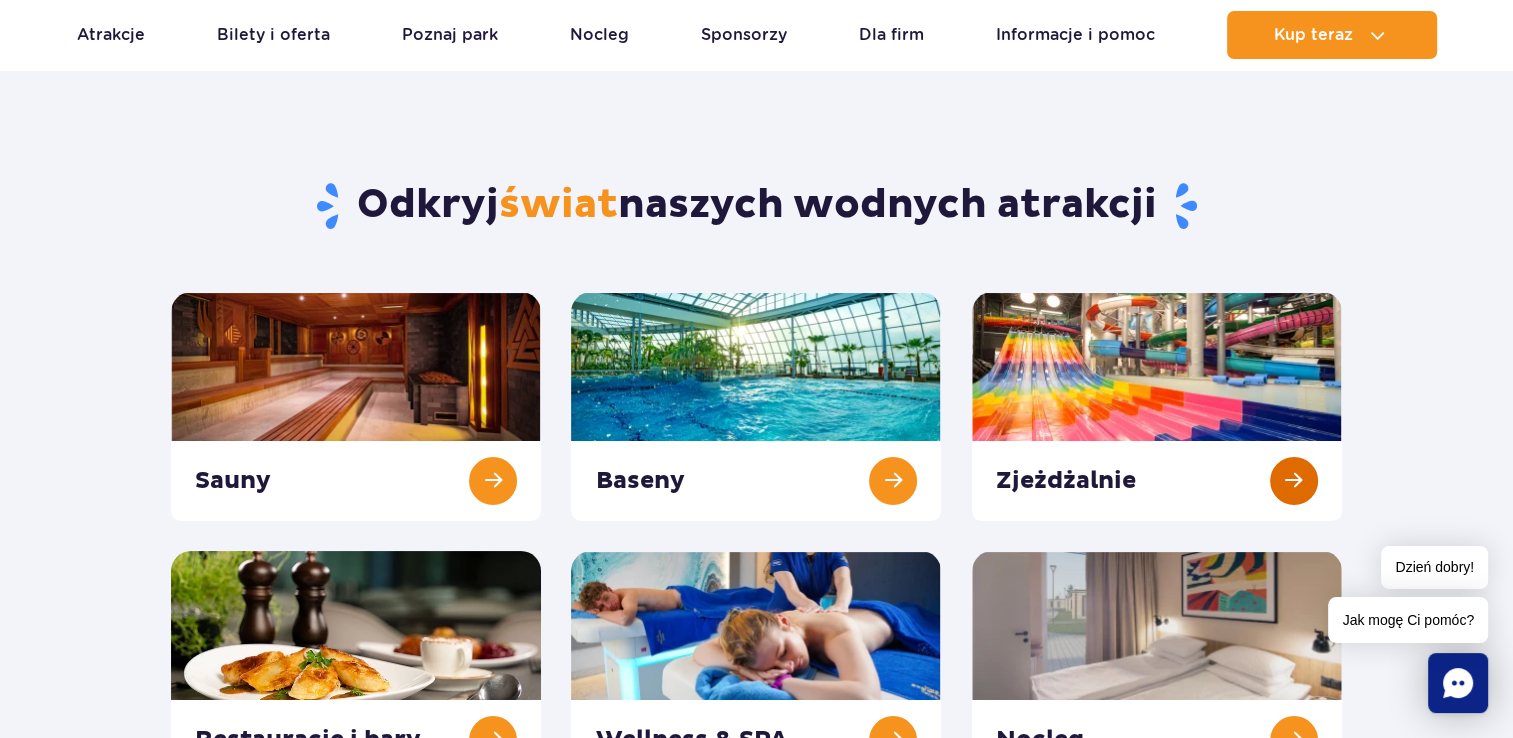 click at bounding box center [1157, 406] 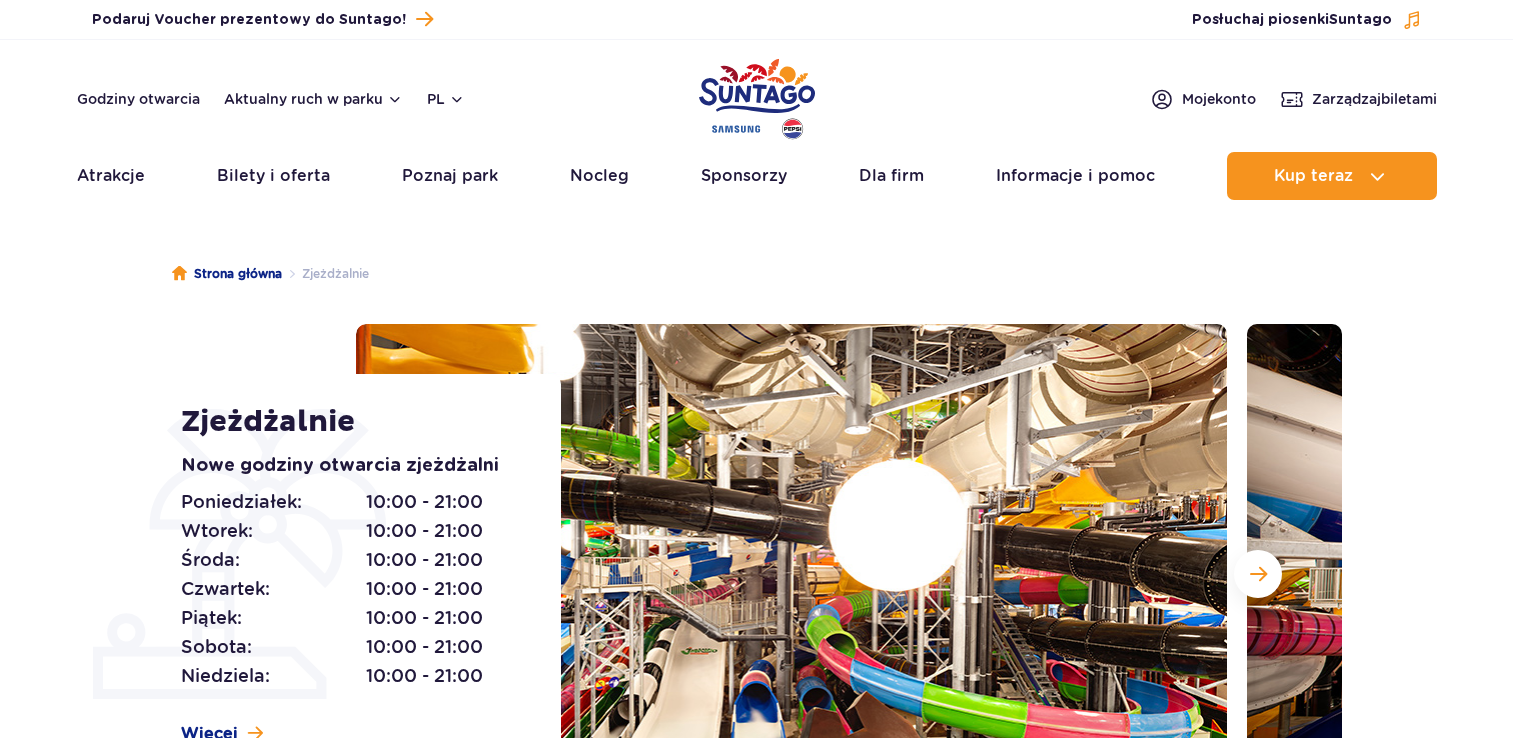 scroll, scrollTop: 0, scrollLeft: 0, axis: both 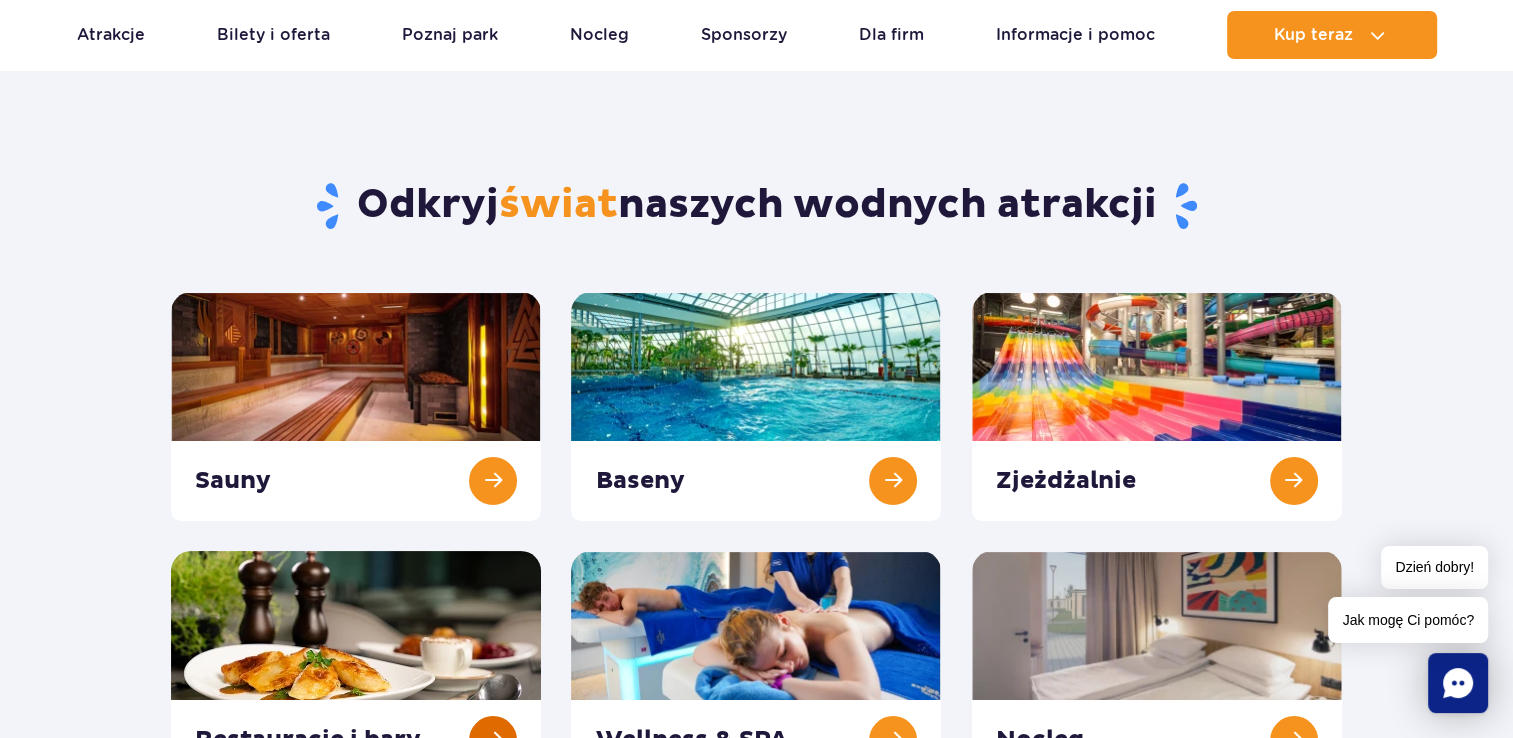 click at bounding box center (356, 665) 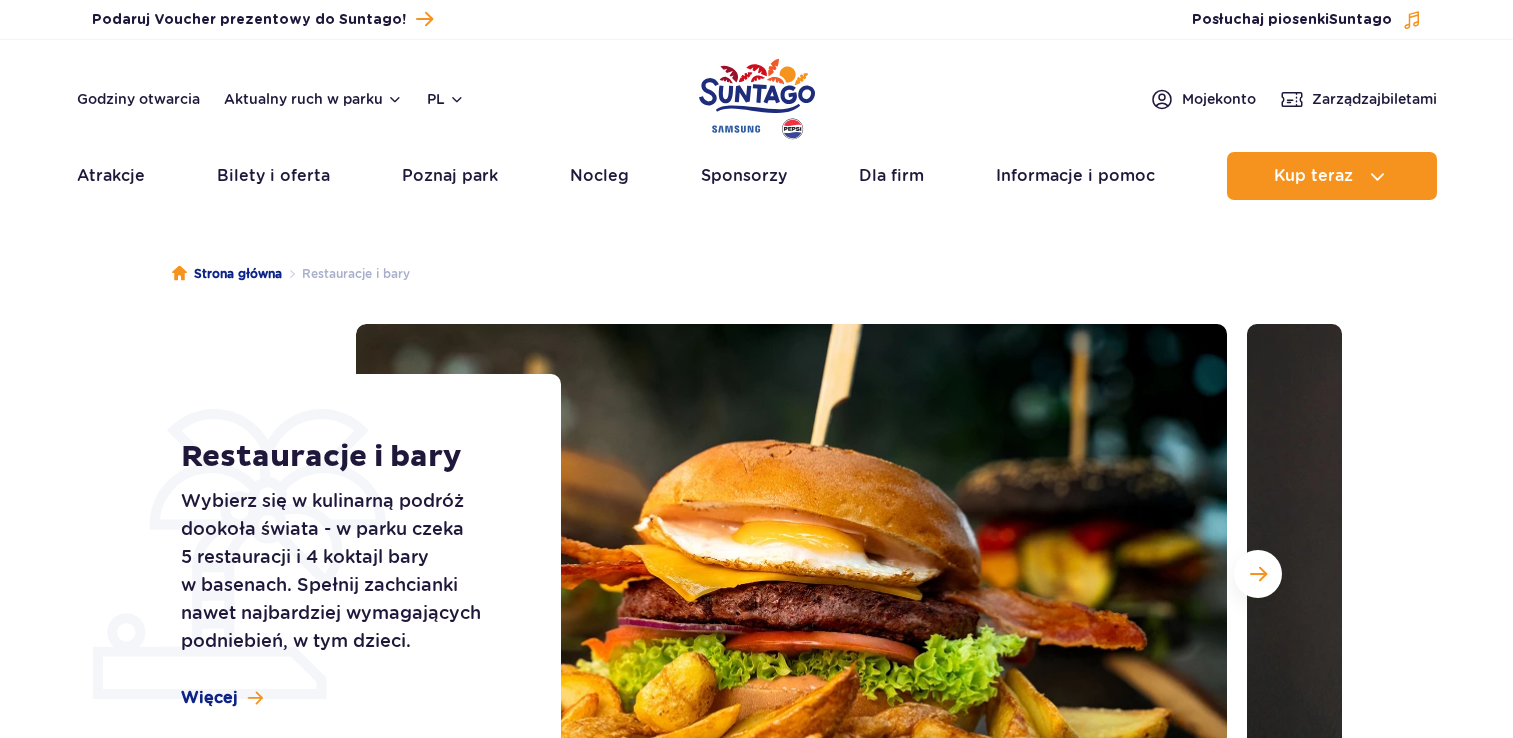 scroll, scrollTop: 0, scrollLeft: 0, axis: both 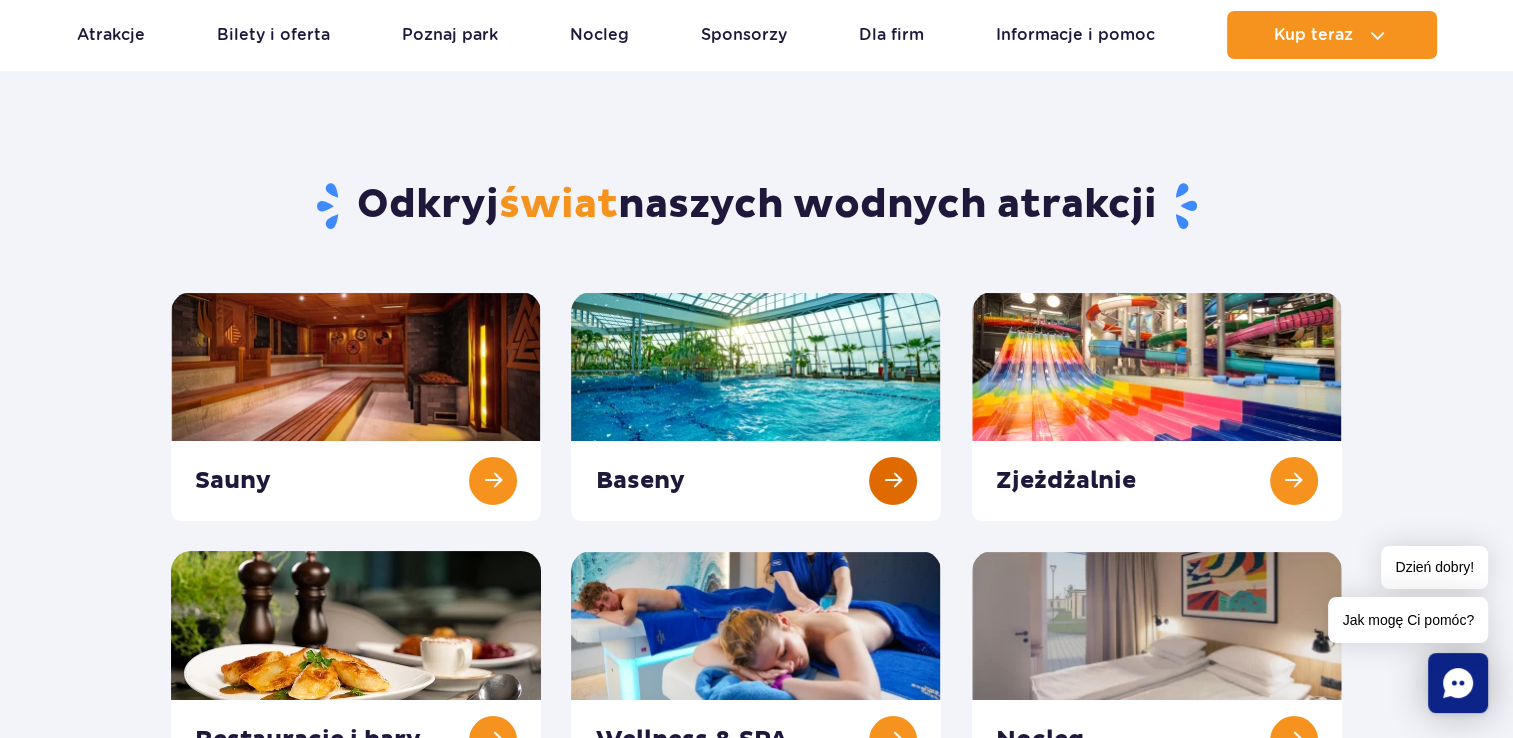click at bounding box center (756, 406) 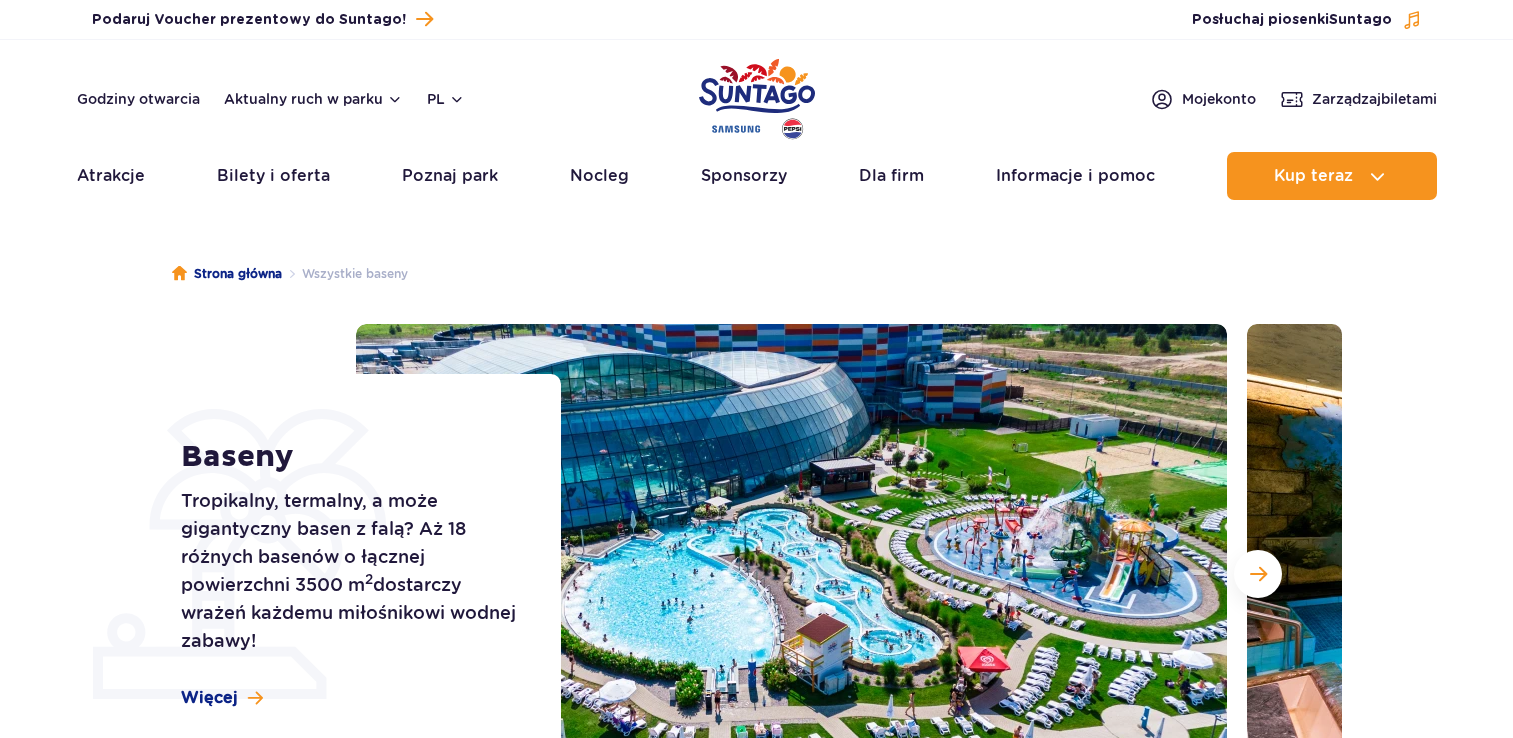 scroll, scrollTop: 0, scrollLeft: 0, axis: both 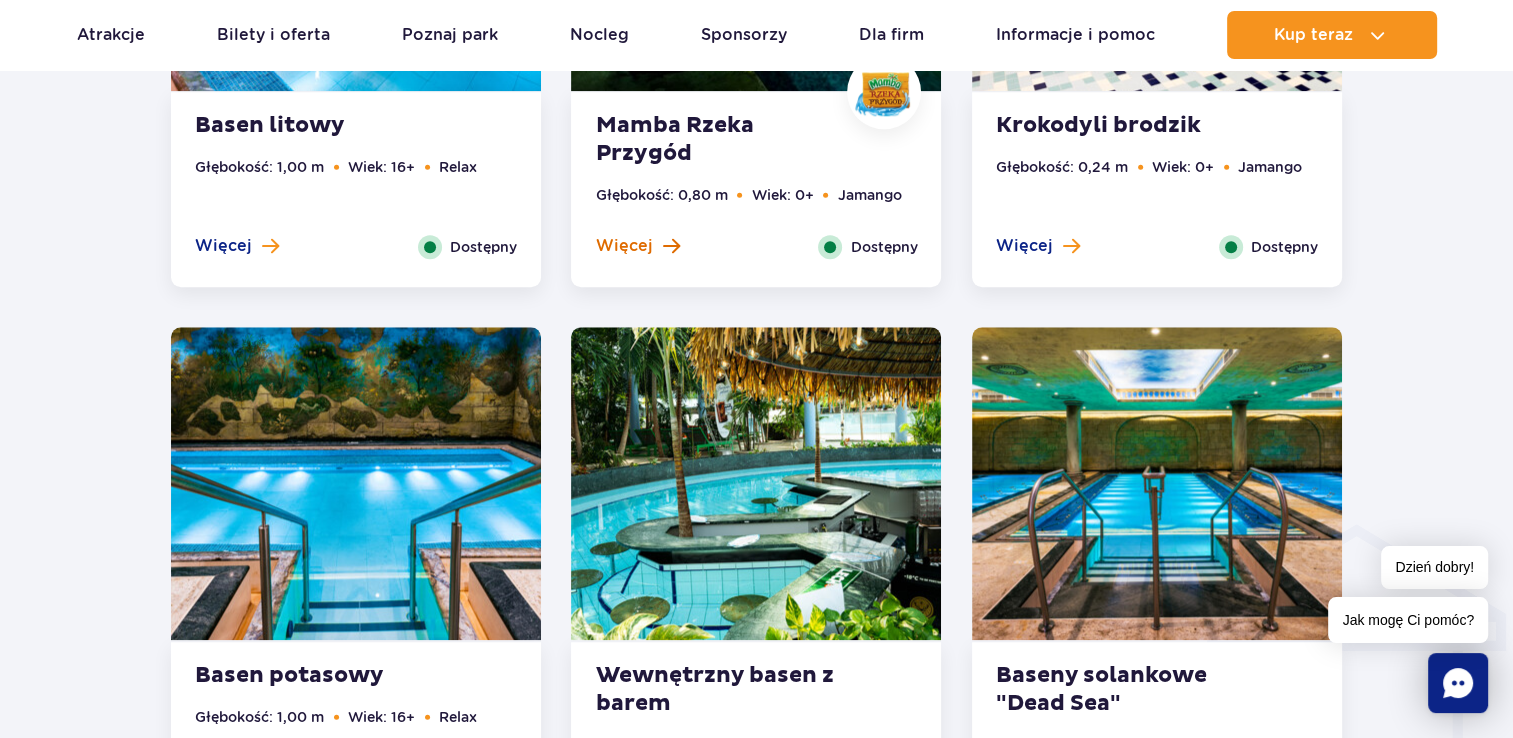 click on "Więcej" at bounding box center [623, 246] 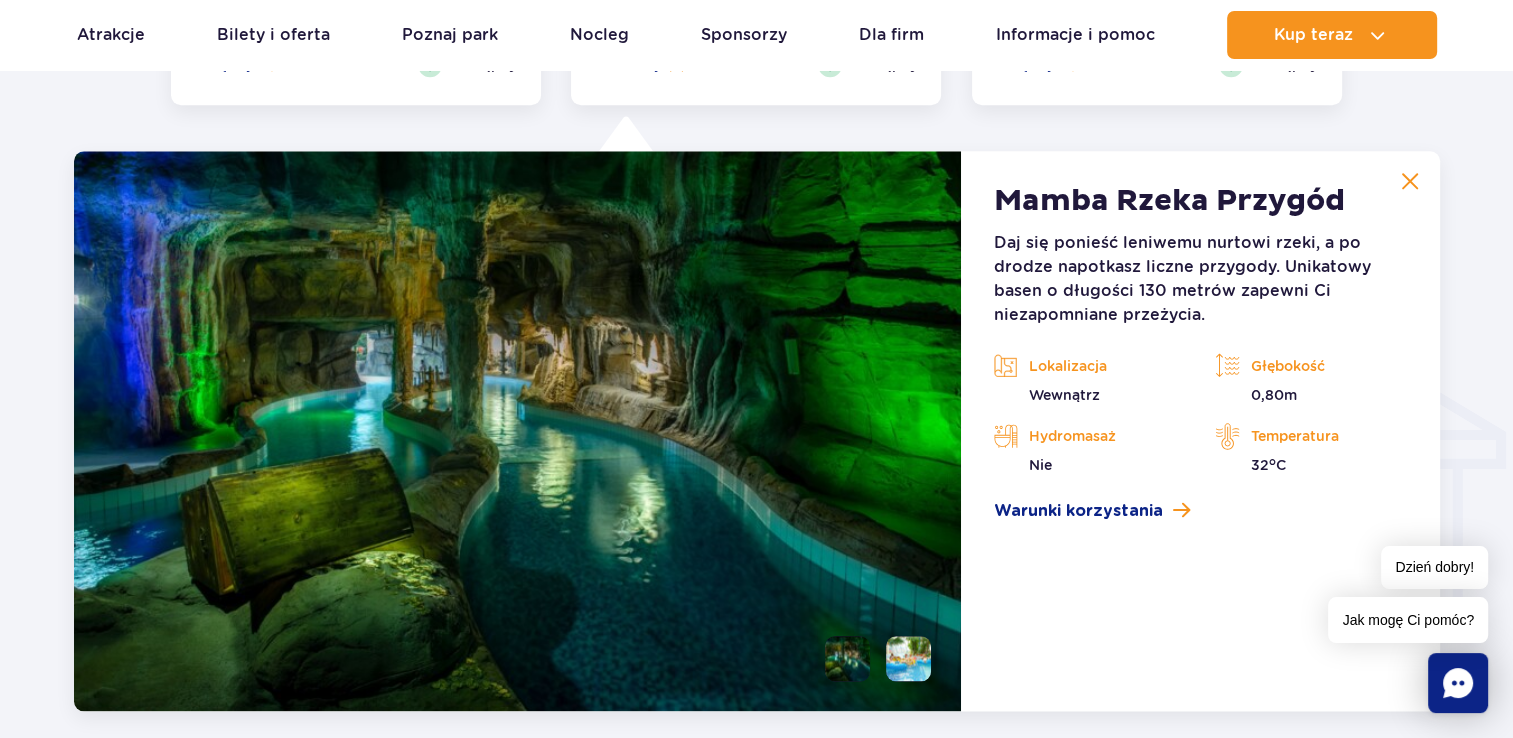 scroll, scrollTop: 2224, scrollLeft: 0, axis: vertical 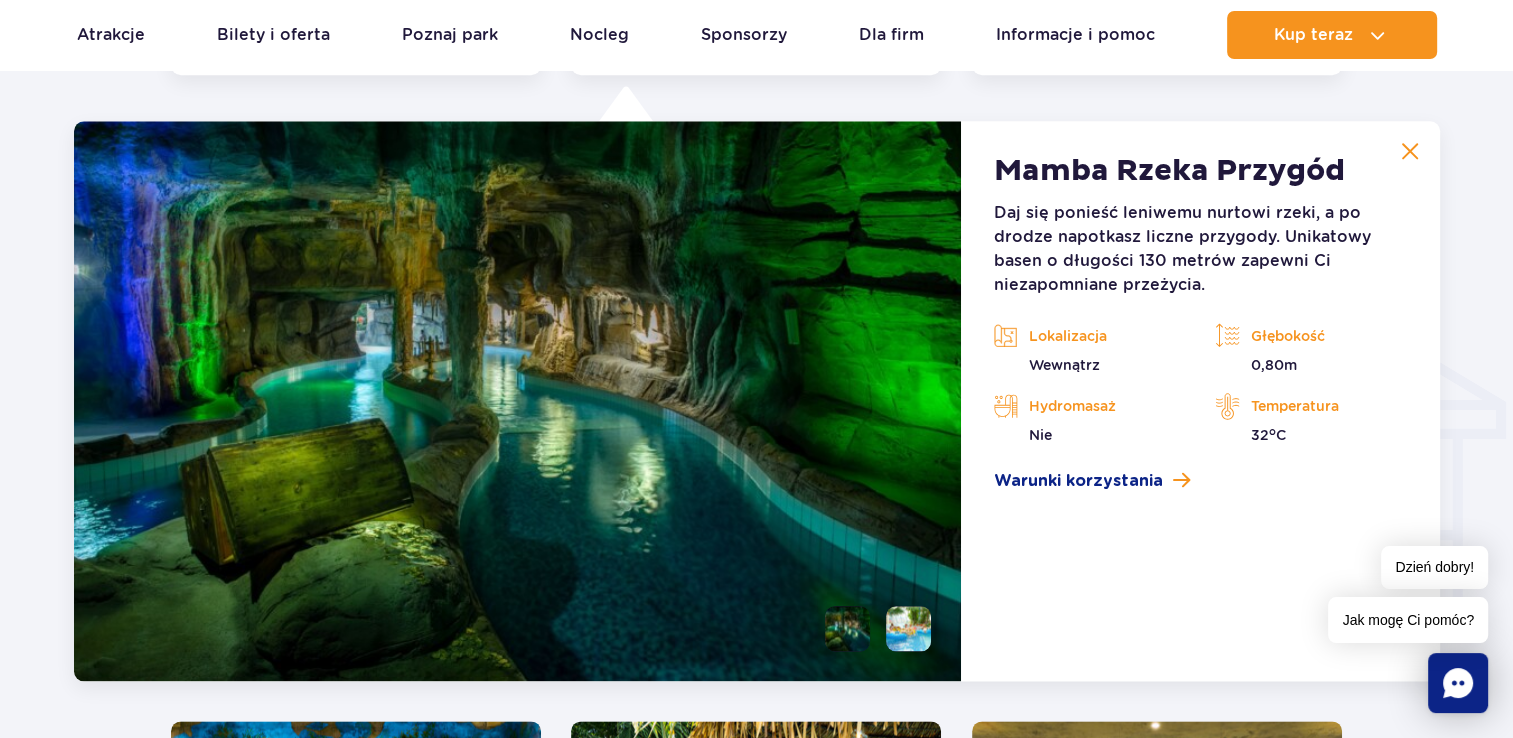 click at bounding box center (1410, 151) 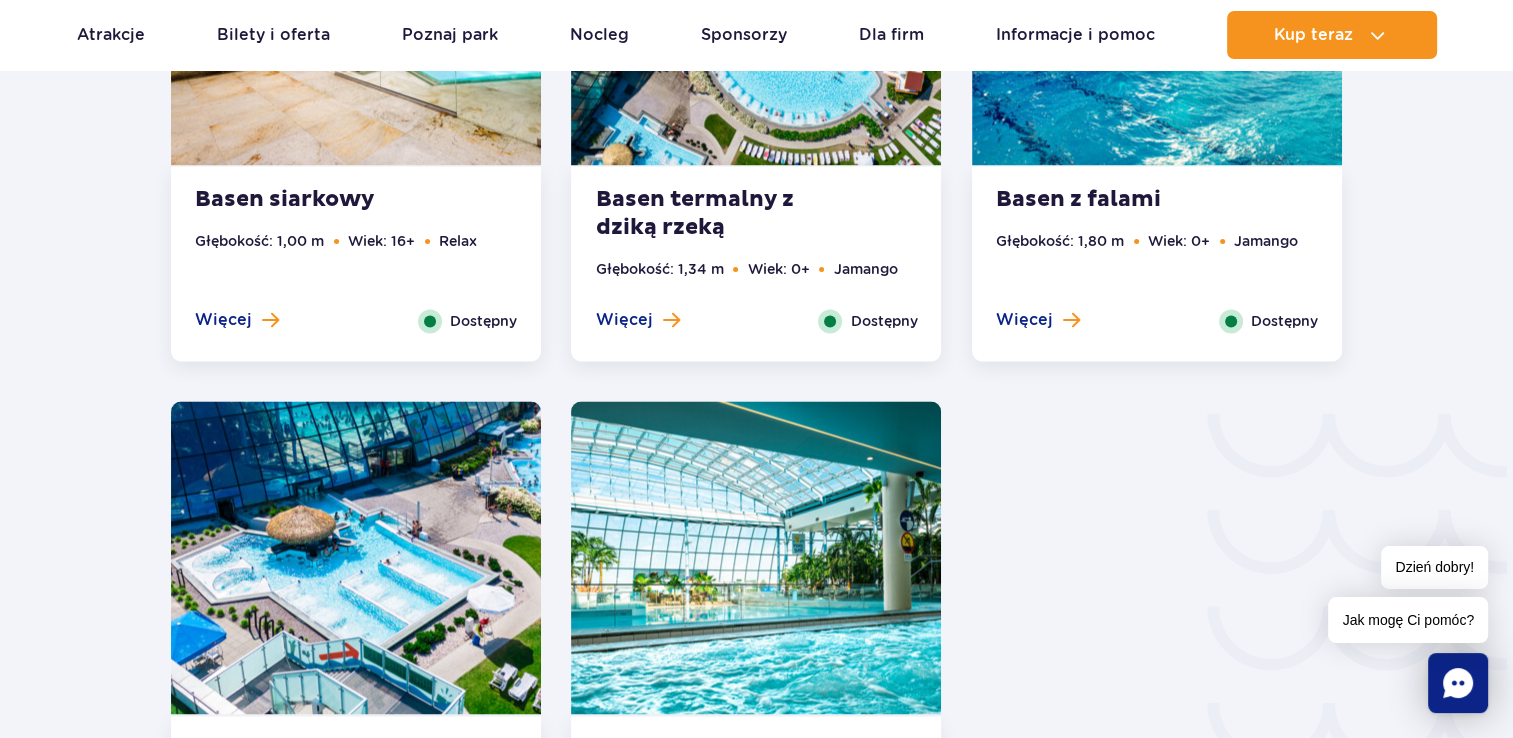 scroll, scrollTop: 3131, scrollLeft: 0, axis: vertical 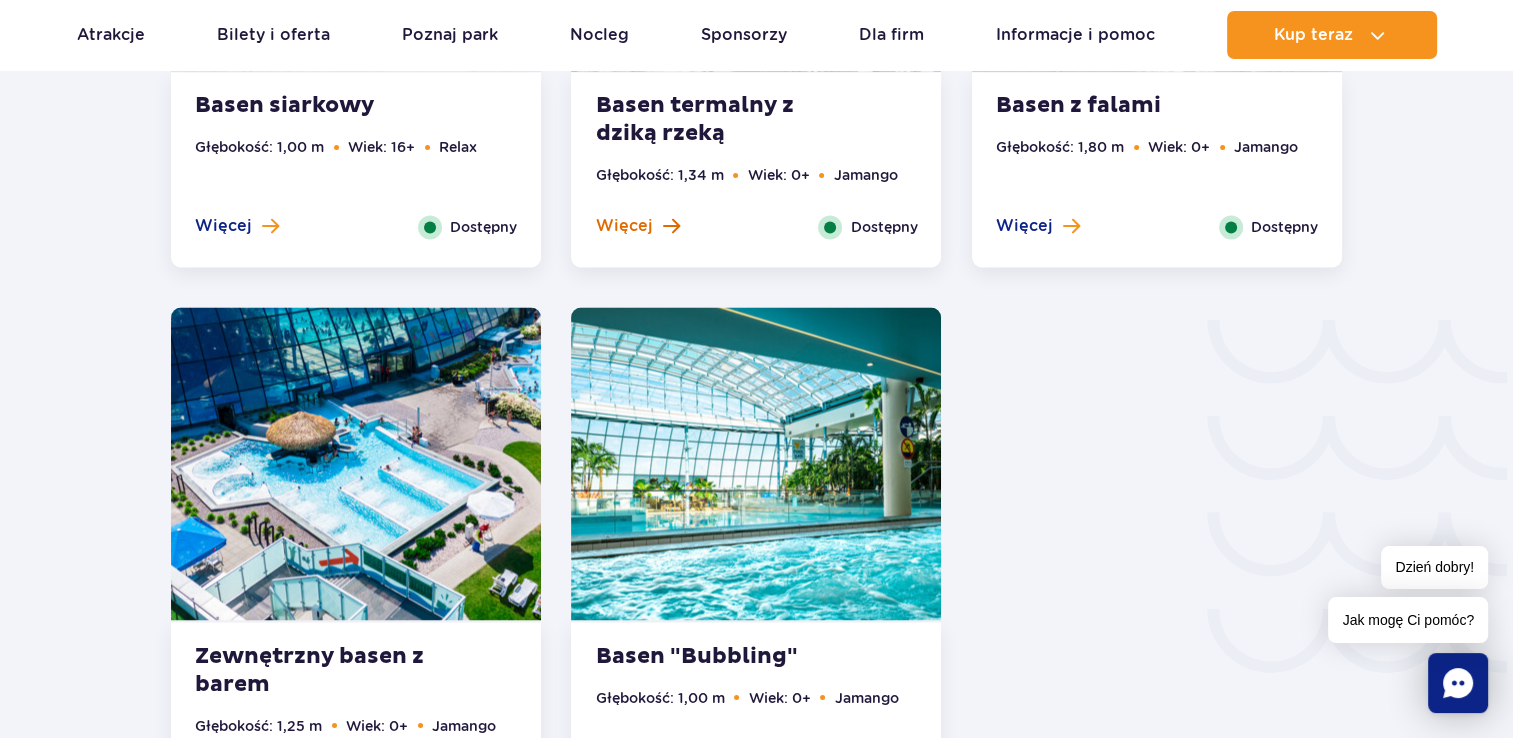 click on "Więcej" at bounding box center [623, 226] 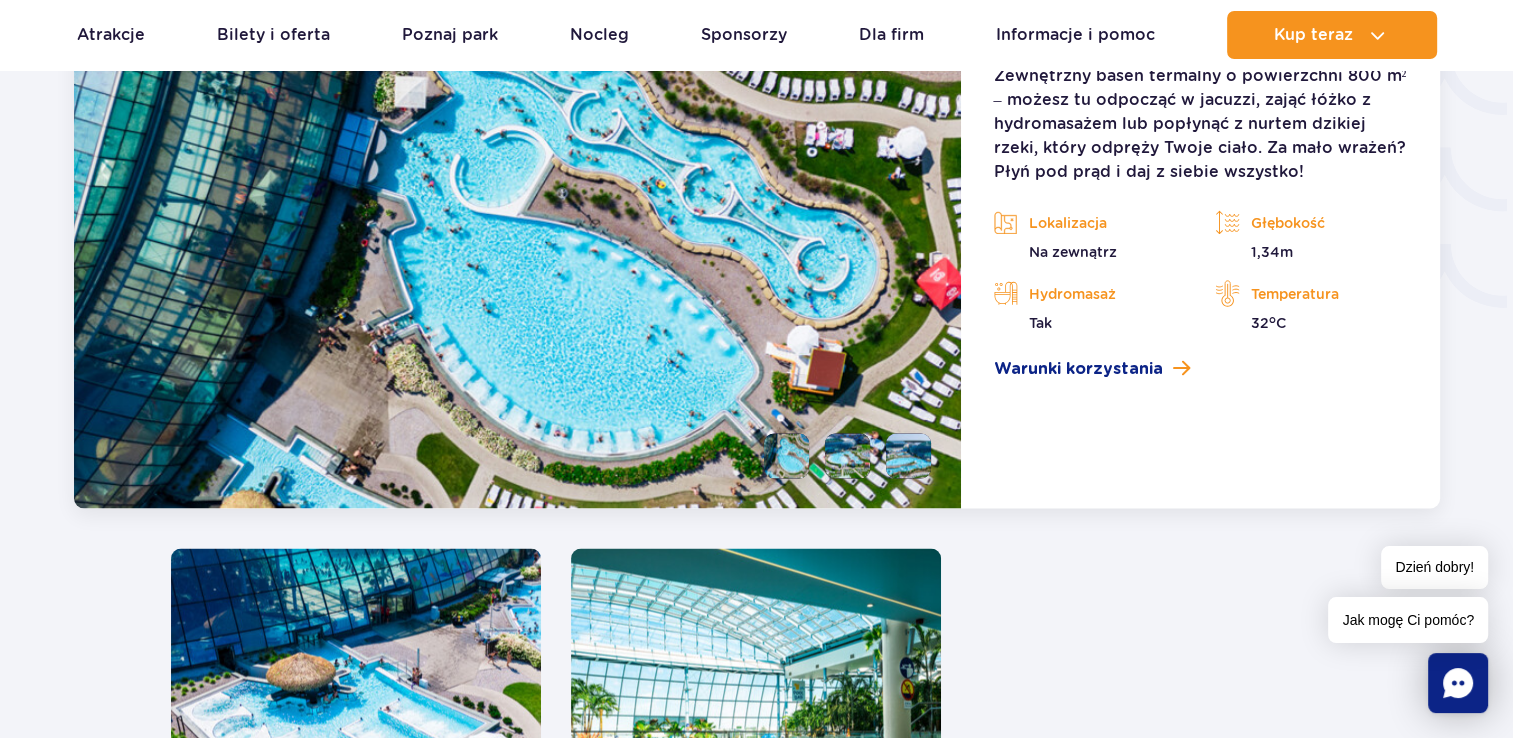 scroll, scrollTop: 3536, scrollLeft: 0, axis: vertical 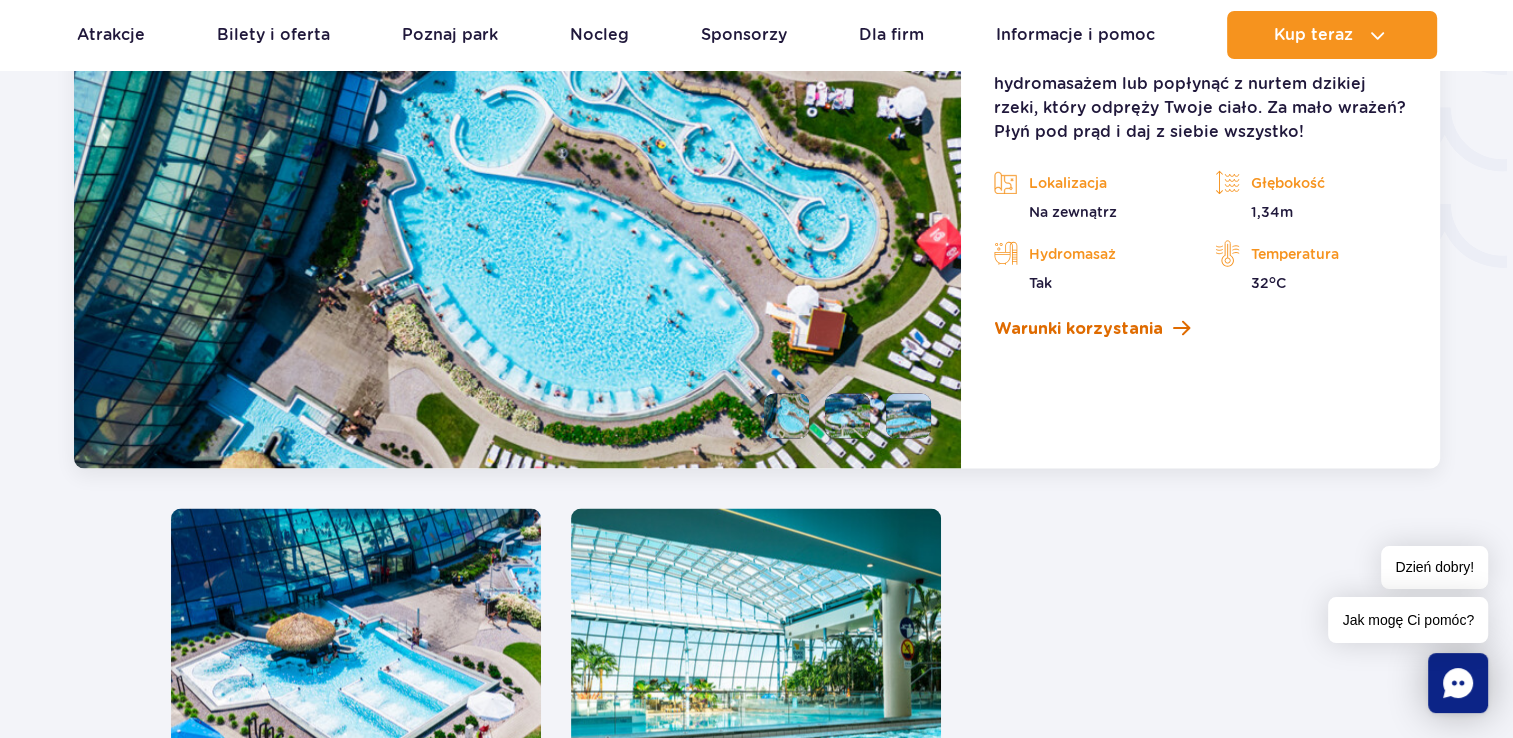 click on "Warunki korzystania" at bounding box center [1077, 328] 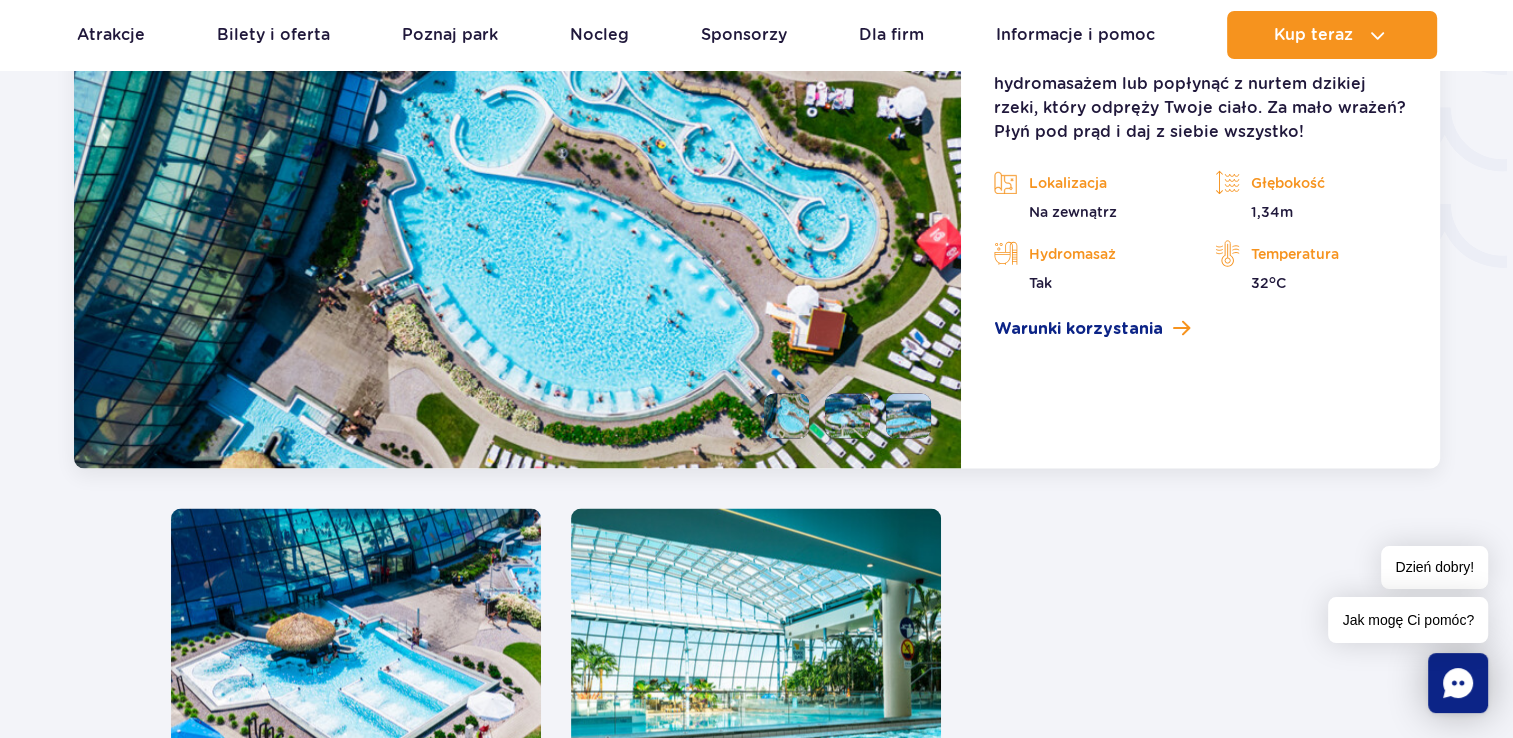 click 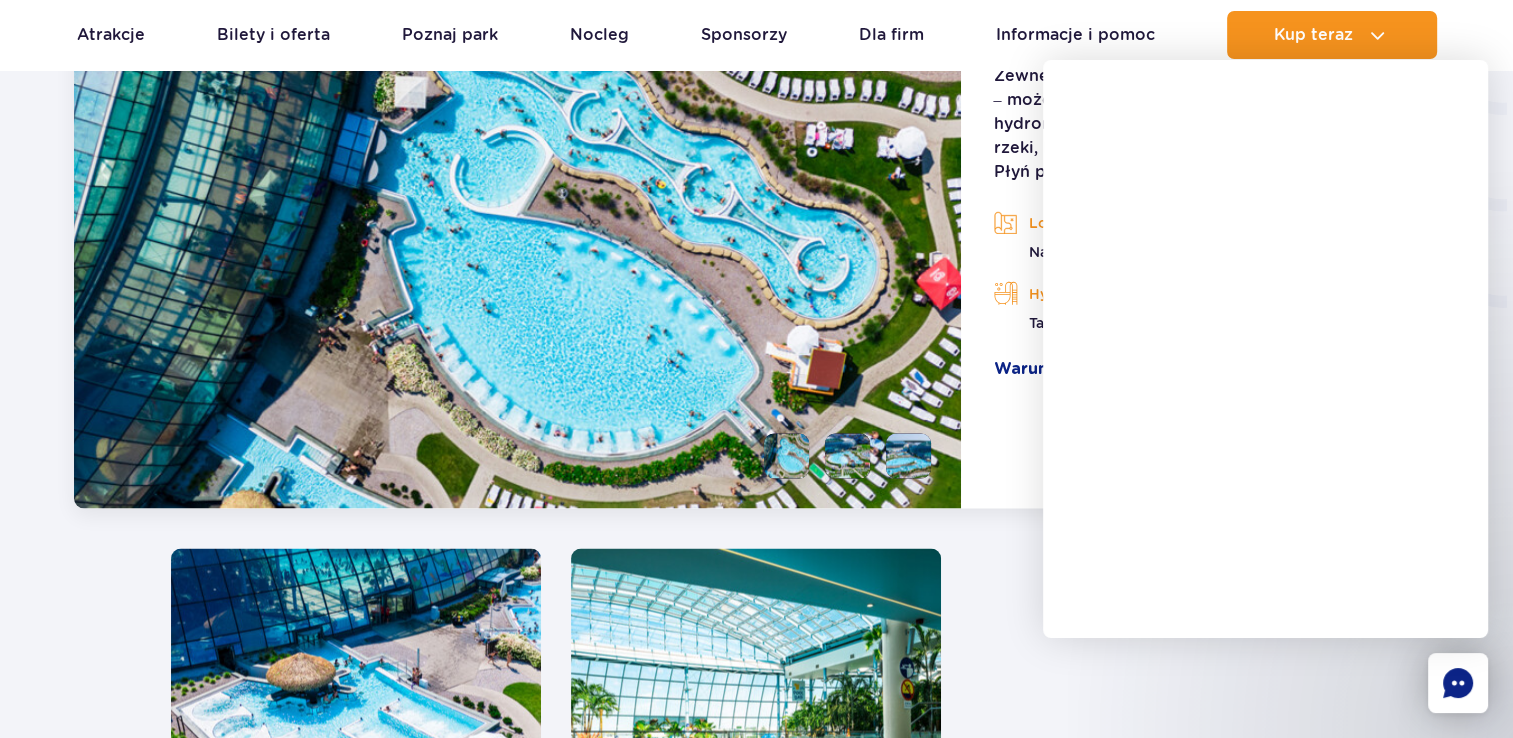 scroll, scrollTop: 3456, scrollLeft: 0, axis: vertical 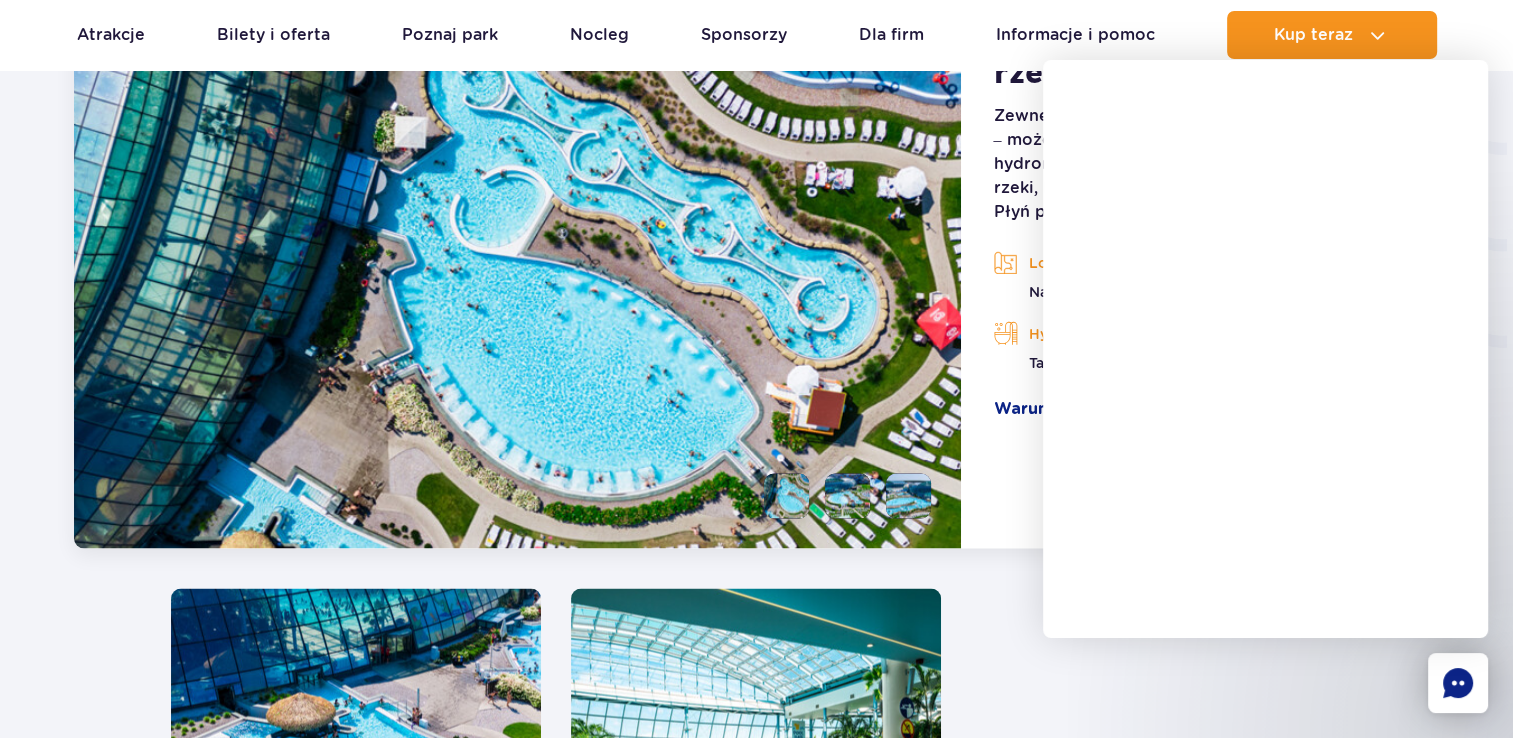 click on "Godziny otwarcia
Aktualny ruch w parku
pl
PL
EN
UA
Moje  konto
Zarządzaj  biletami
Aktualny ruch w parku
Atrakcje
Zjeżdżalnie
Aster
SPA" at bounding box center [756, -44] 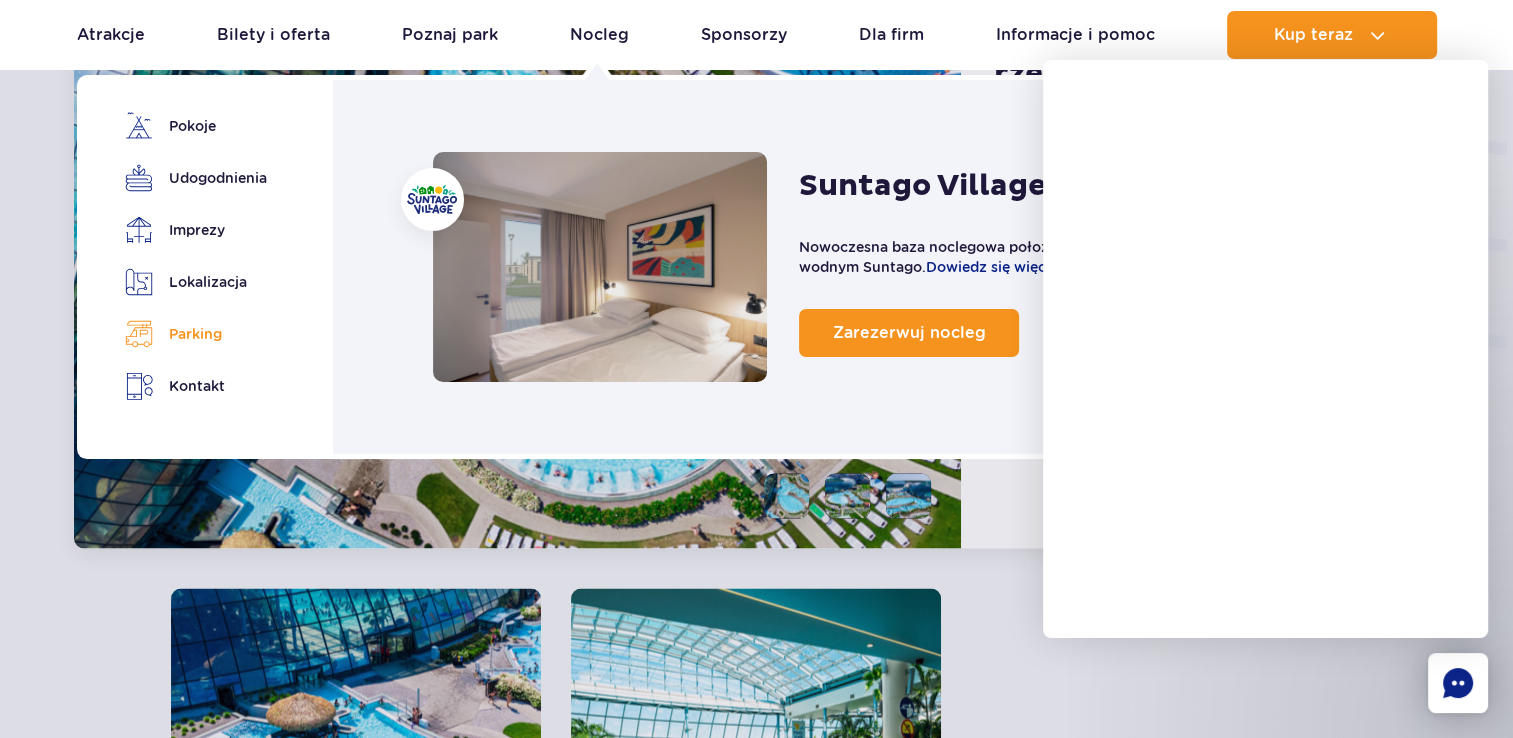 click on "Parking" at bounding box center (192, 334) 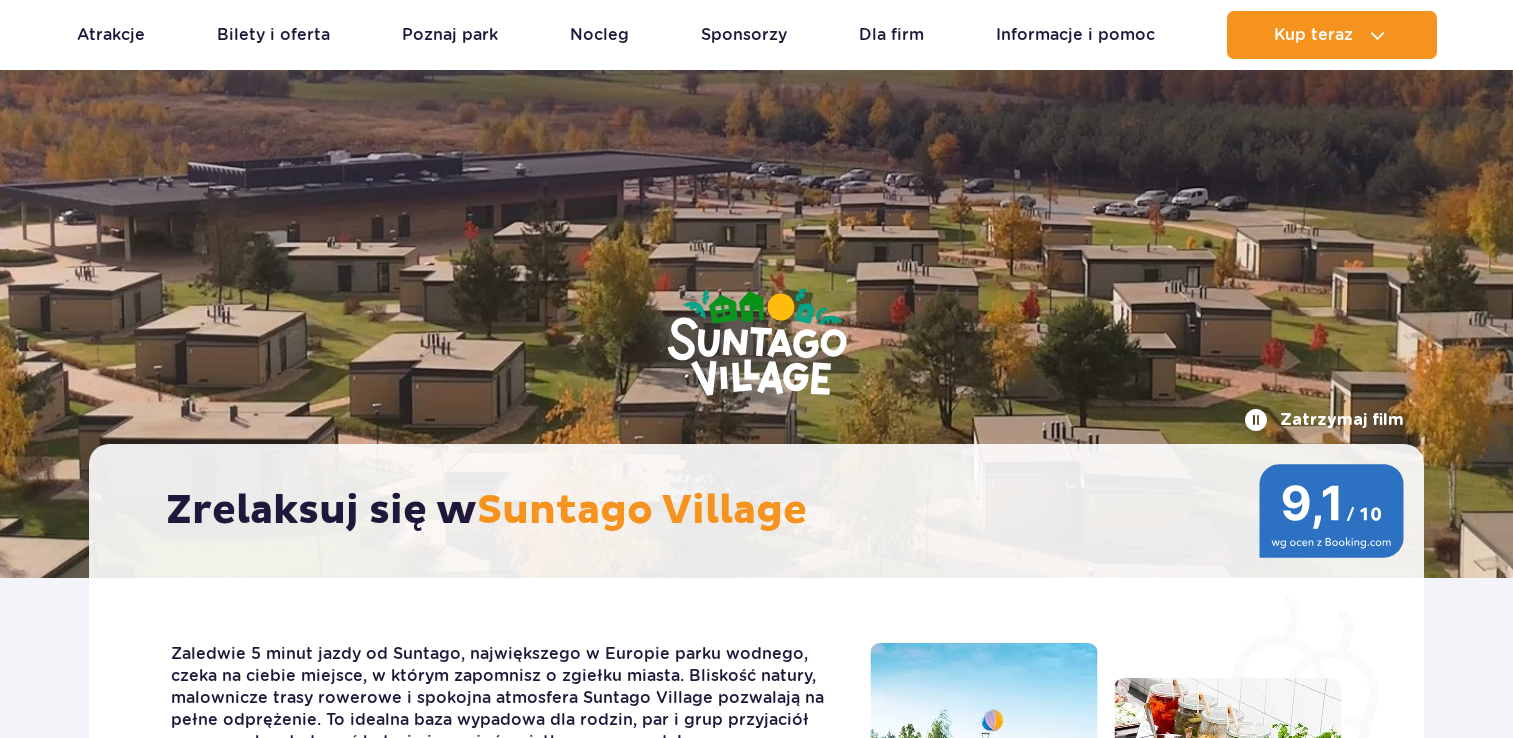 scroll, scrollTop: 5921, scrollLeft: 0, axis: vertical 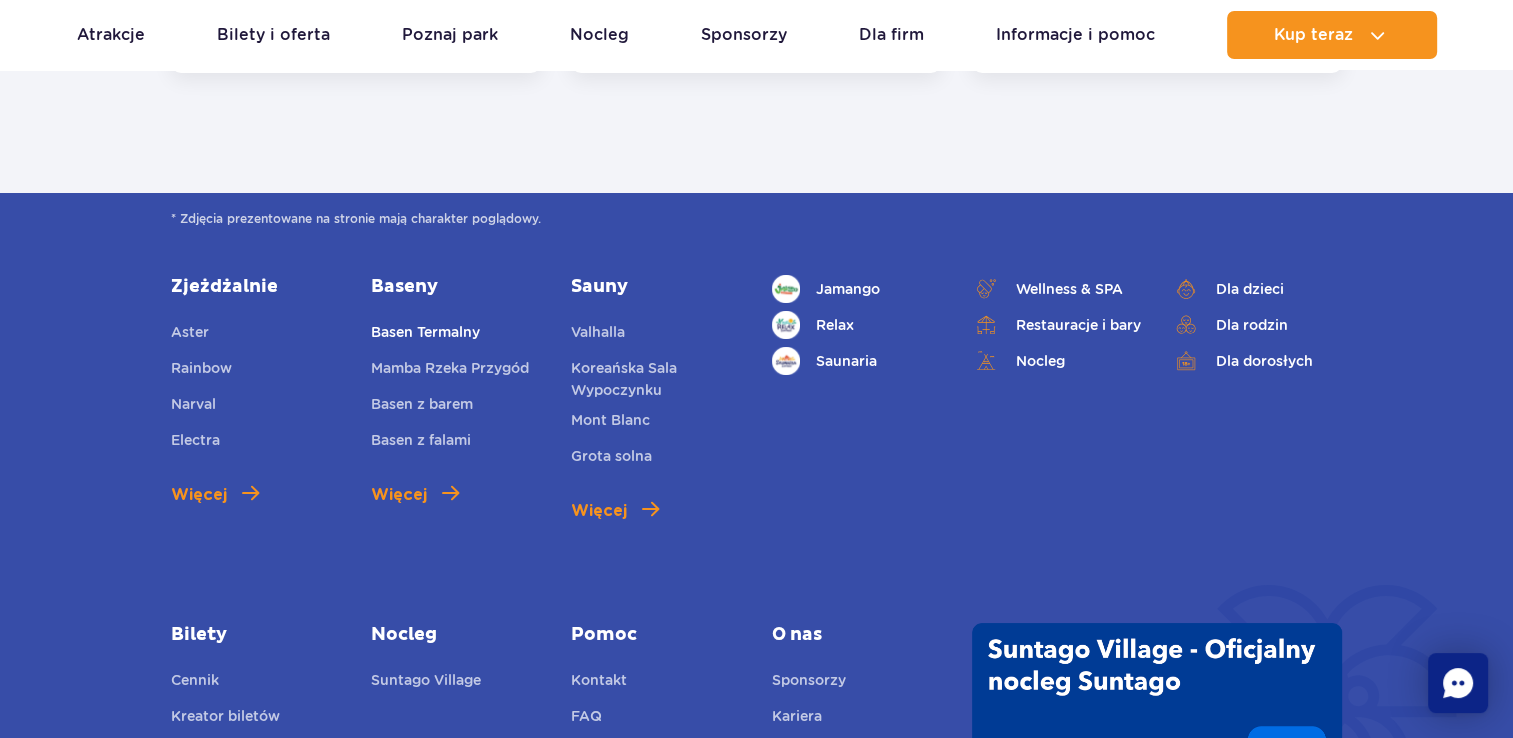 click on "Basen Termalny" at bounding box center (425, 335) 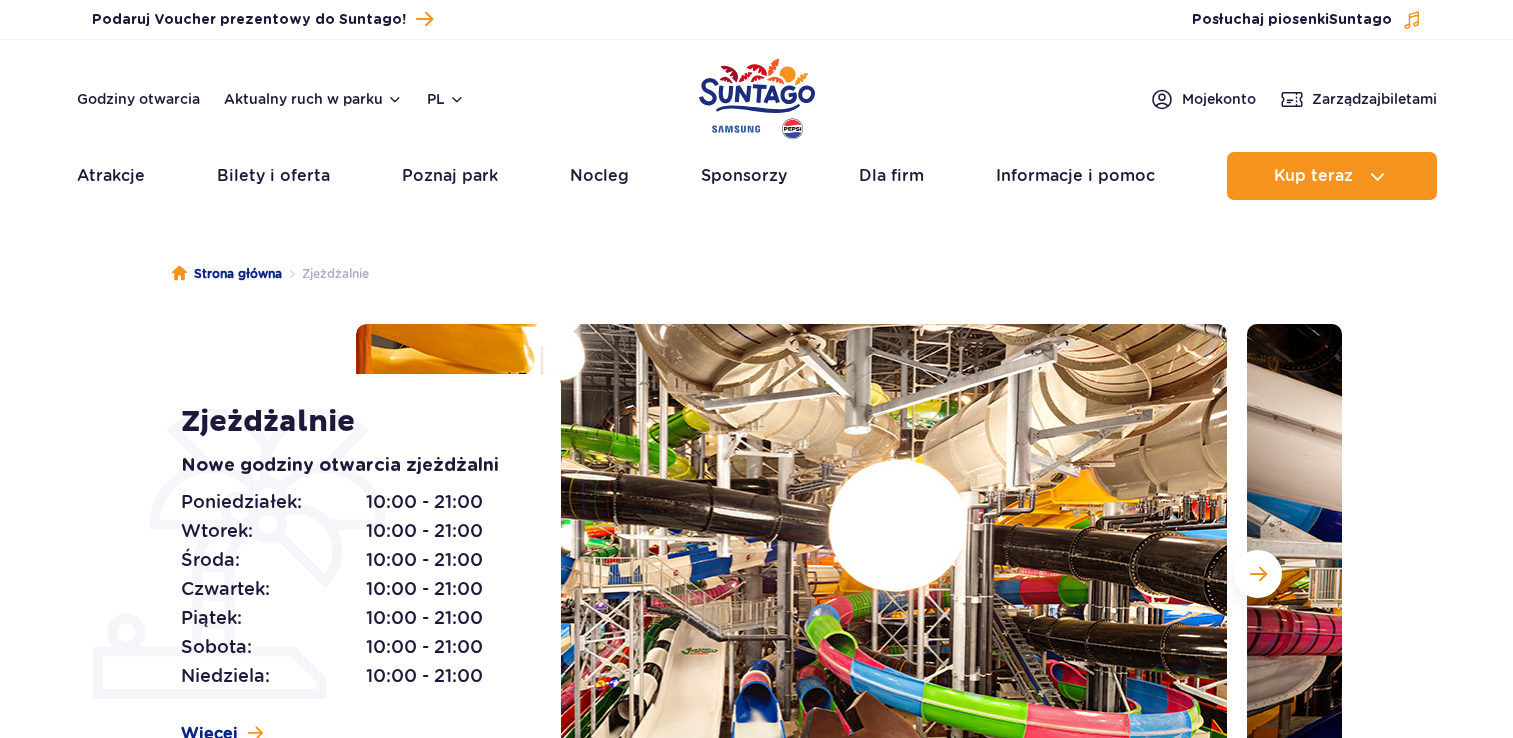 scroll, scrollTop: 0, scrollLeft: 0, axis: both 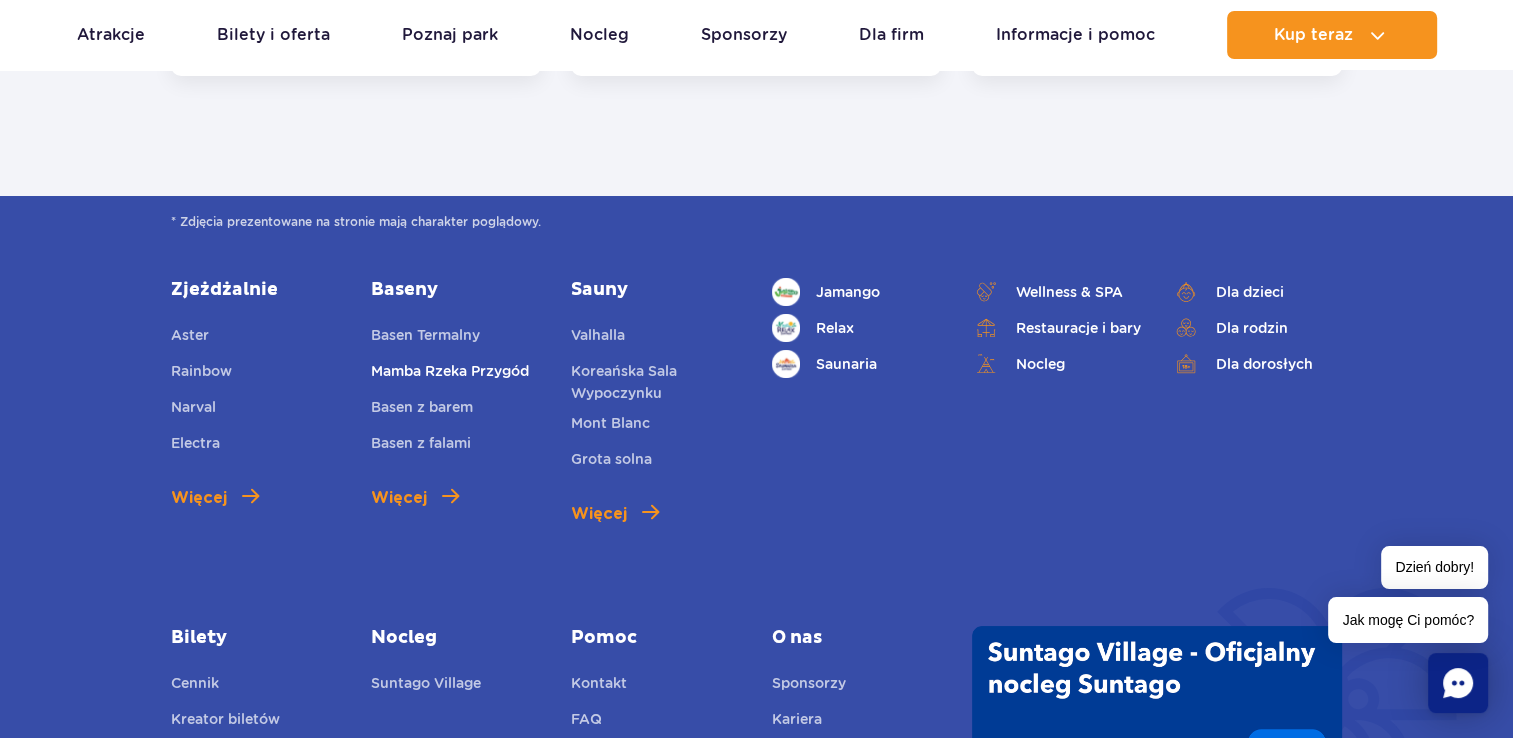 click on "Mamba Rzeka Przygód" at bounding box center (450, 374) 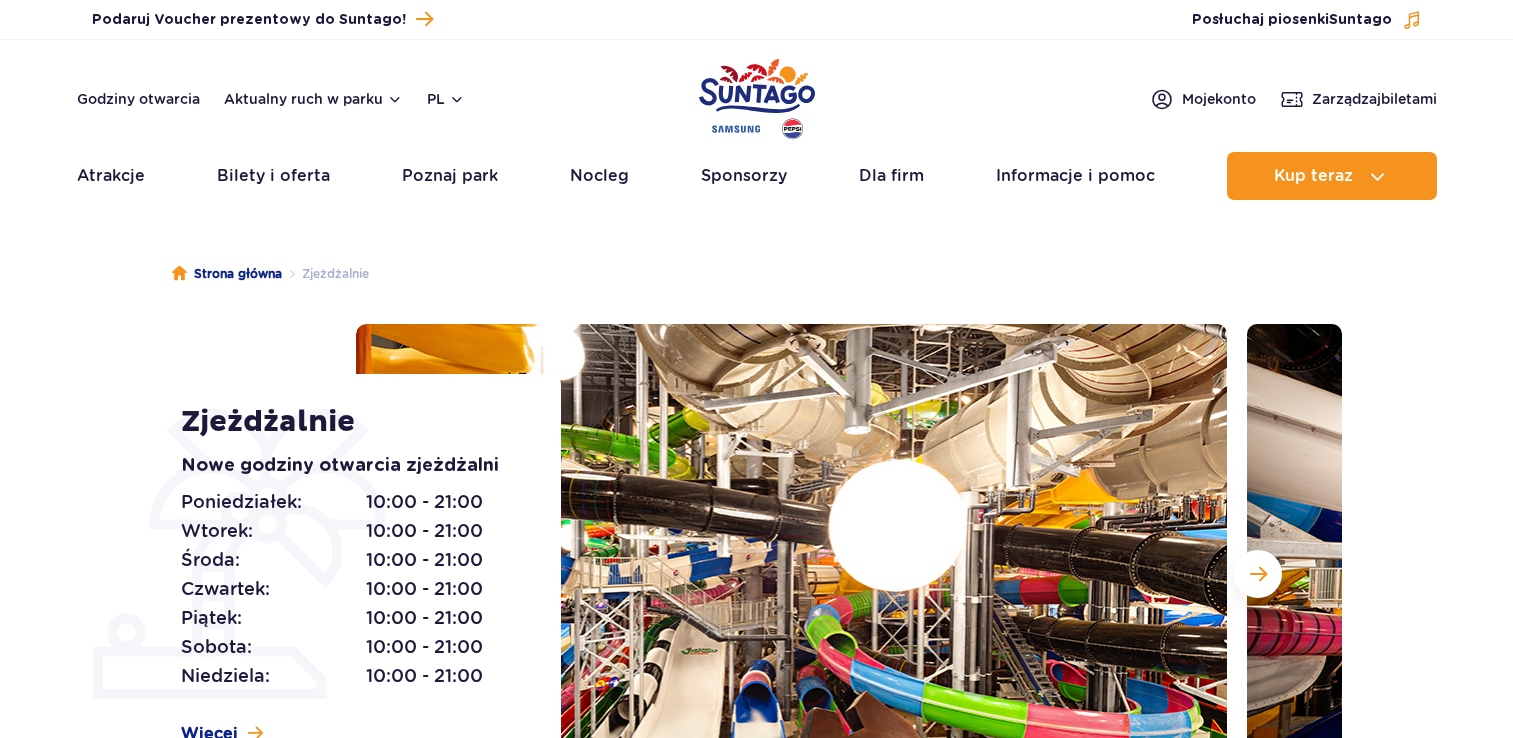 scroll, scrollTop: 0, scrollLeft: 0, axis: both 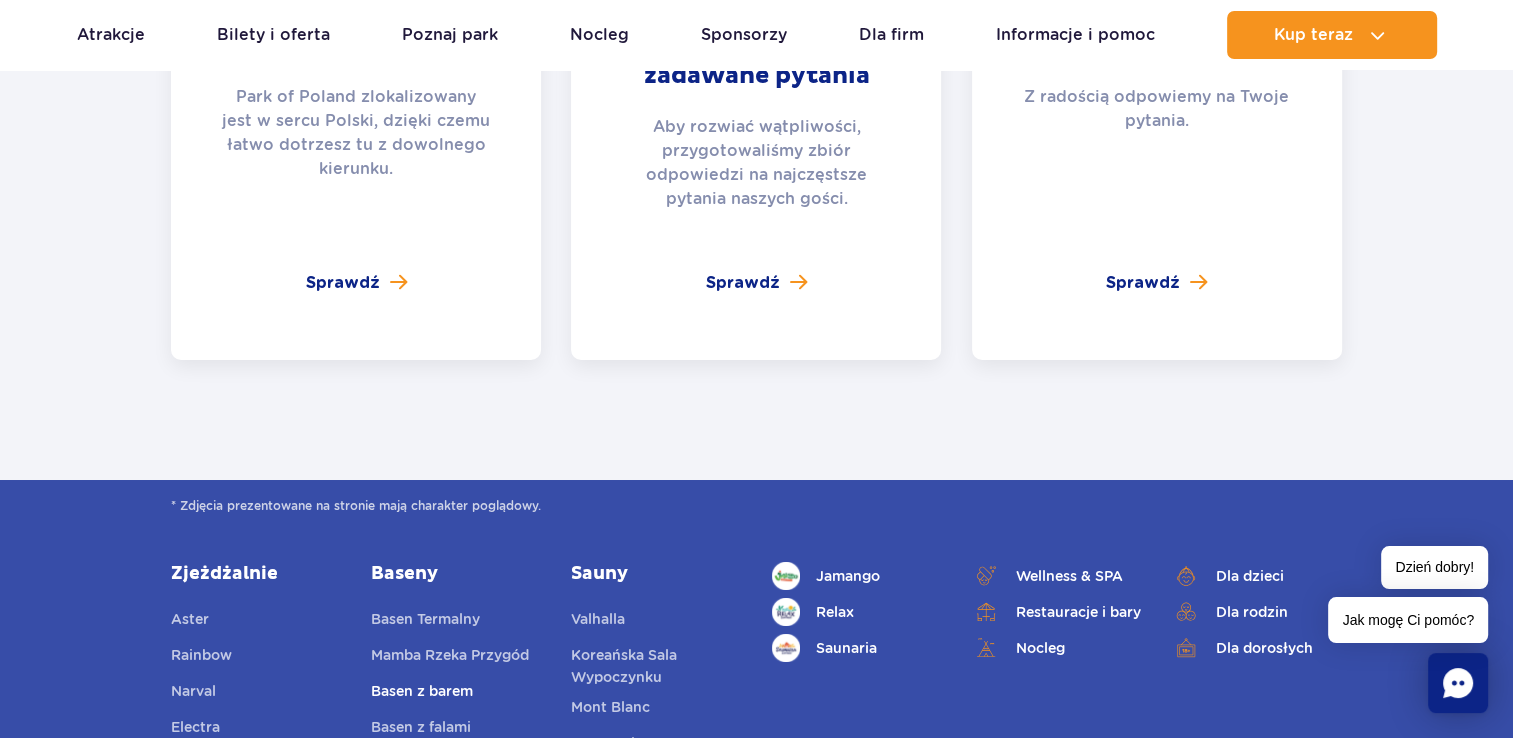click on "Basen z barem" at bounding box center (422, 694) 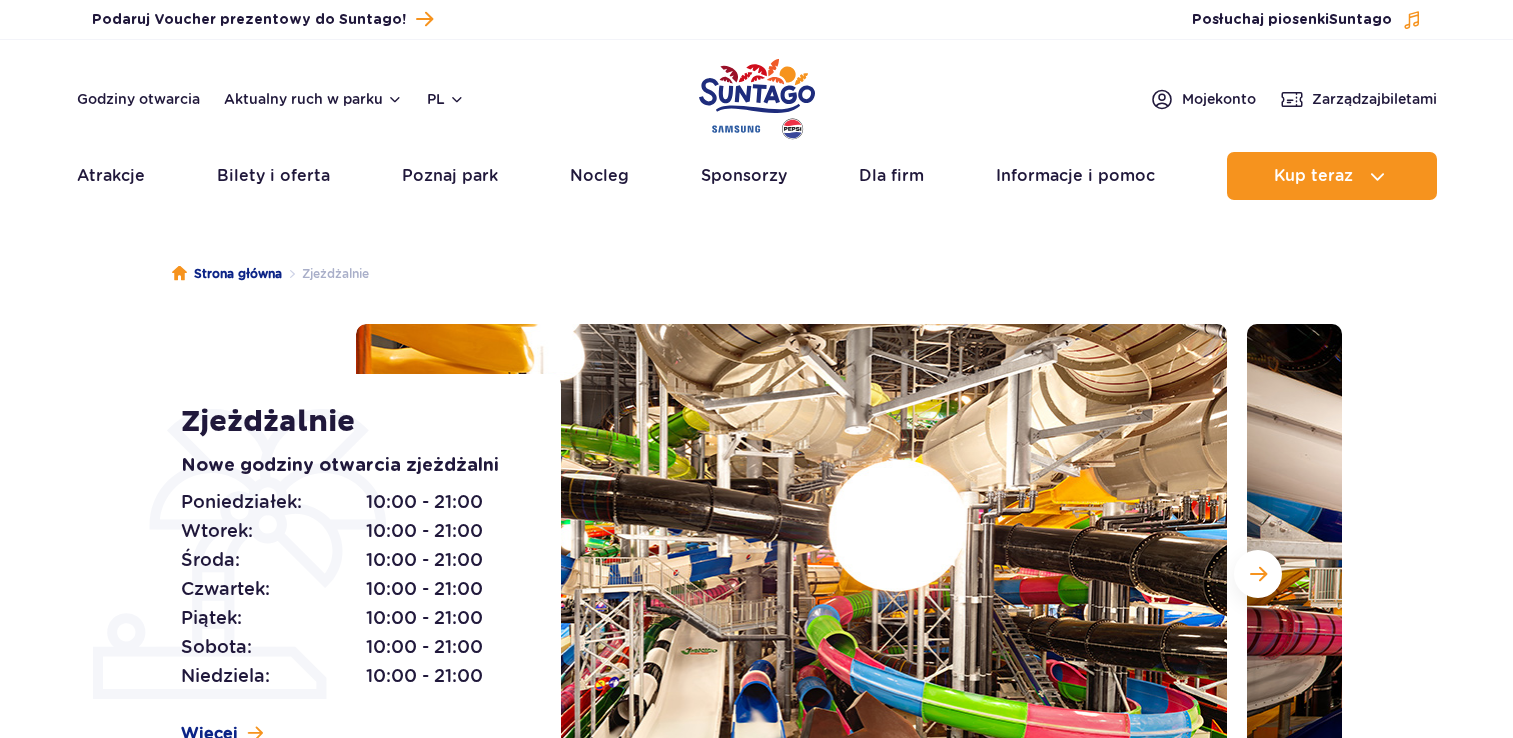 scroll, scrollTop: 0, scrollLeft: 0, axis: both 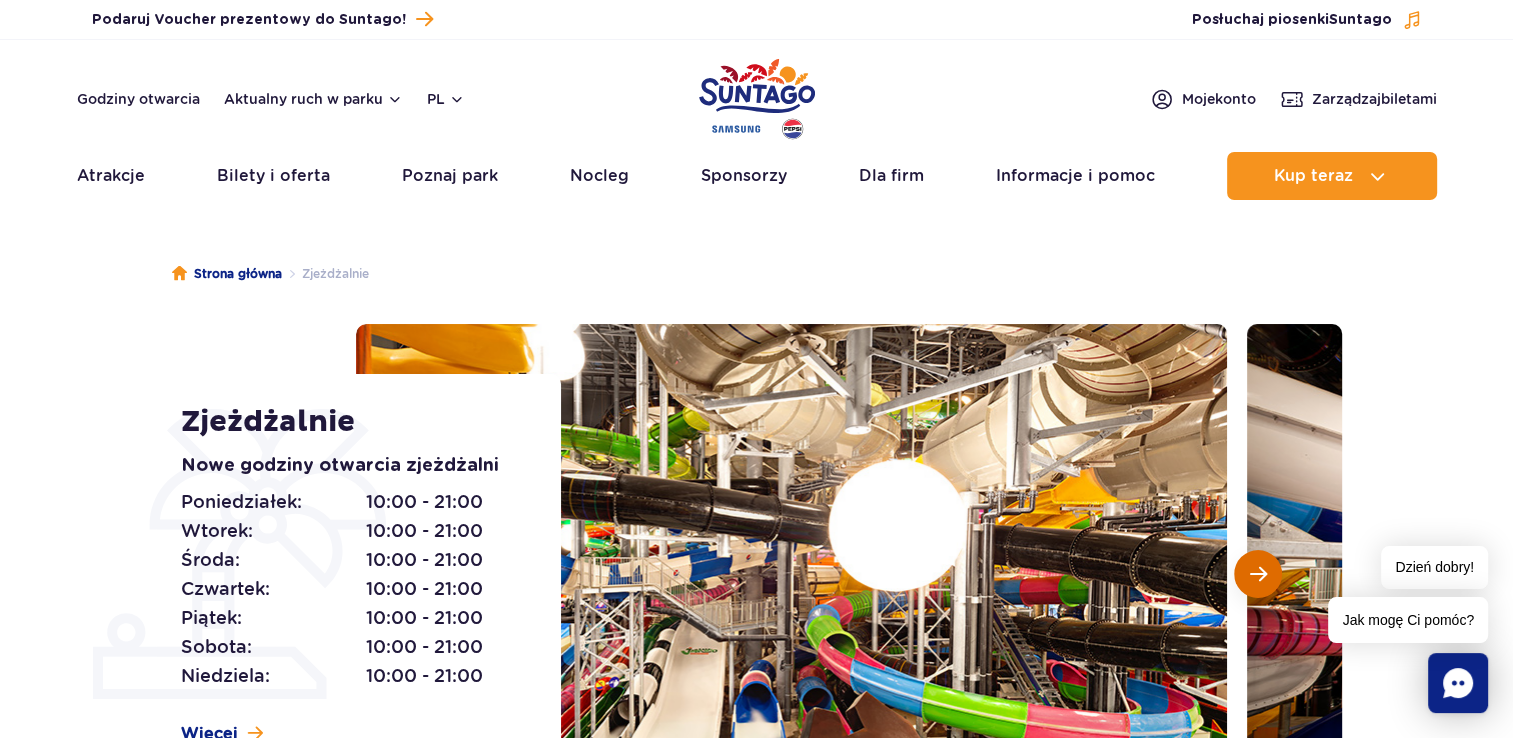 click at bounding box center [1258, 574] 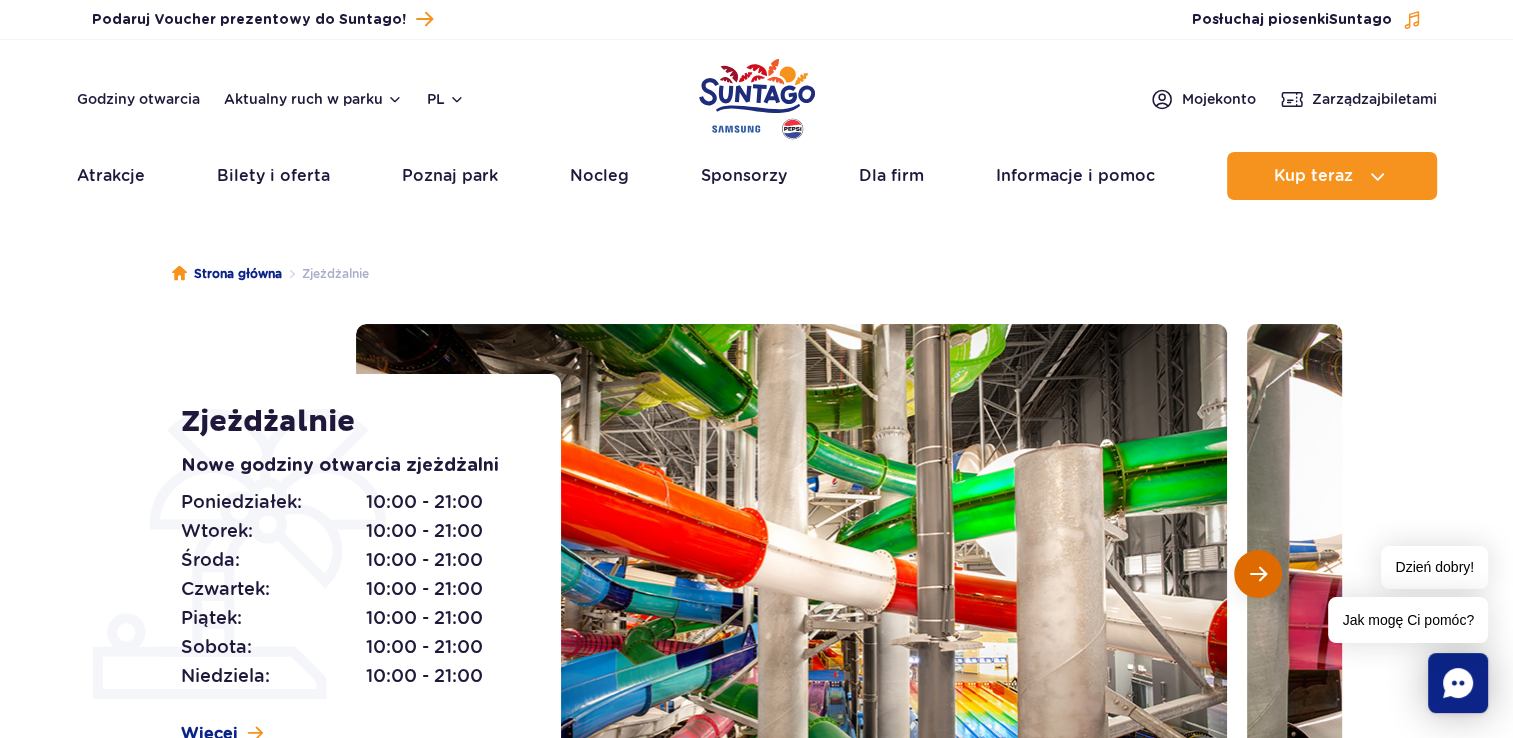 click at bounding box center [1258, 574] 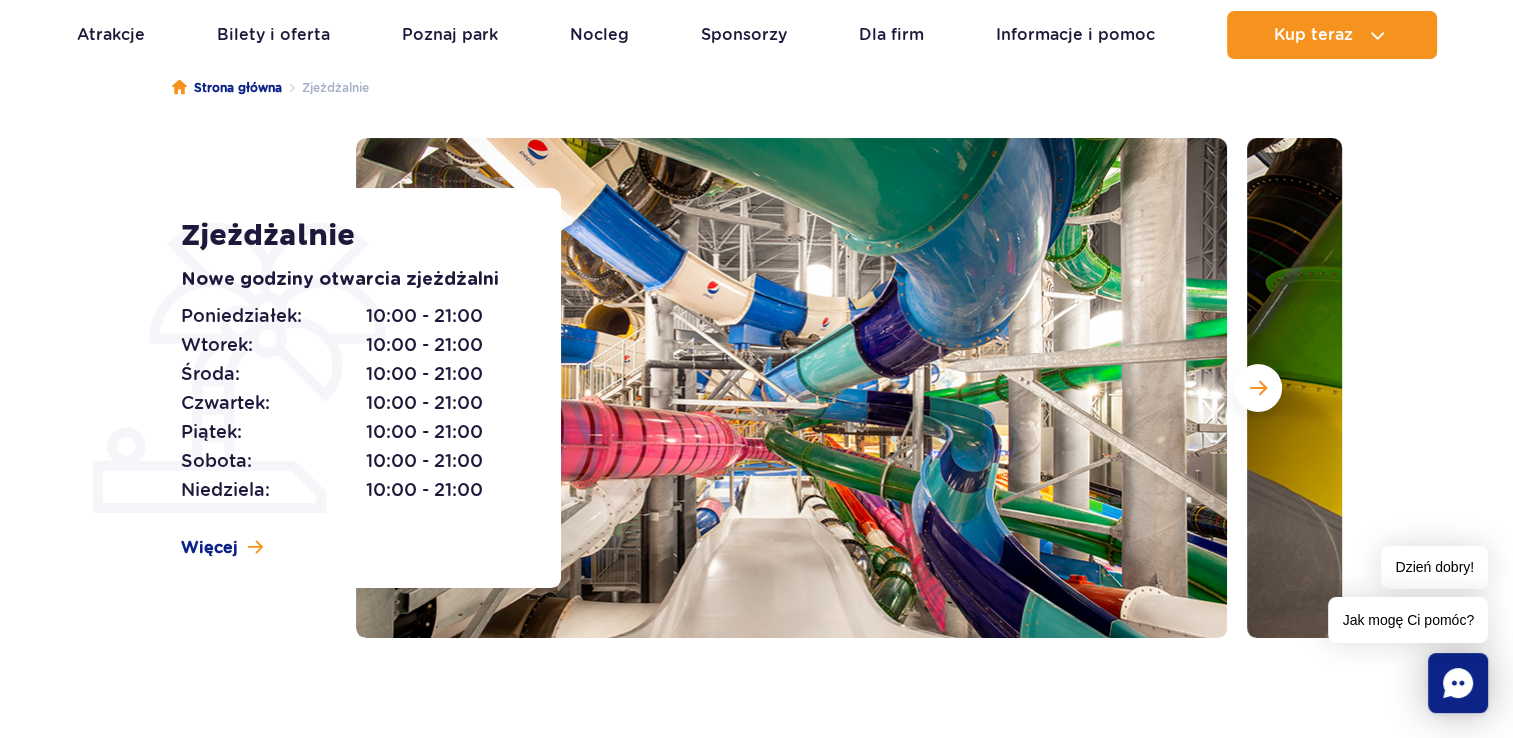 scroll, scrollTop: 200, scrollLeft: 0, axis: vertical 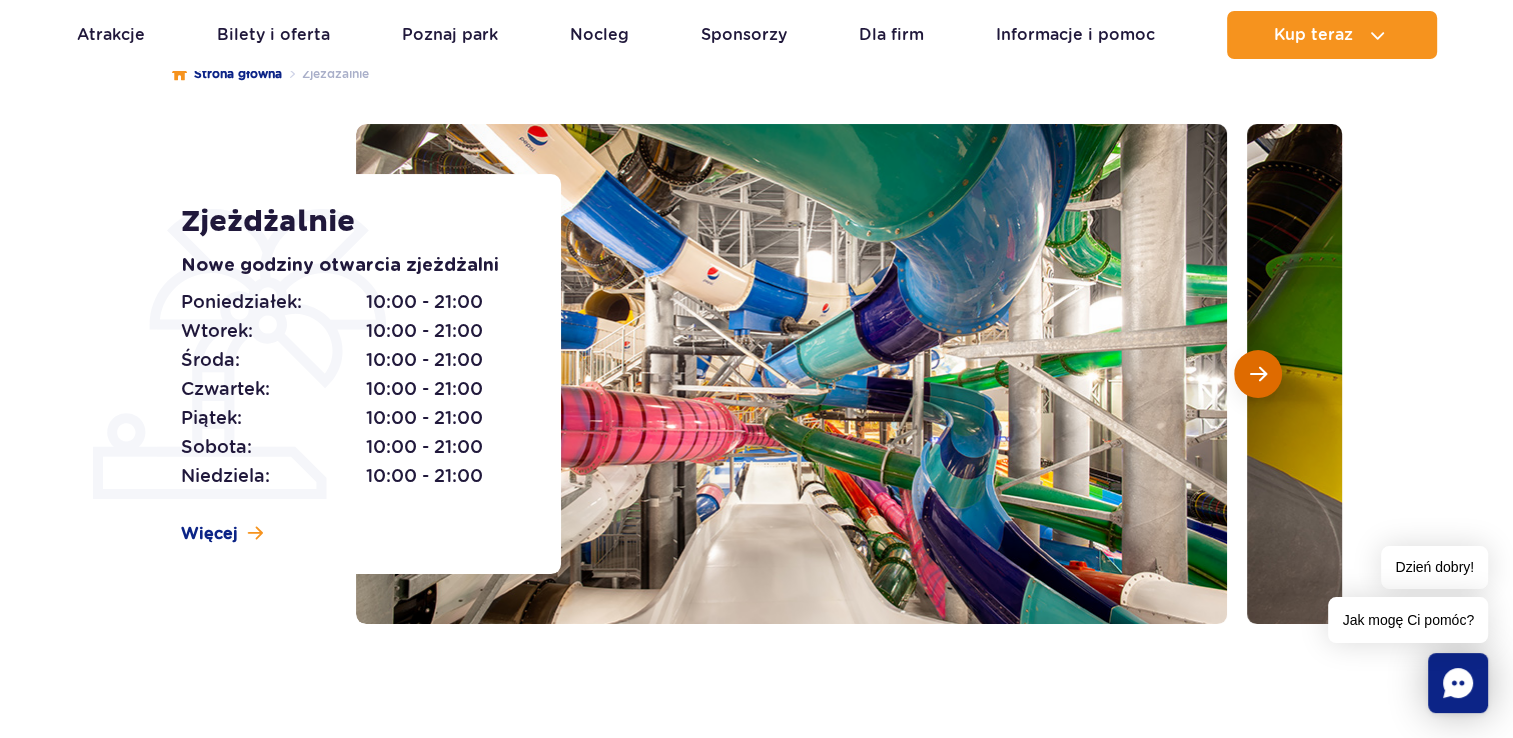 click at bounding box center (1258, 374) 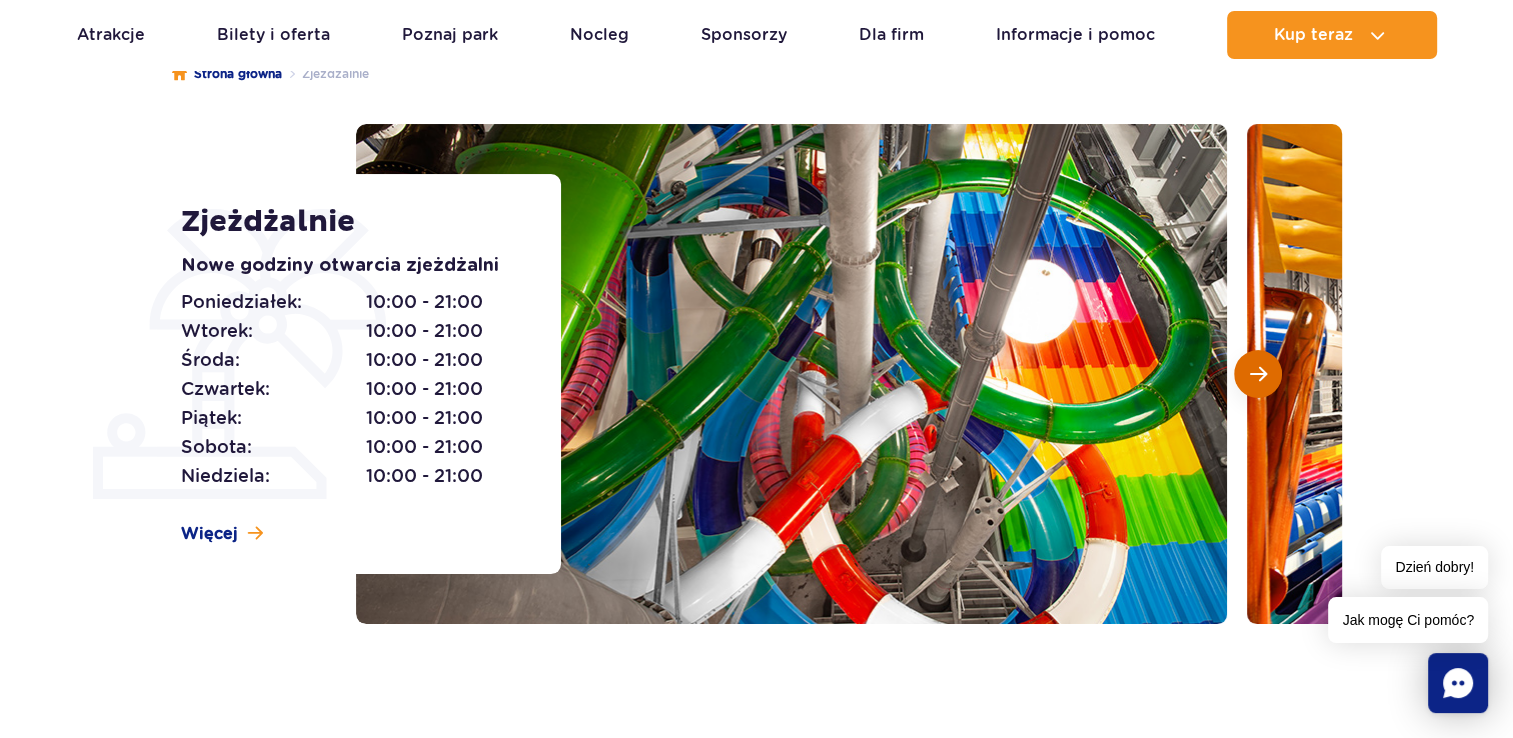 click at bounding box center [1258, 374] 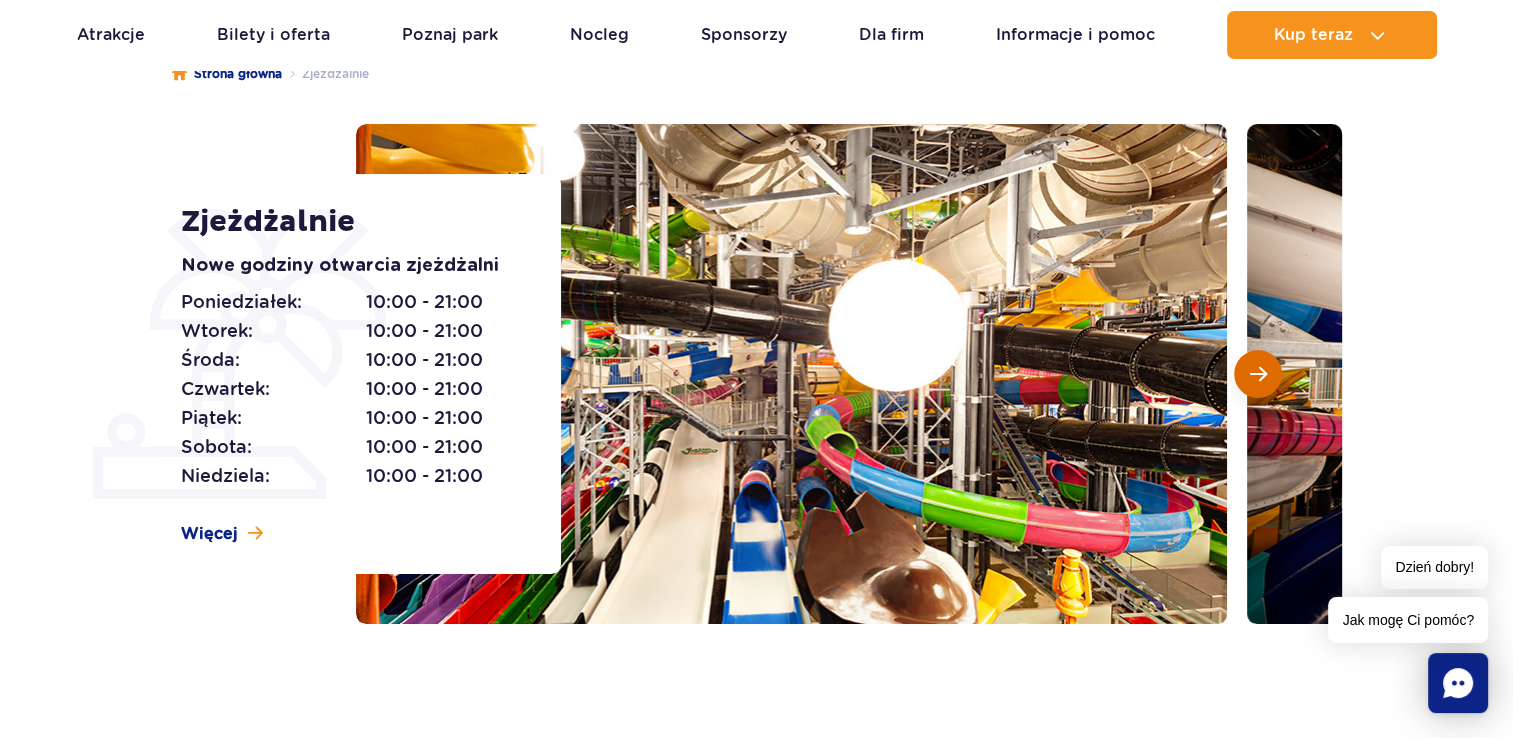 click at bounding box center [1258, 374] 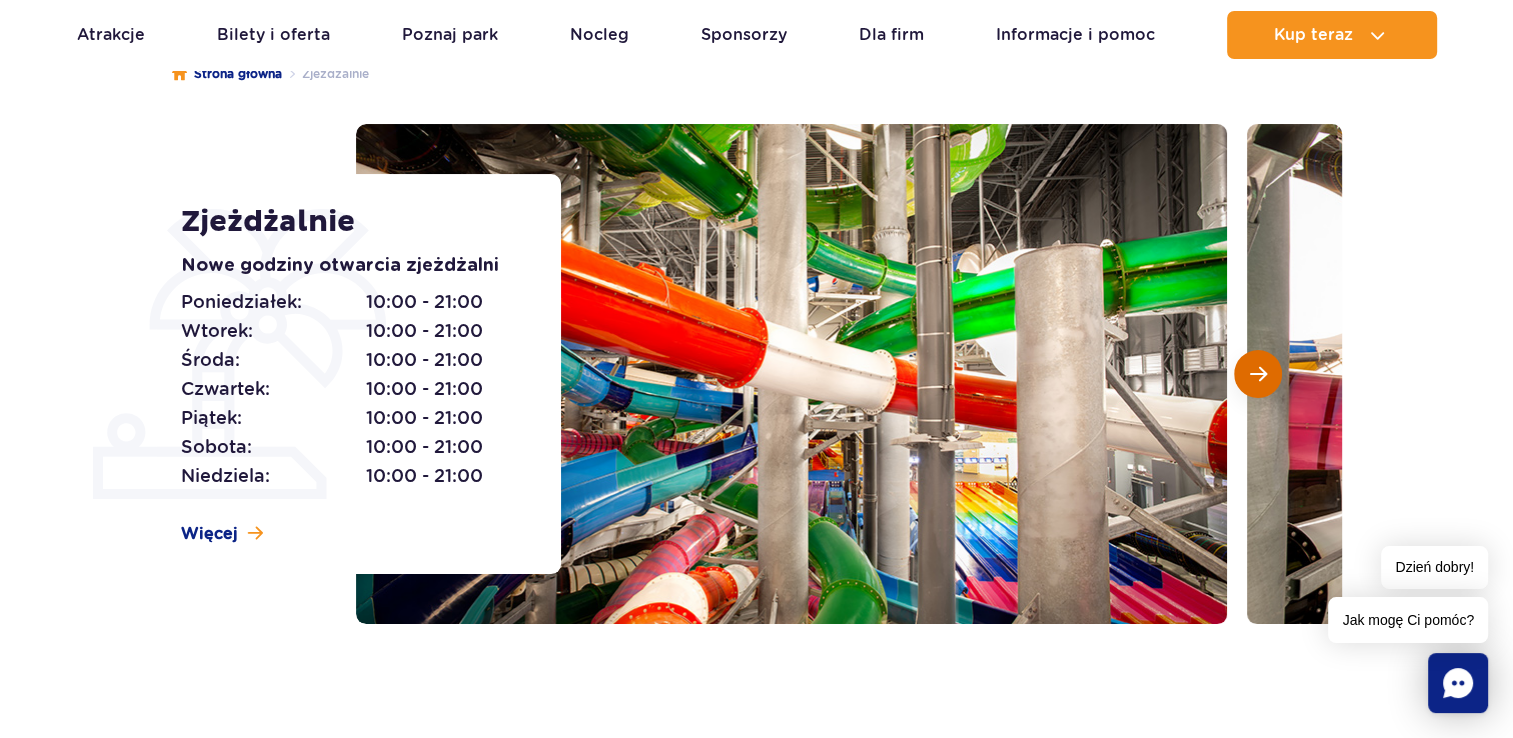 click at bounding box center (1258, 374) 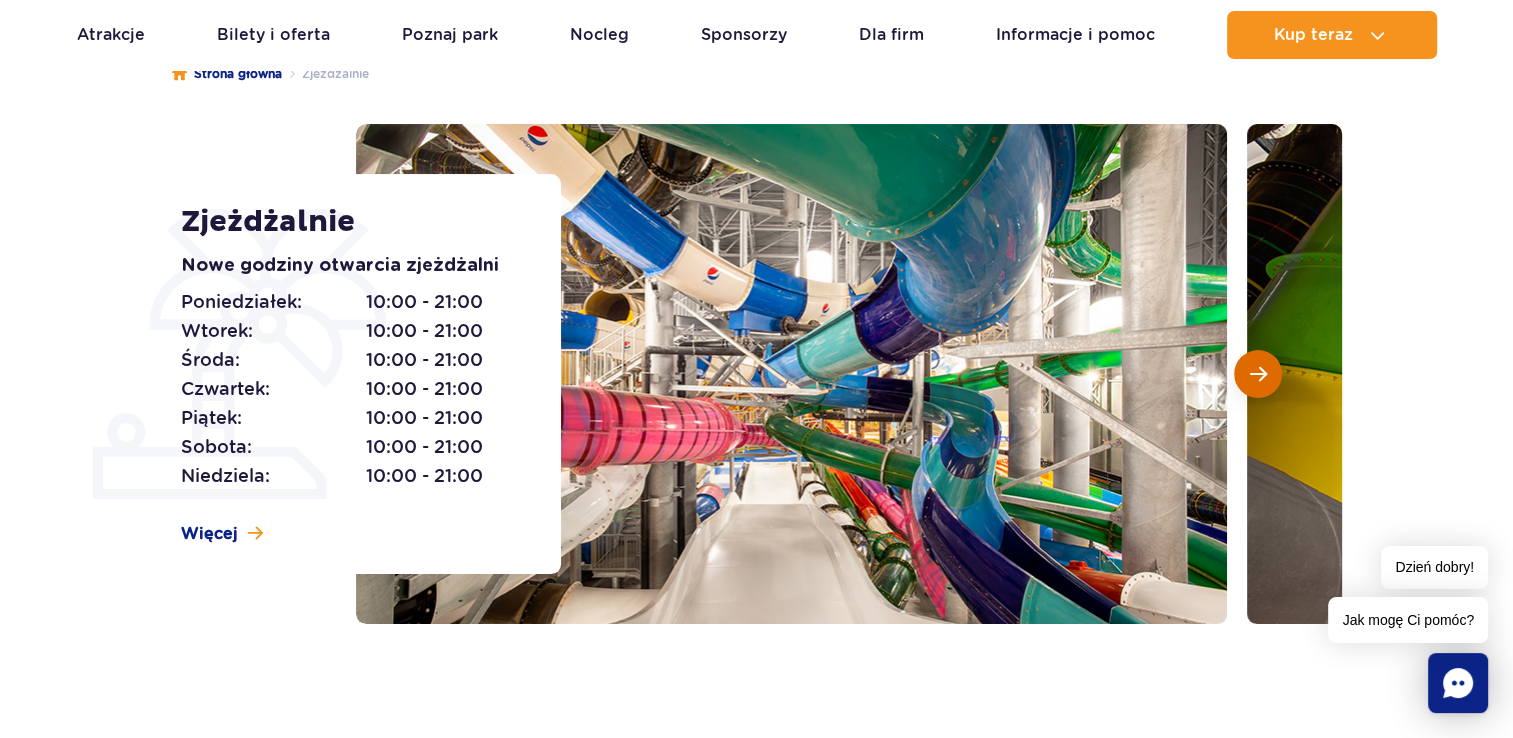 click at bounding box center [1258, 374] 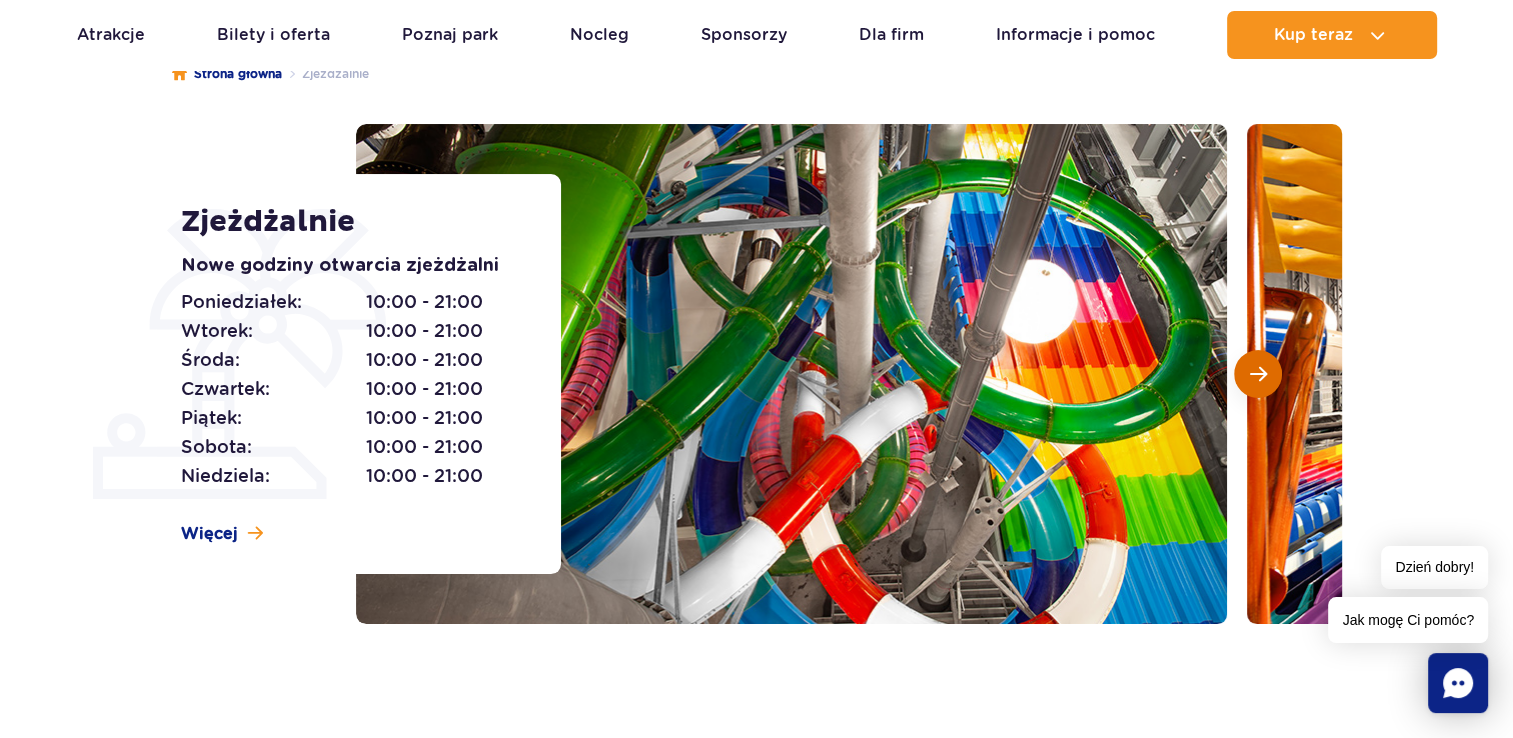 click at bounding box center [1258, 374] 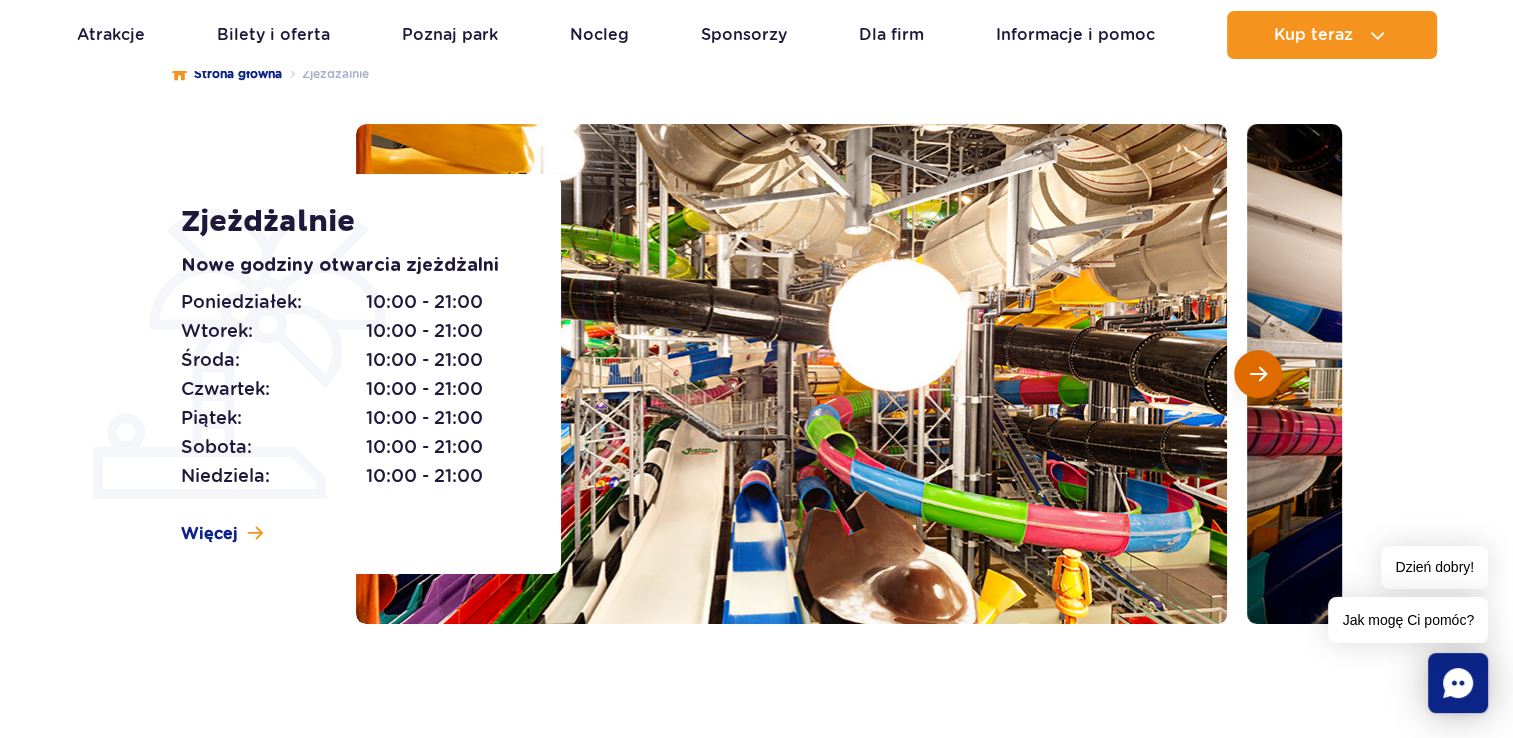 click at bounding box center [1258, 374] 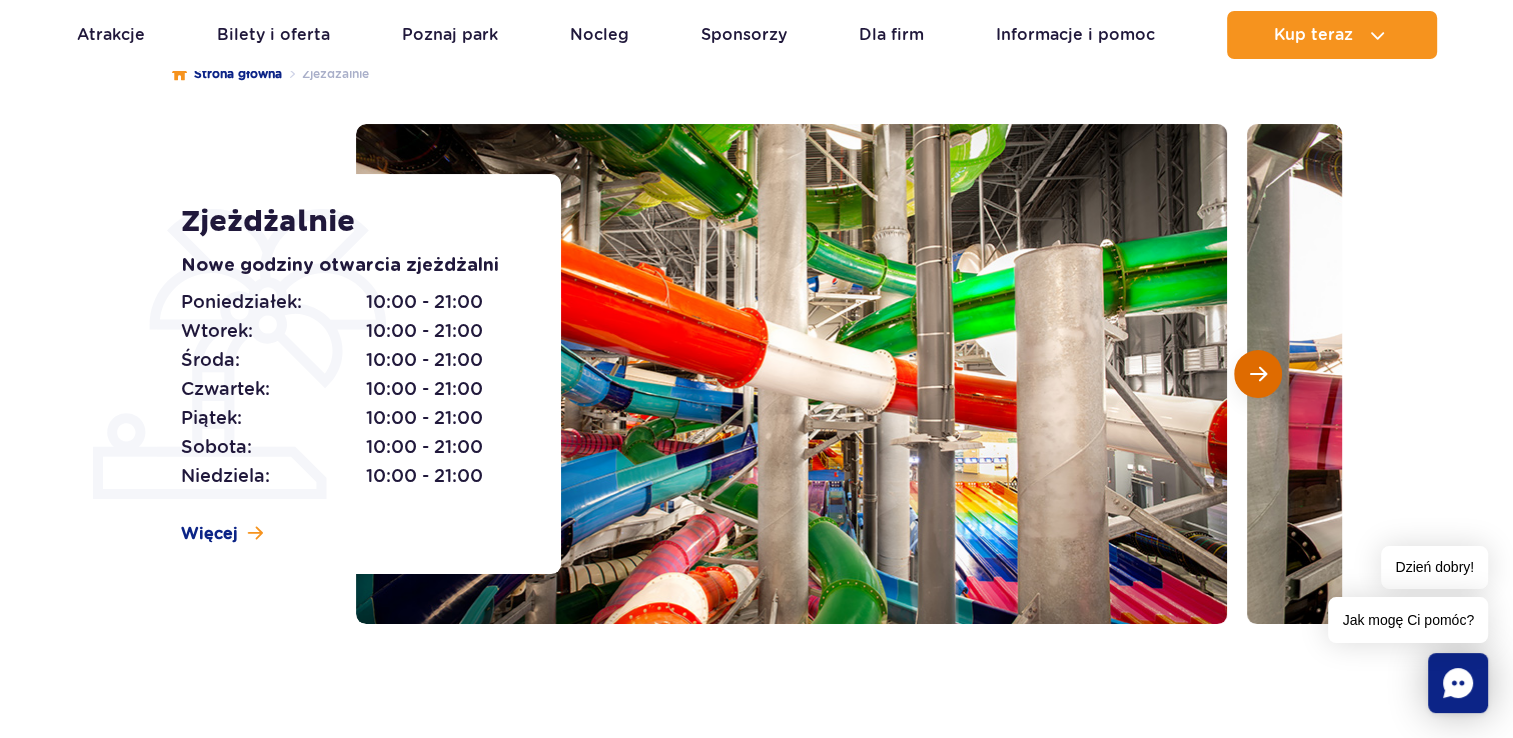 click at bounding box center (1258, 374) 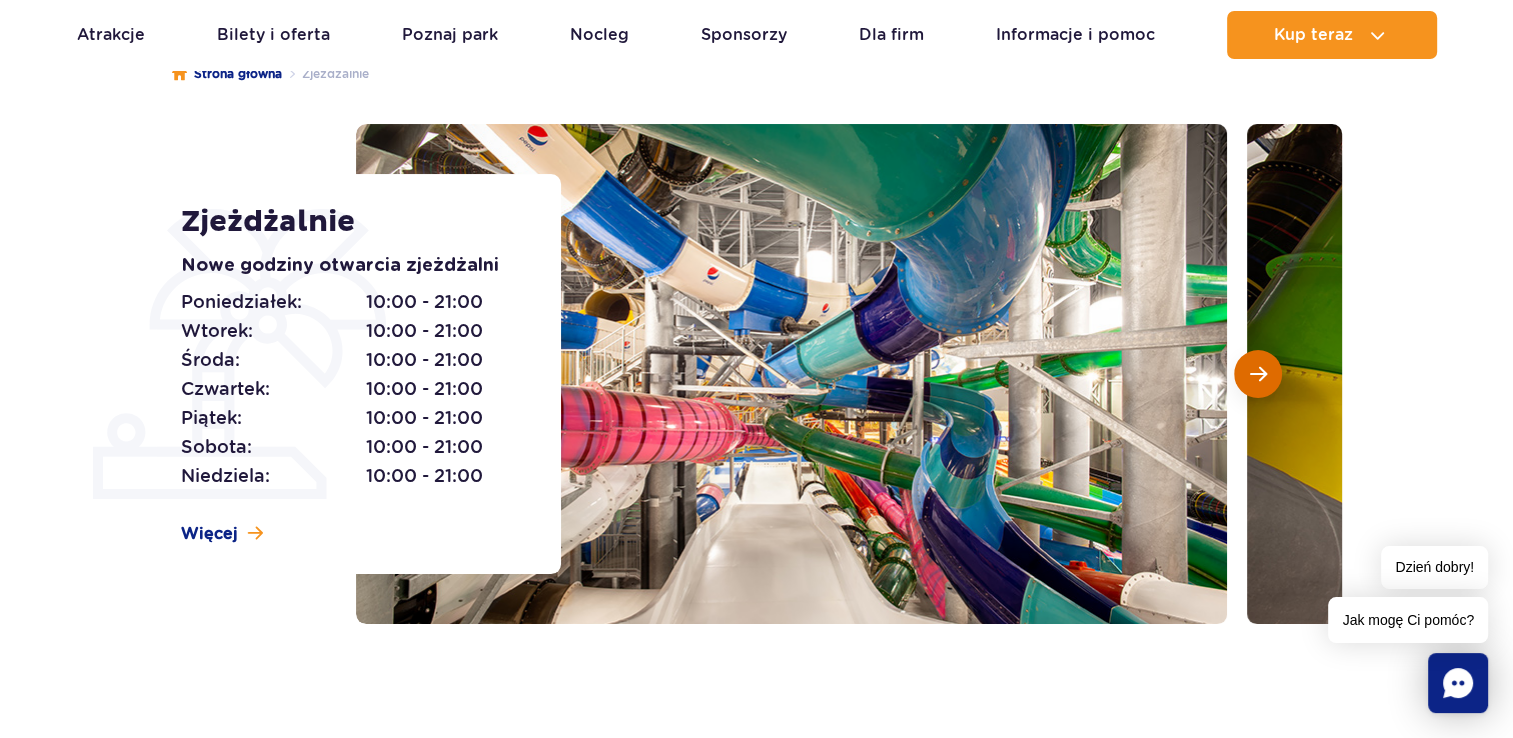click at bounding box center [1258, 374] 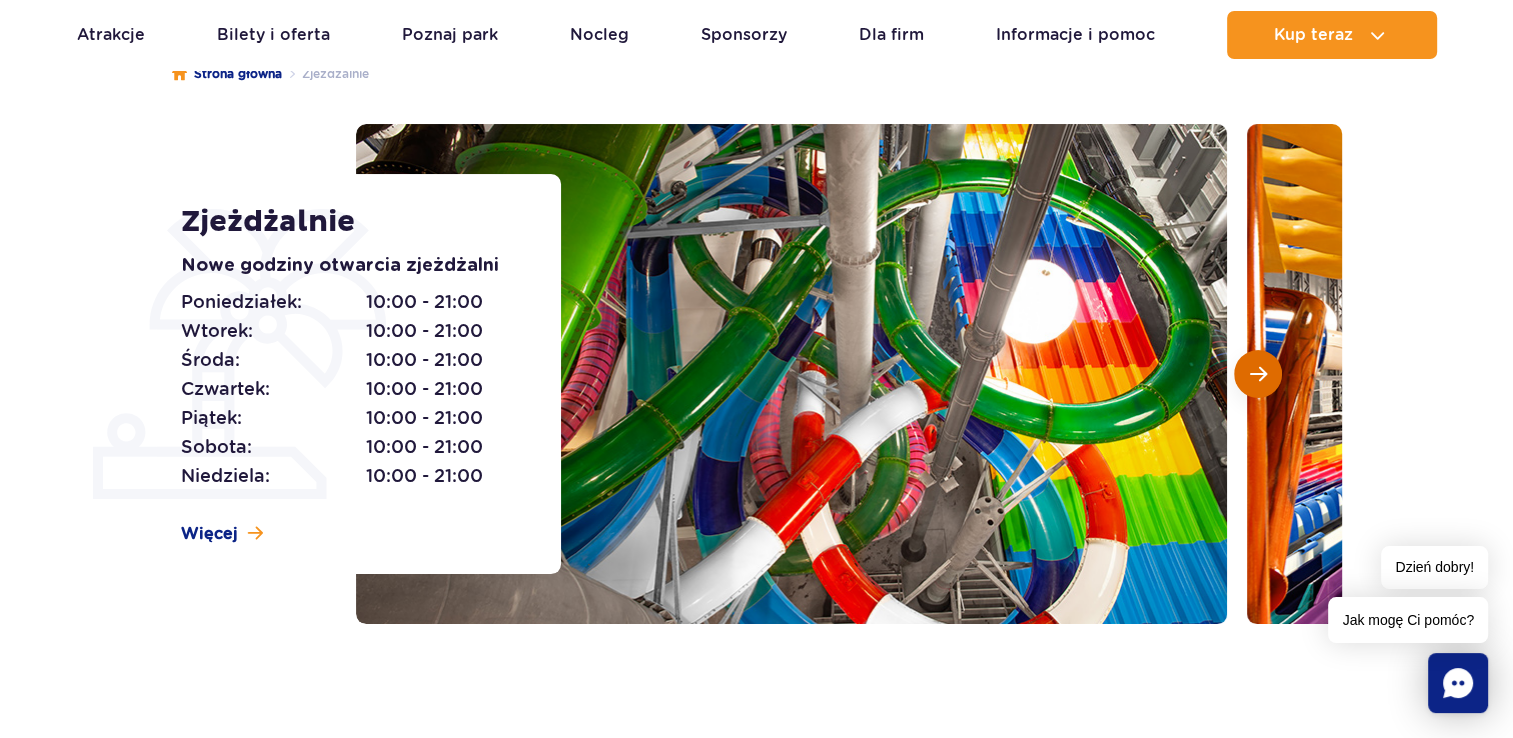 click at bounding box center (1258, 374) 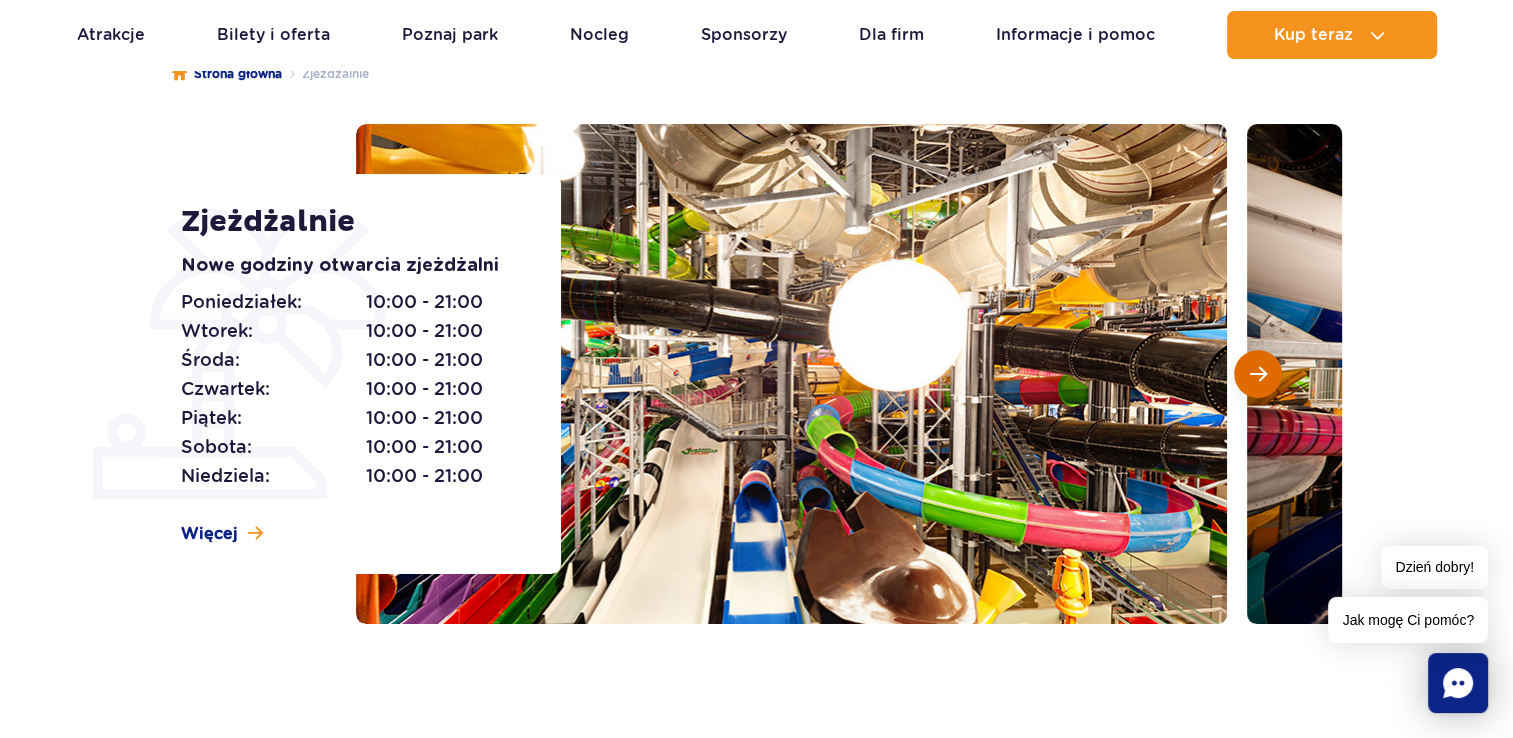 click at bounding box center (1258, 374) 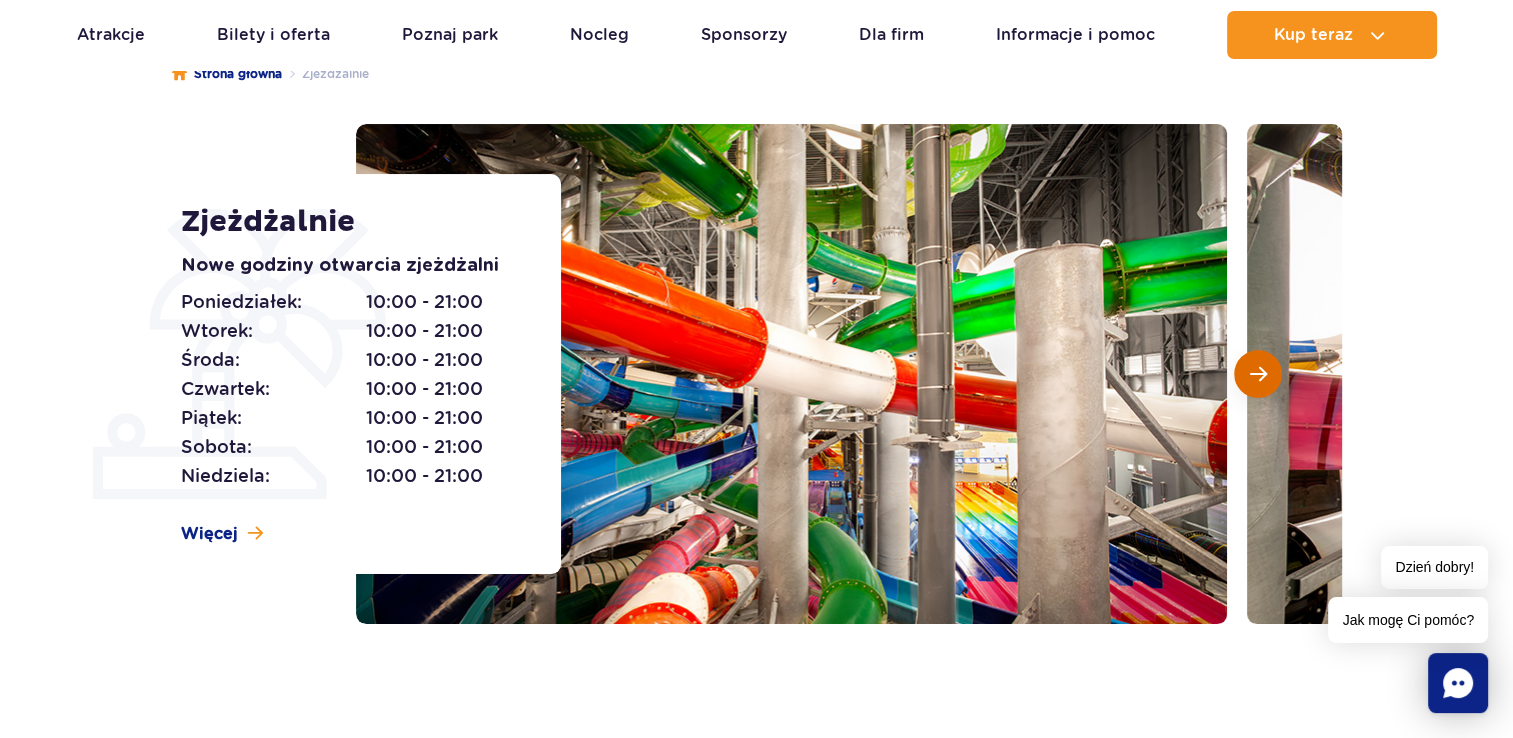 click at bounding box center [1258, 374] 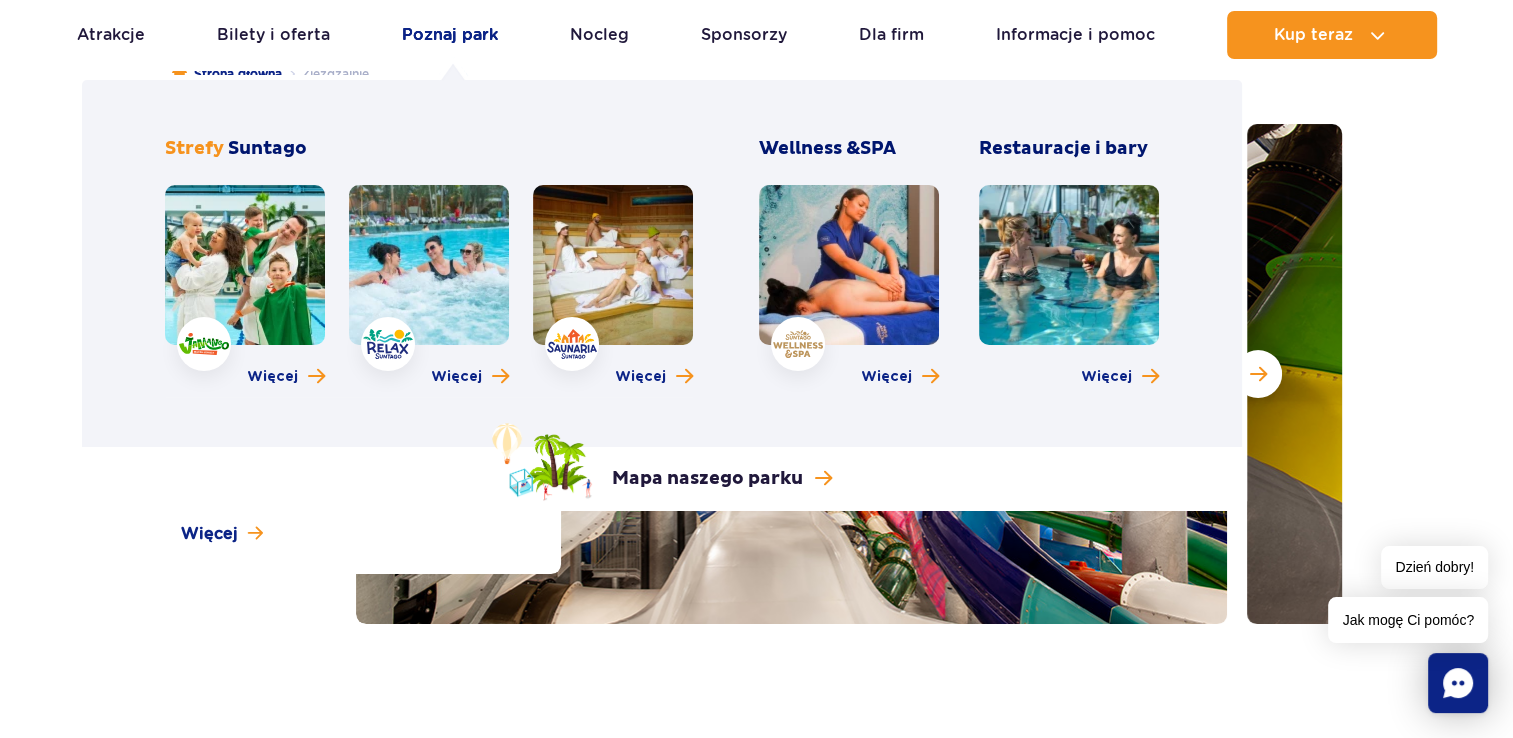 click on "Poznaj park" at bounding box center (450, 35) 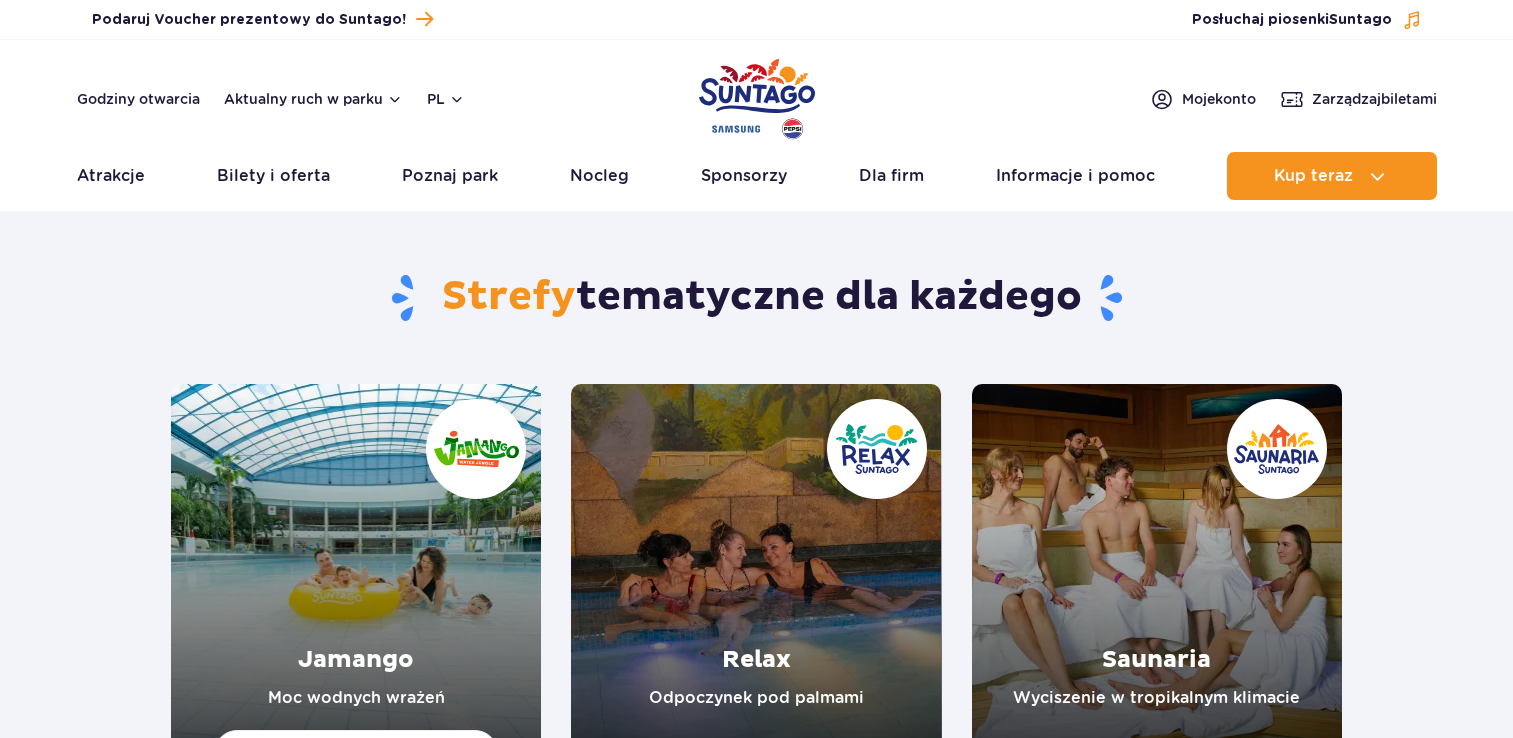 scroll, scrollTop: 0, scrollLeft: 0, axis: both 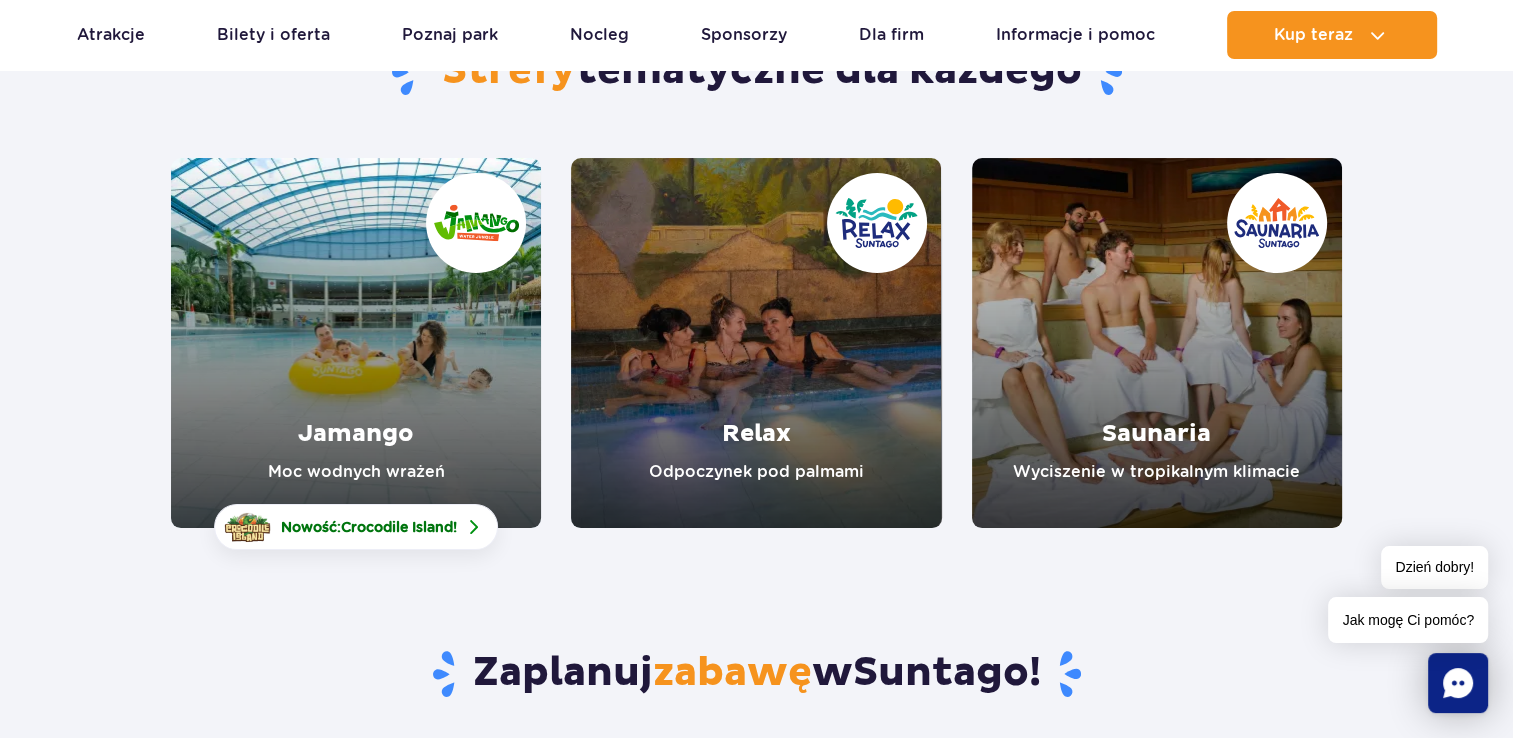 click at bounding box center (356, 343) 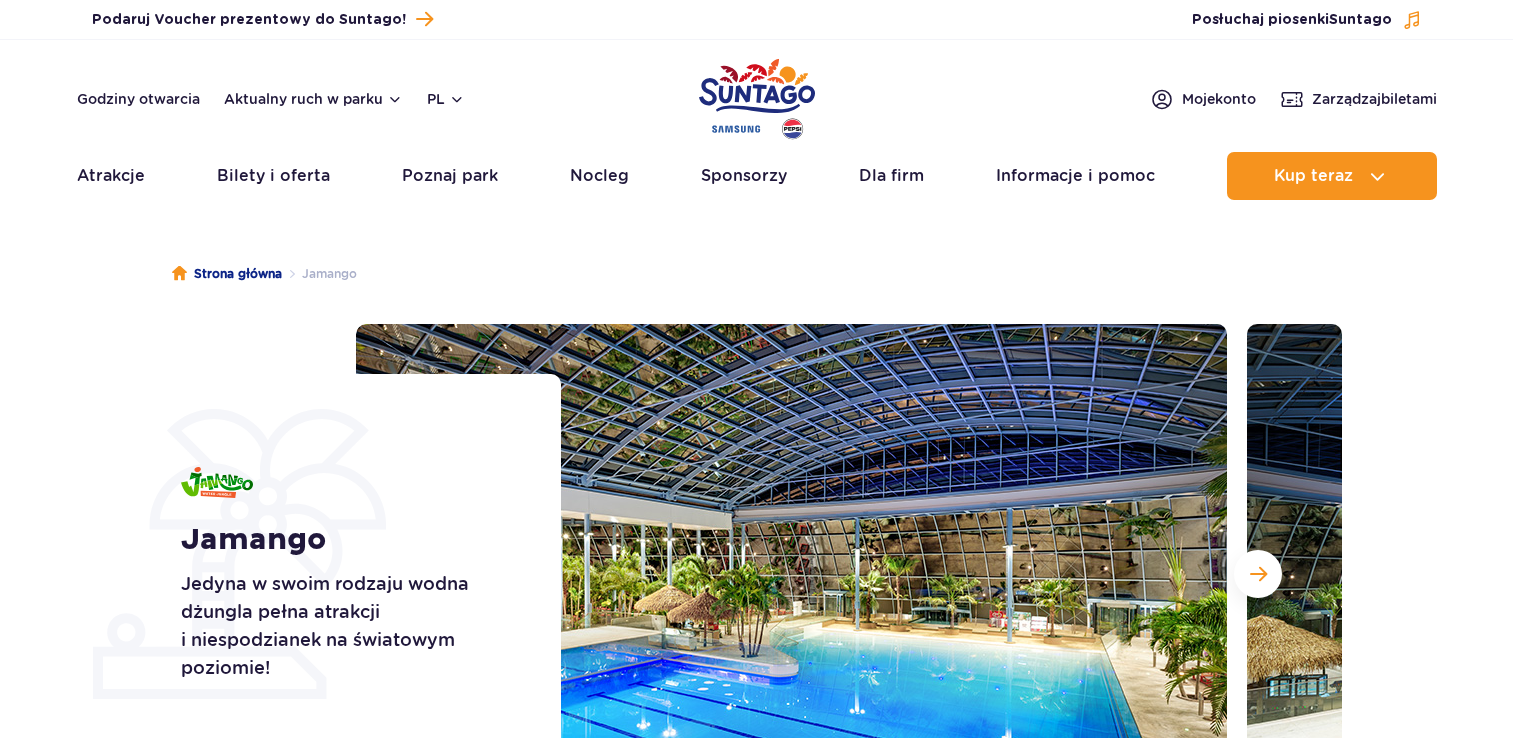 scroll, scrollTop: 0, scrollLeft: 0, axis: both 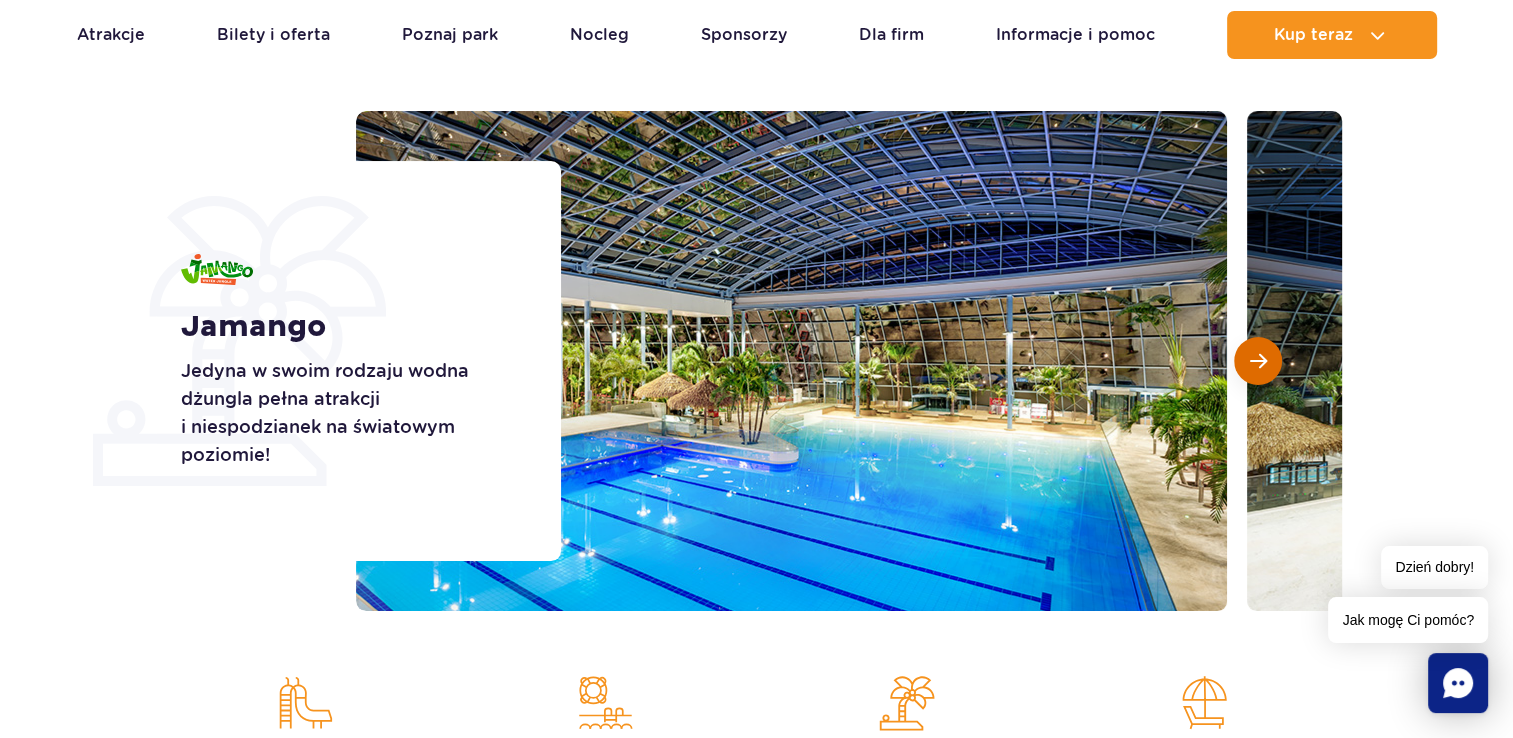 click at bounding box center (1258, 361) 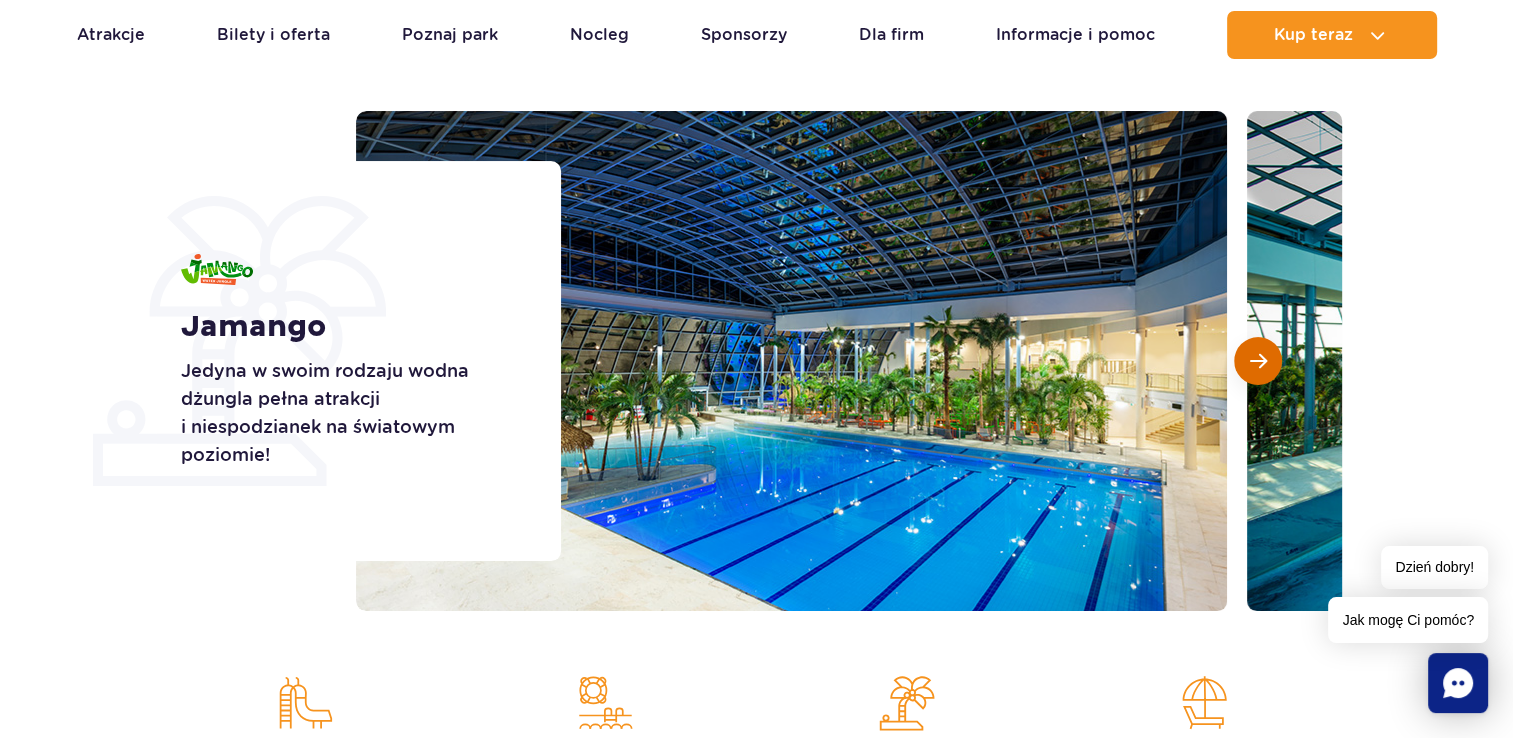 click at bounding box center (1258, 361) 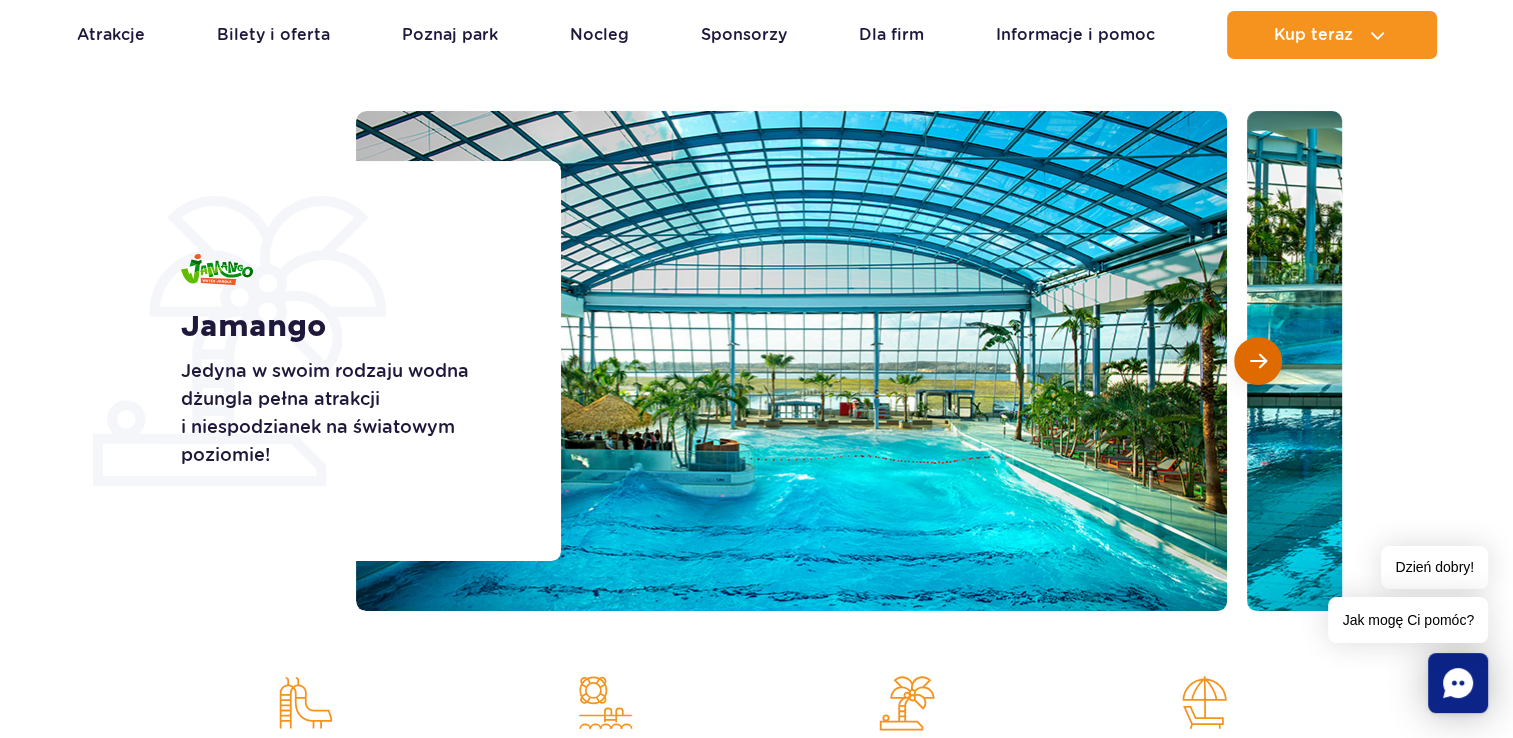 click at bounding box center [1258, 361] 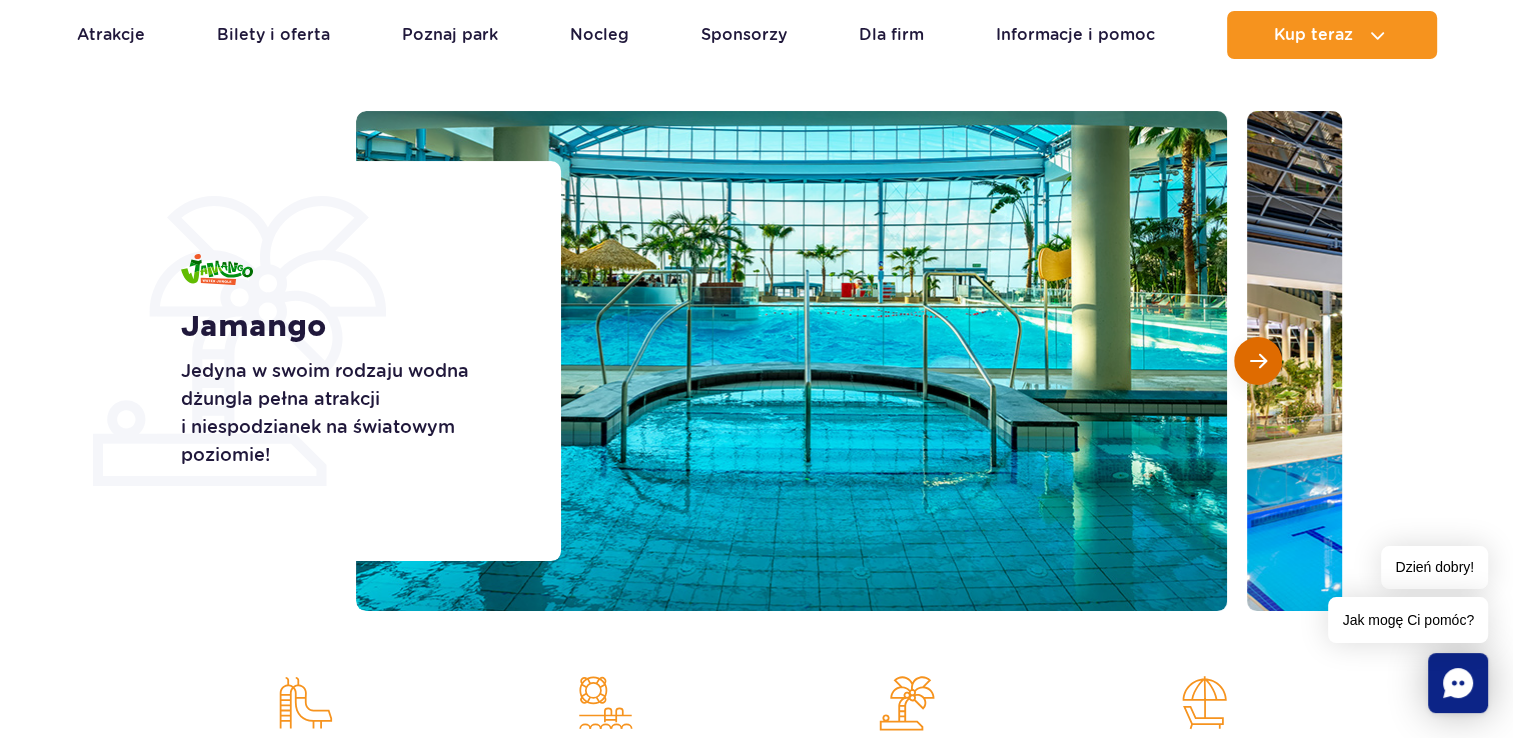 click at bounding box center [1258, 361] 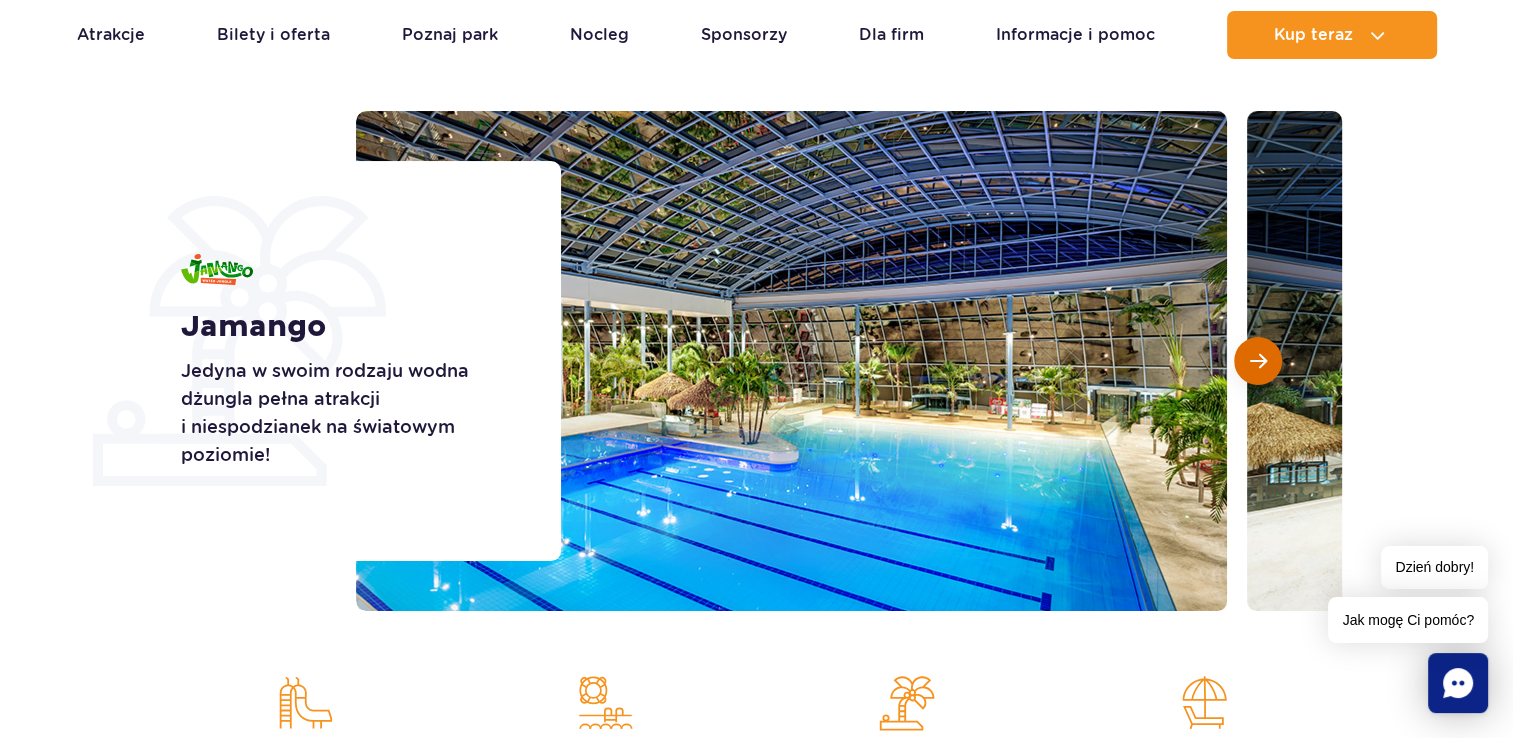 click at bounding box center (1258, 361) 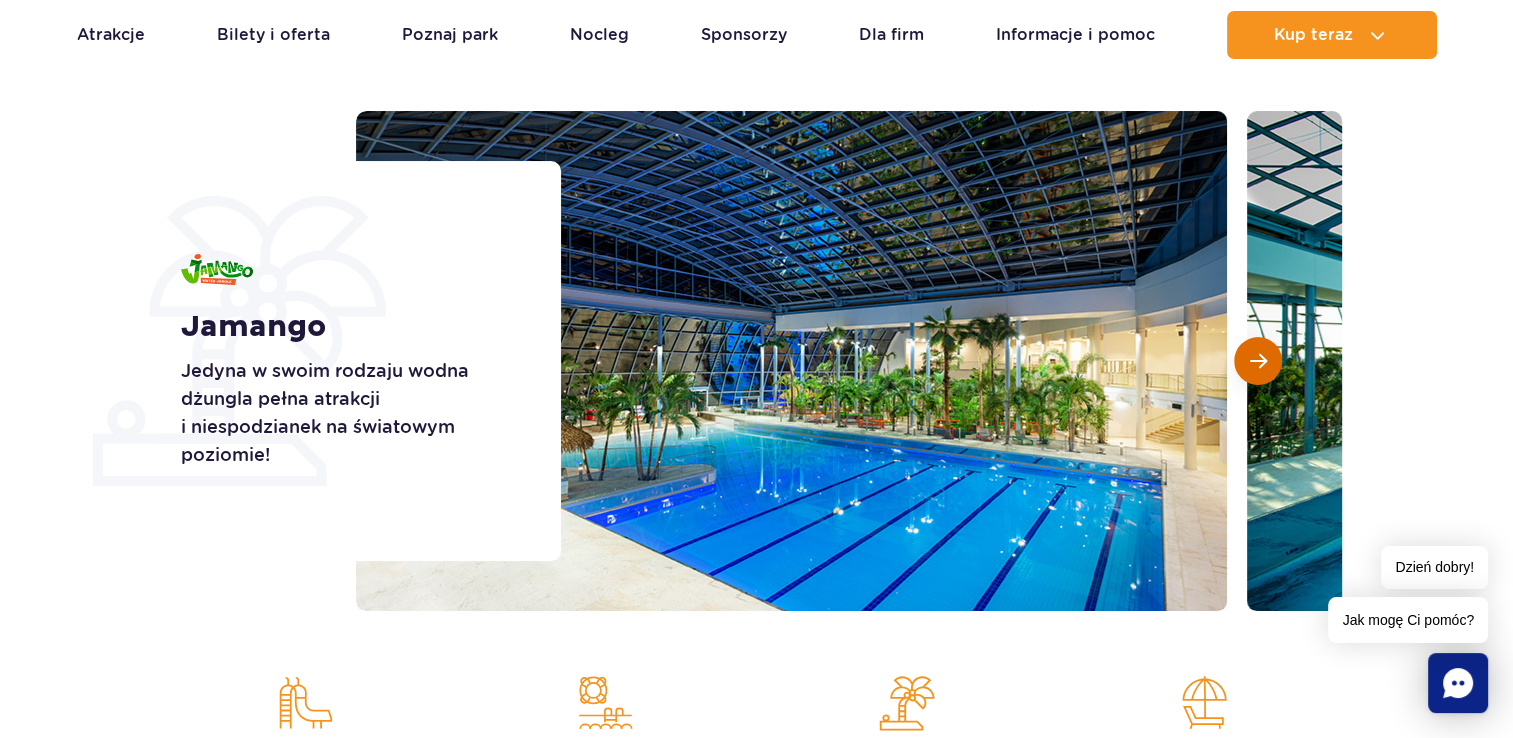 click at bounding box center (1258, 361) 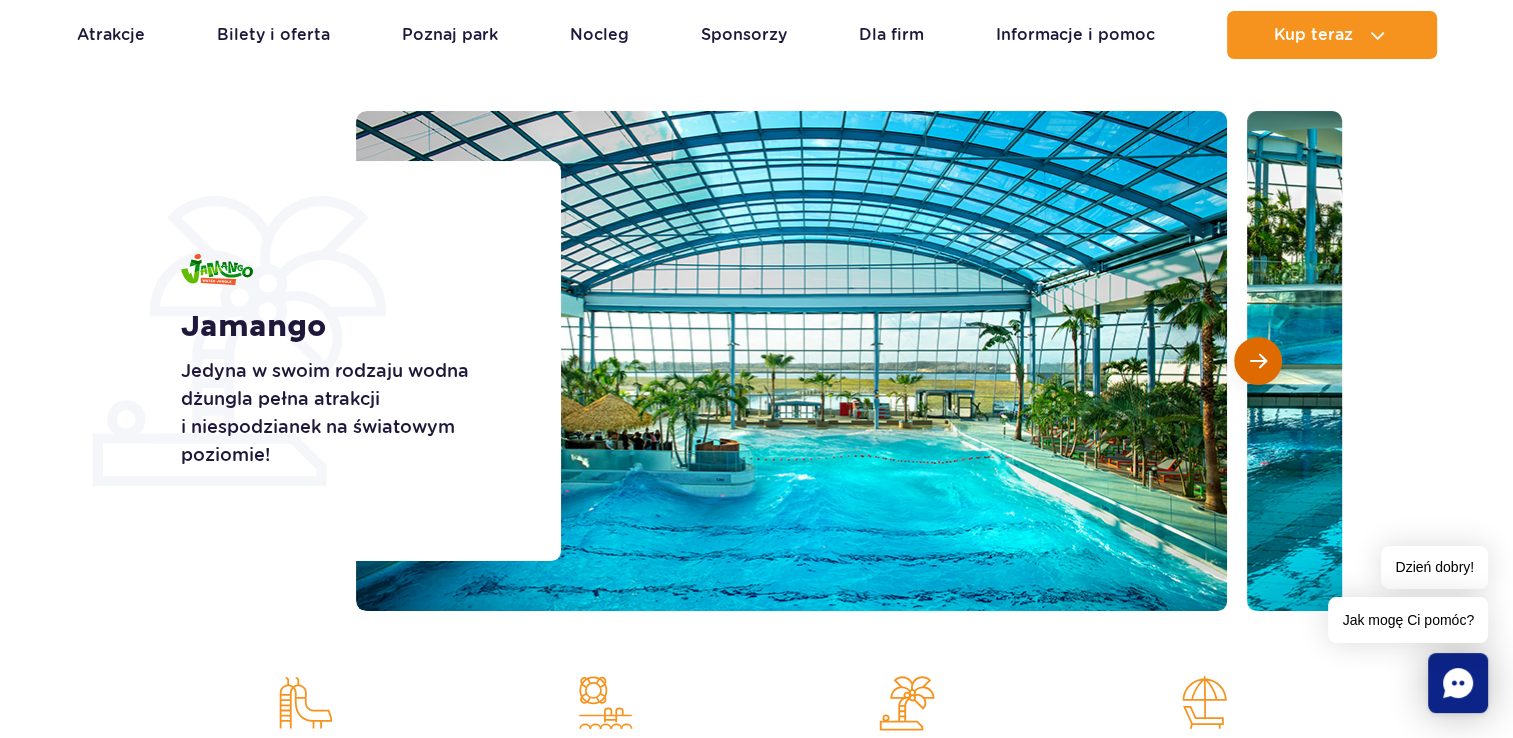 click at bounding box center (1258, 361) 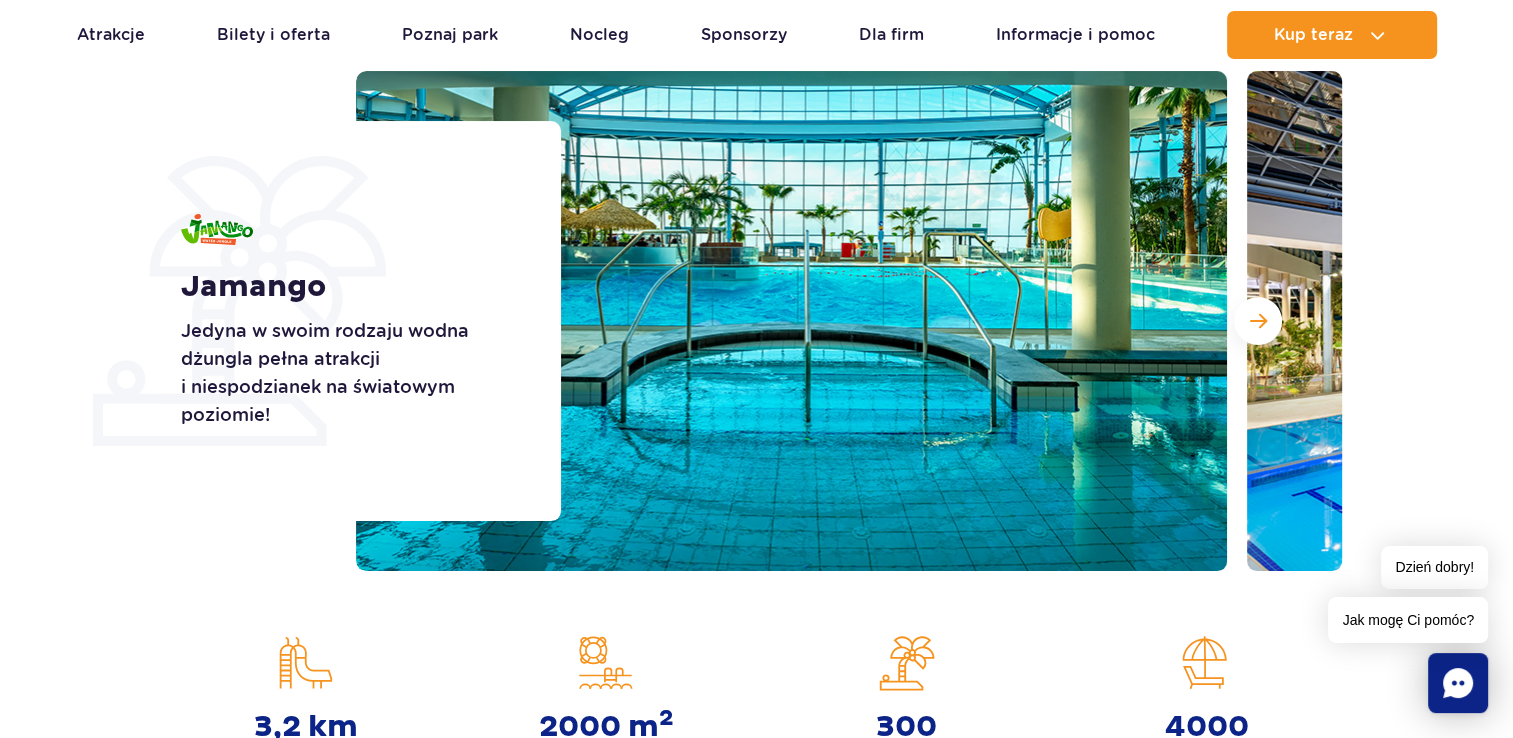 scroll, scrollTop: 293, scrollLeft: 0, axis: vertical 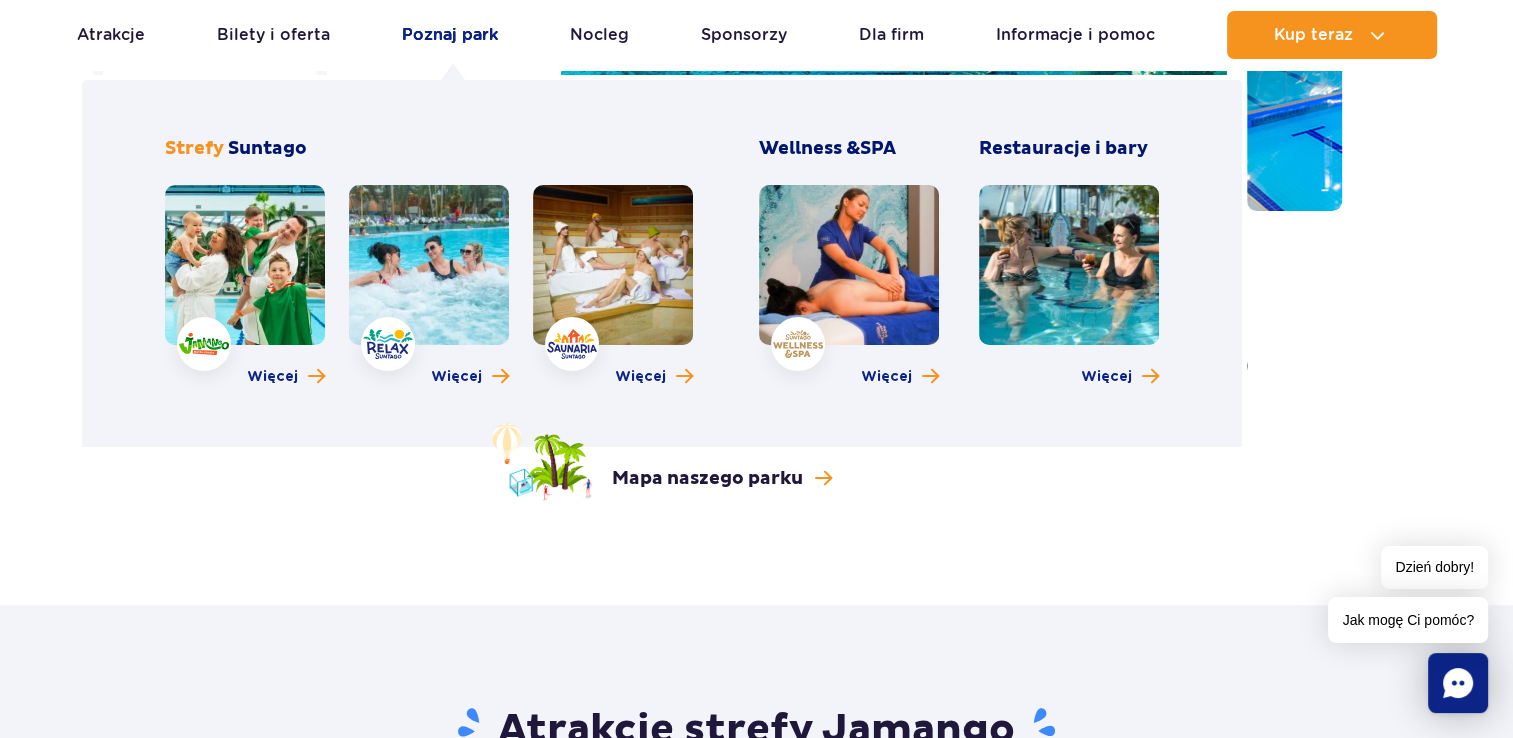 click on "Poznaj park" at bounding box center (450, 35) 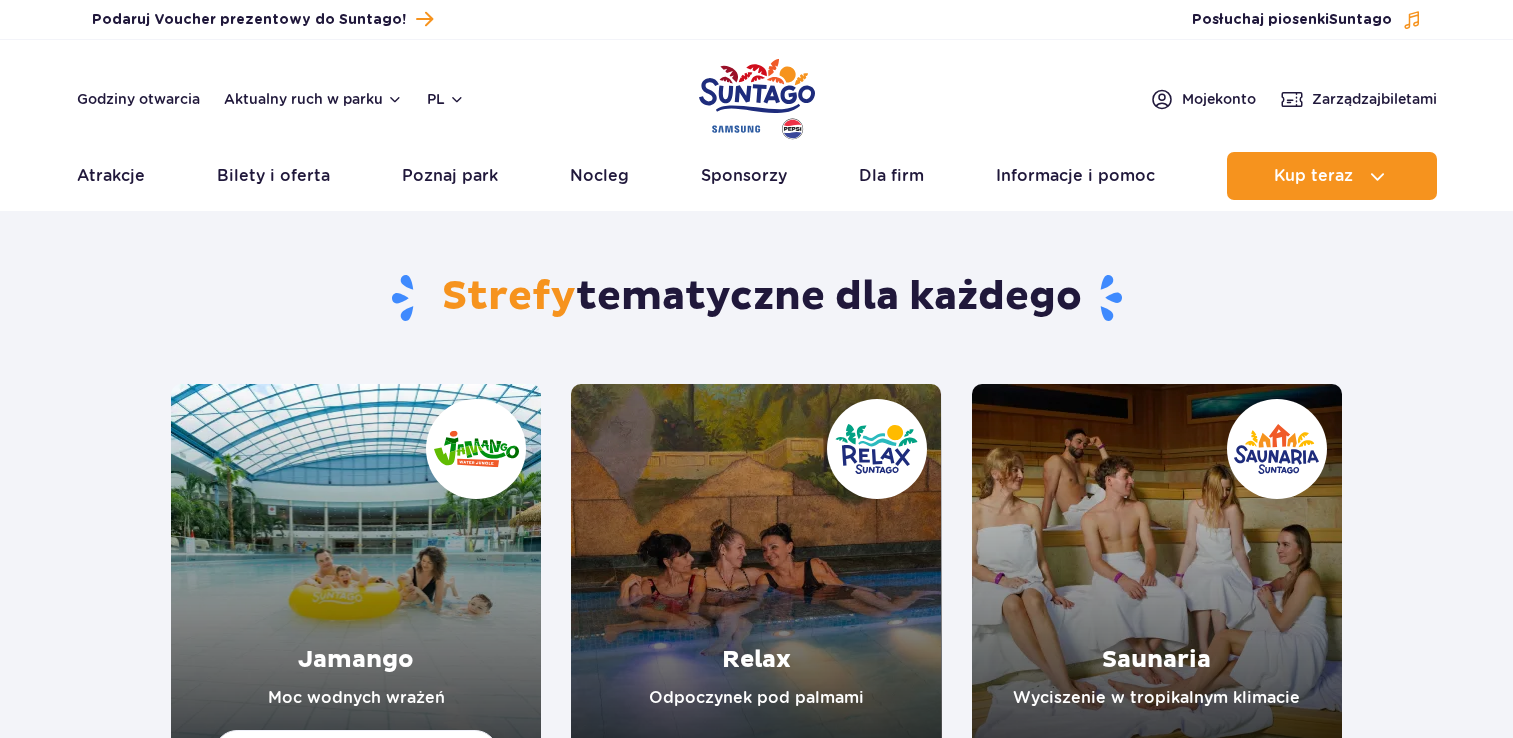 scroll, scrollTop: 0, scrollLeft: 0, axis: both 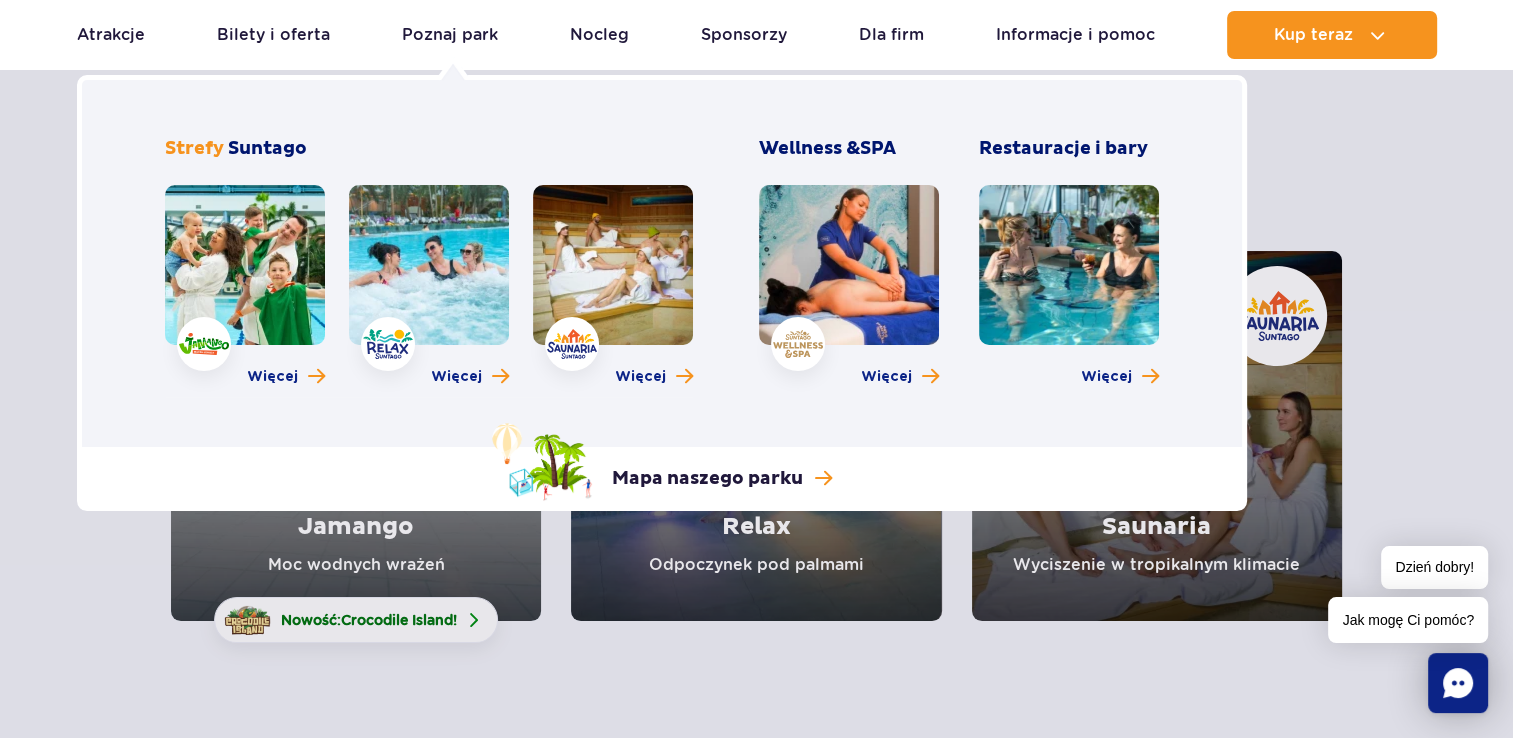 click at bounding box center (429, 265) 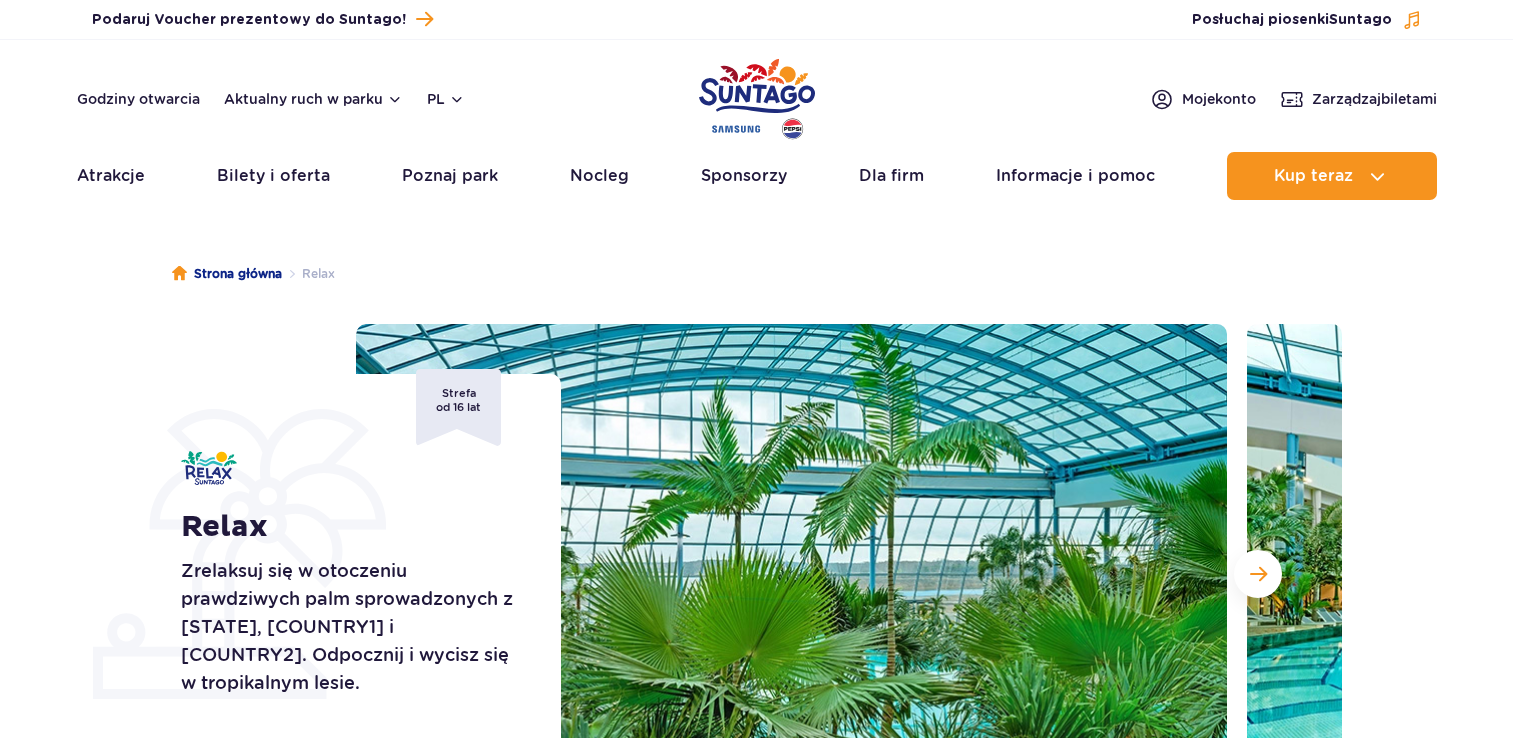 scroll, scrollTop: 0, scrollLeft: 0, axis: both 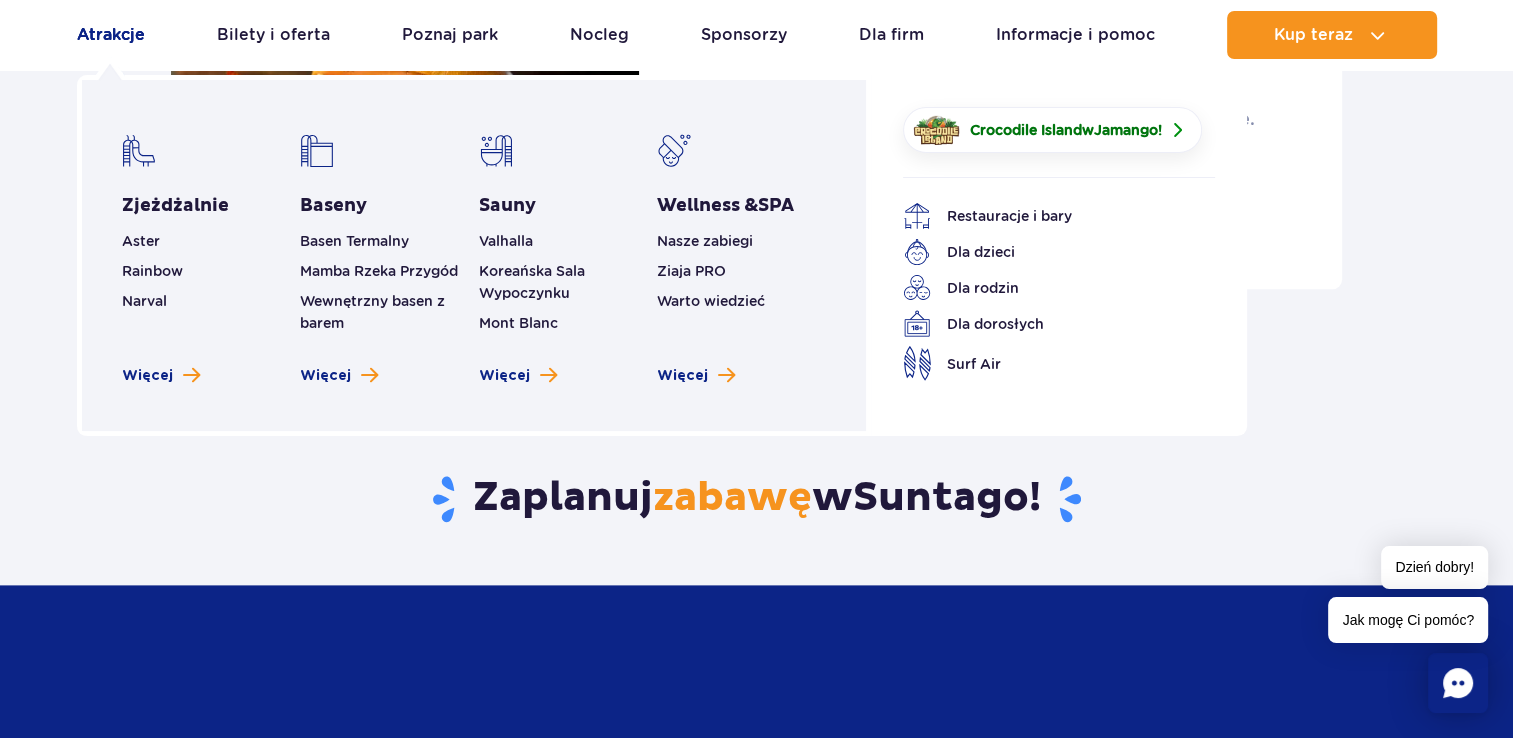 click on "Atrakcje" at bounding box center [111, 35] 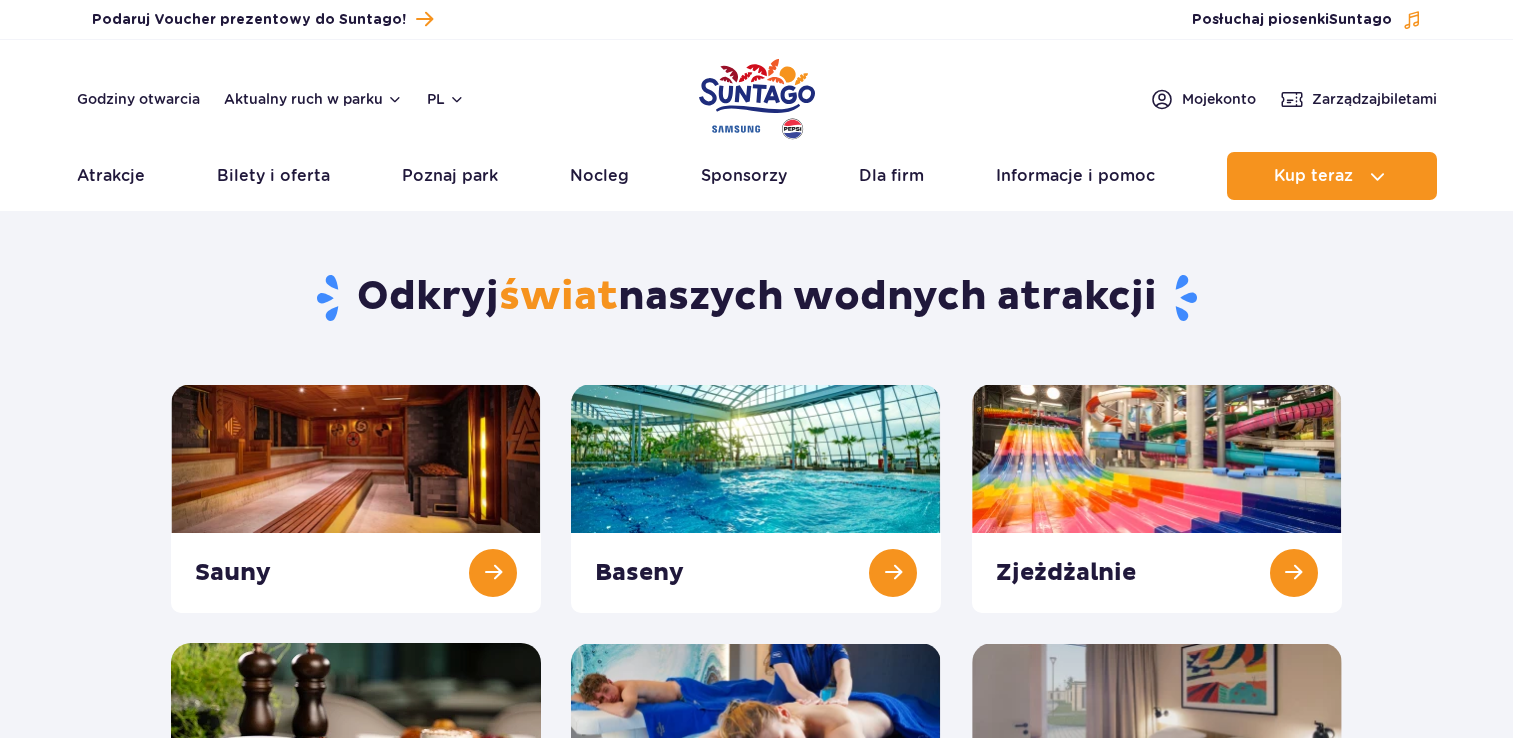 scroll, scrollTop: 0, scrollLeft: 0, axis: both 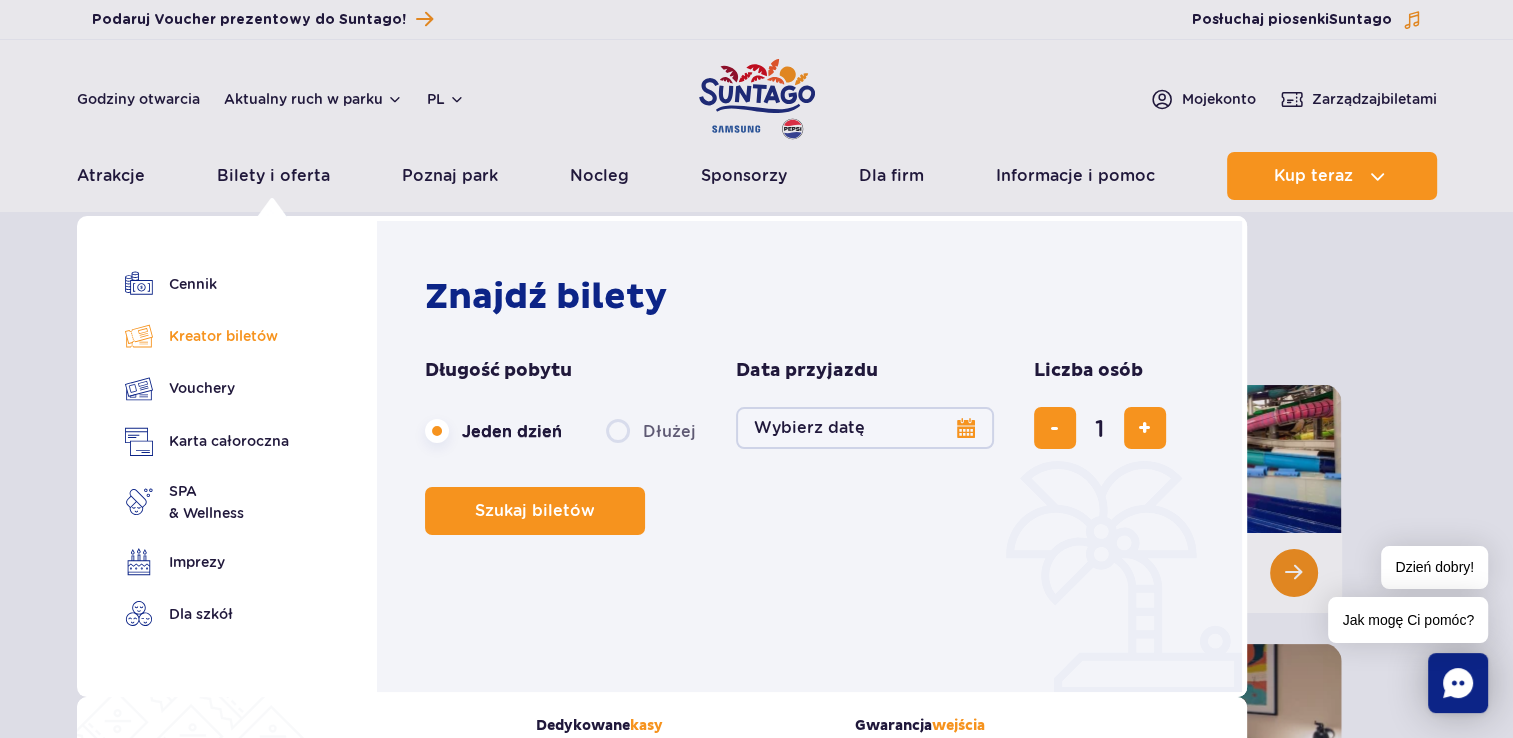 click on "Kreator biletów" at bounding box center [207, 336] 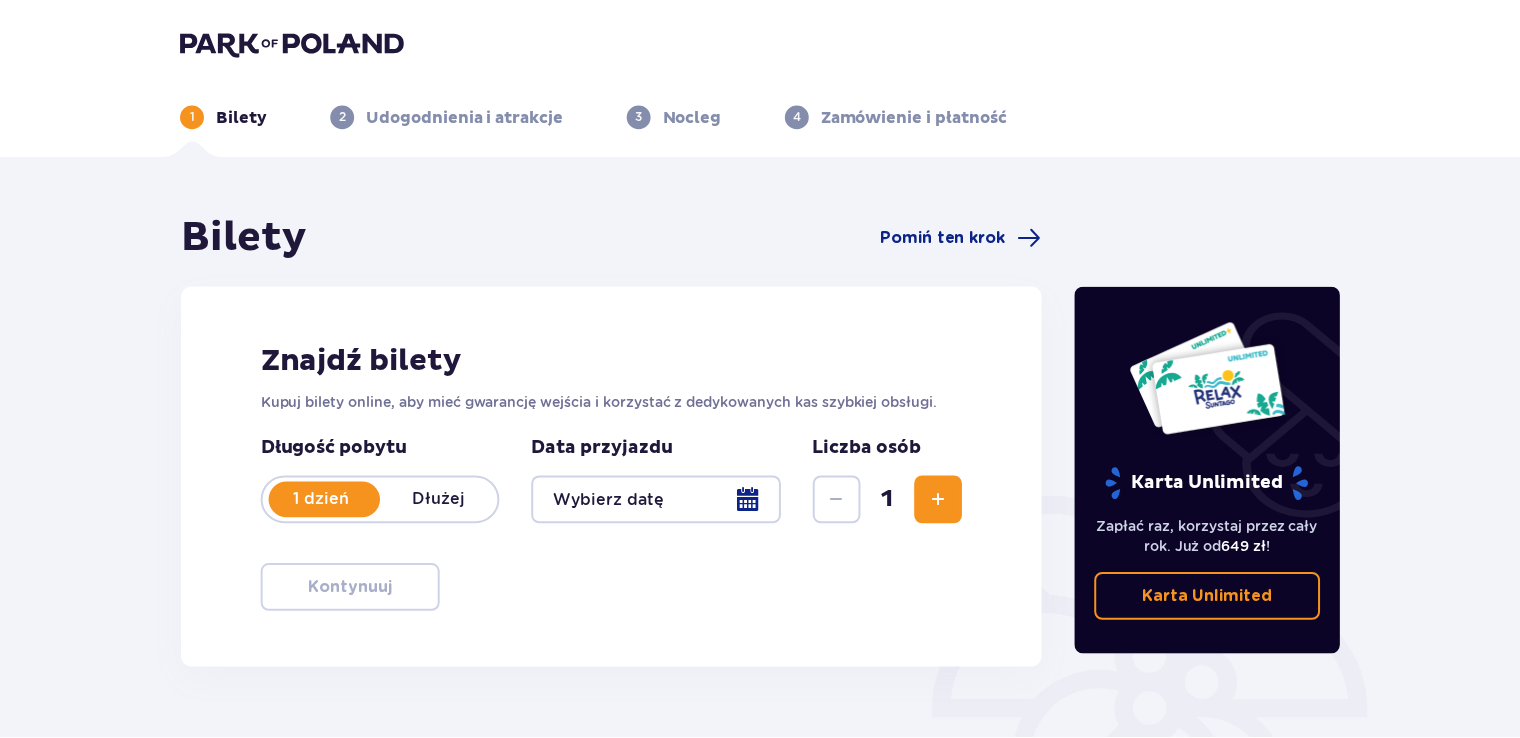 scroll, scrollTop: 0, scrollLeft: 0, axis: both 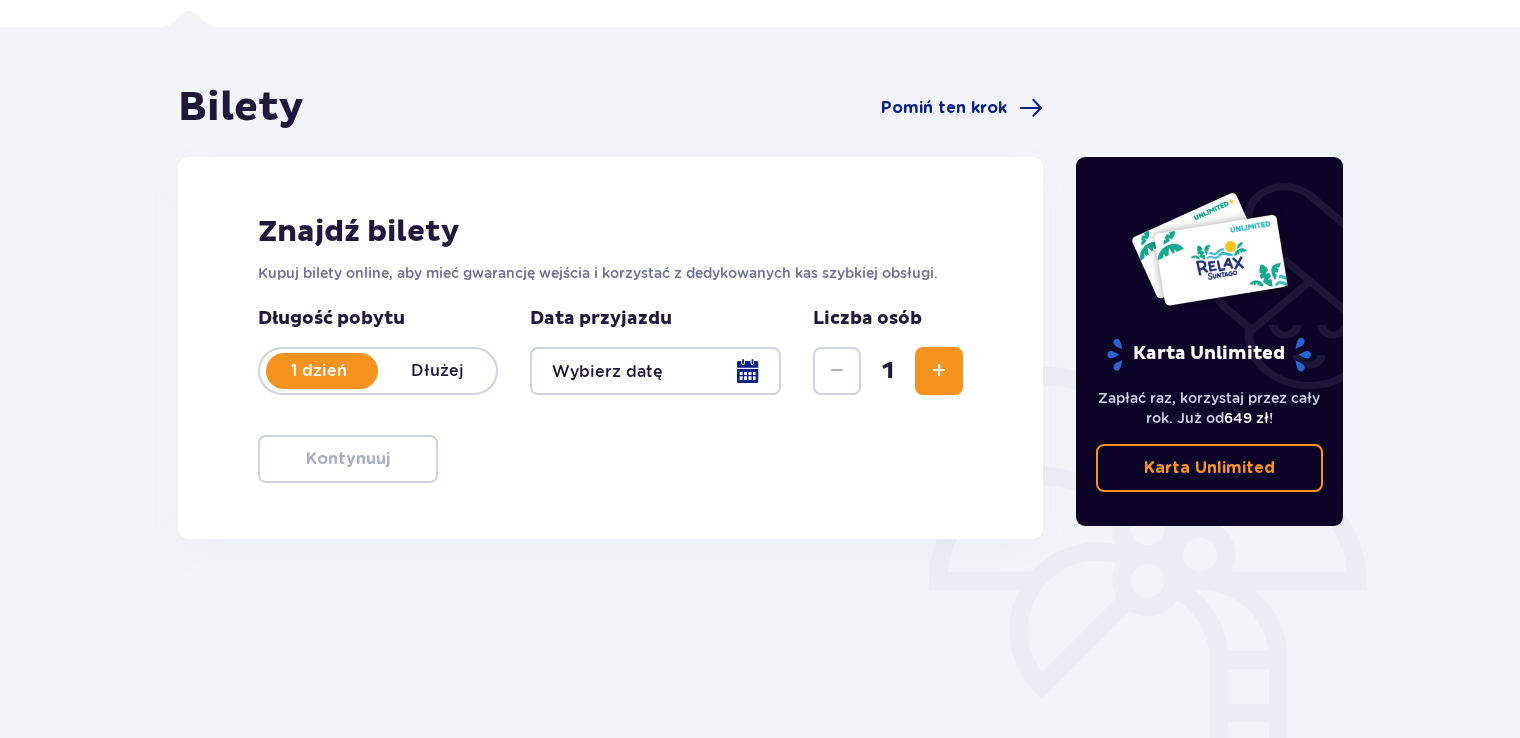 click on "1 dzień" at bounding box center [319, 371] 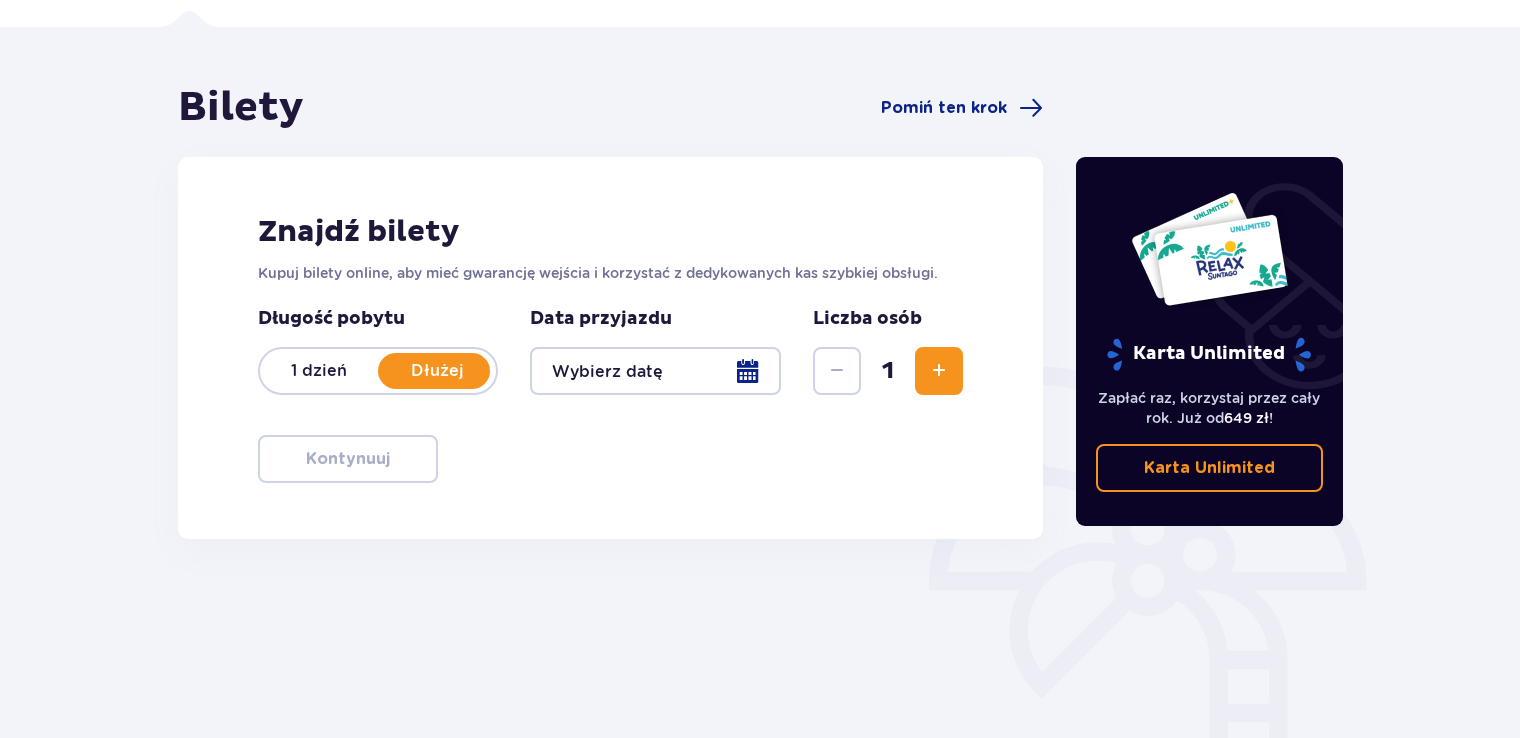 click on "Dłużej" at bounding box center [437, 371] 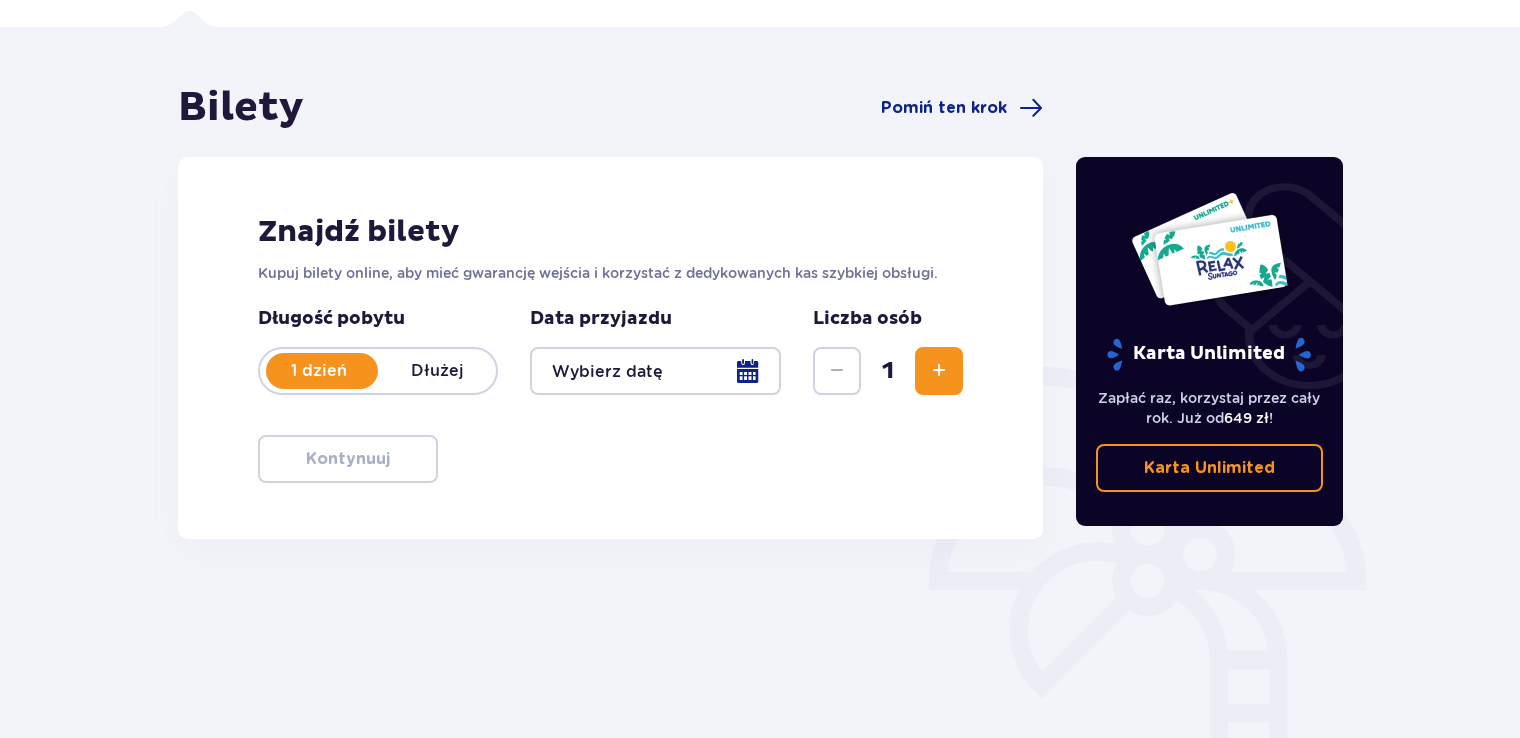 click on "Dłużej" at bounding box center (437, 371) 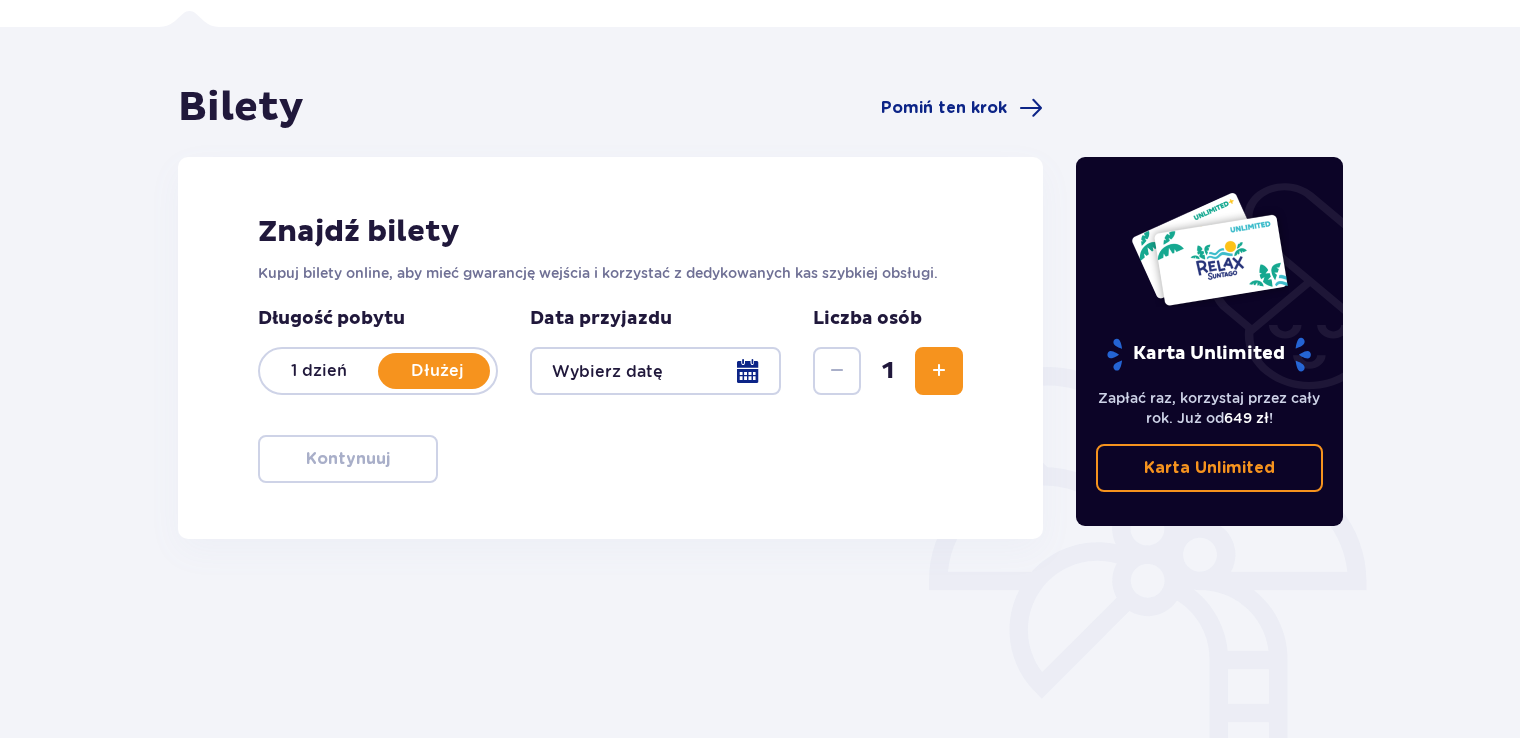 click at bounding box center (655, 371) 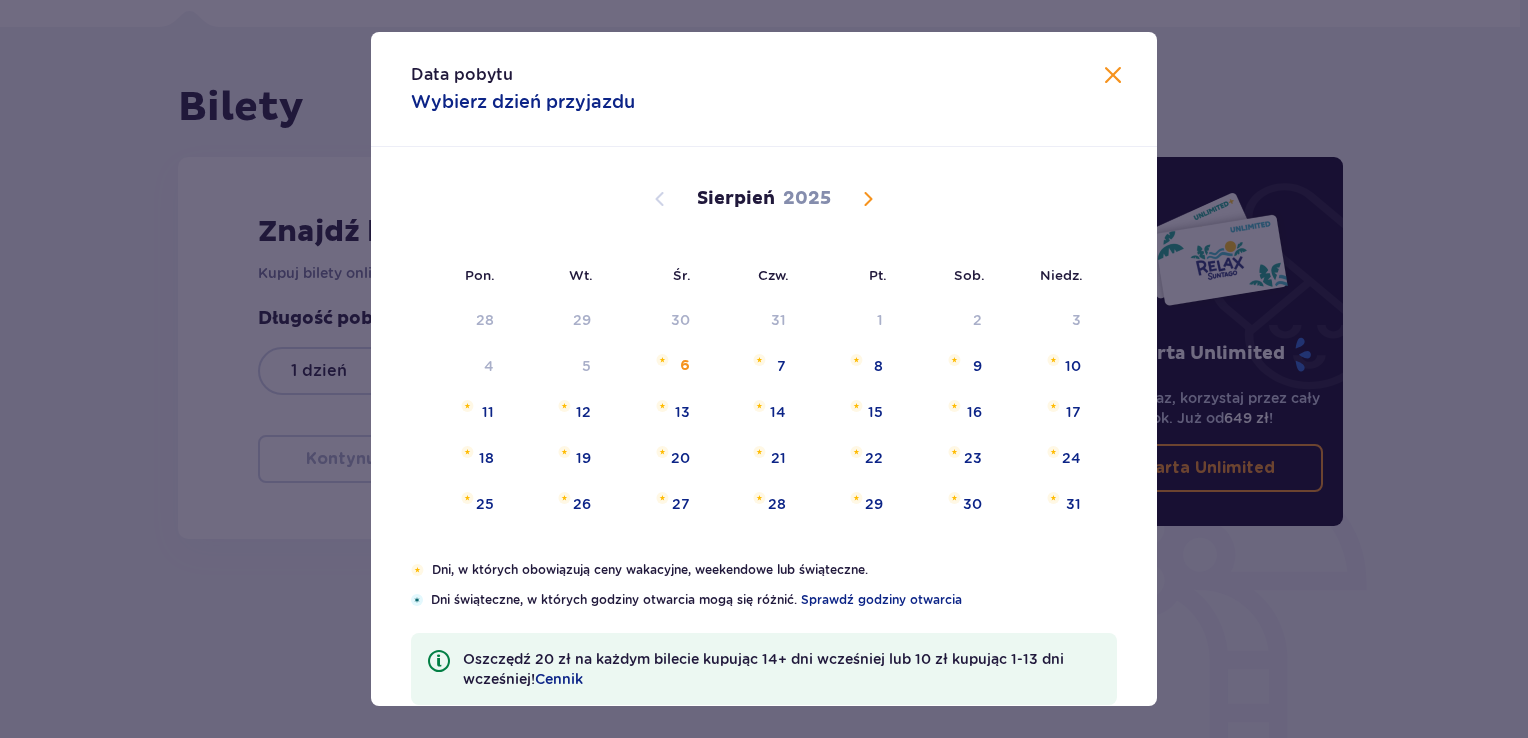 click at bounding box center (868, 199) 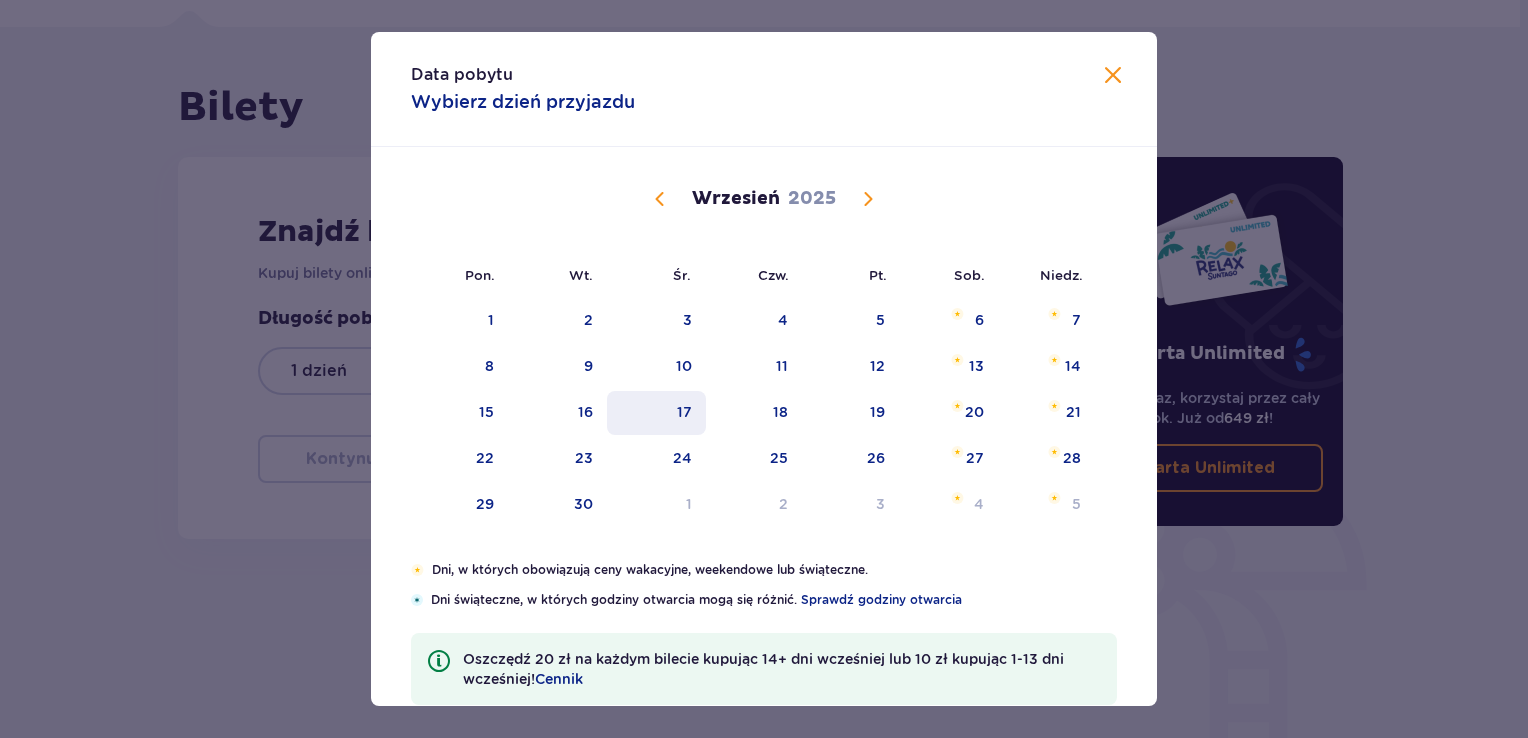 click on "17" at bounding box center [684, 412] 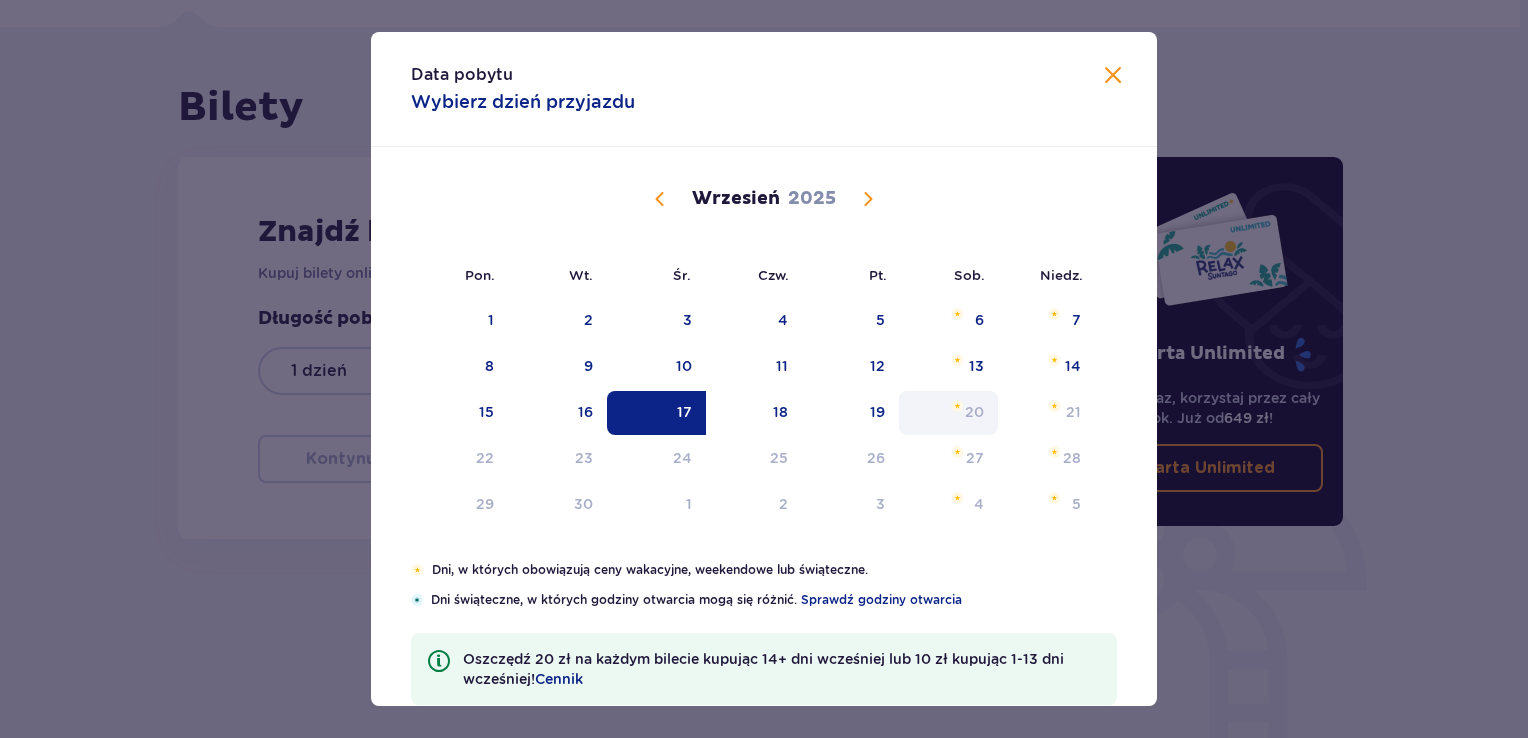 click on "20" at bounding box center (974, 412) 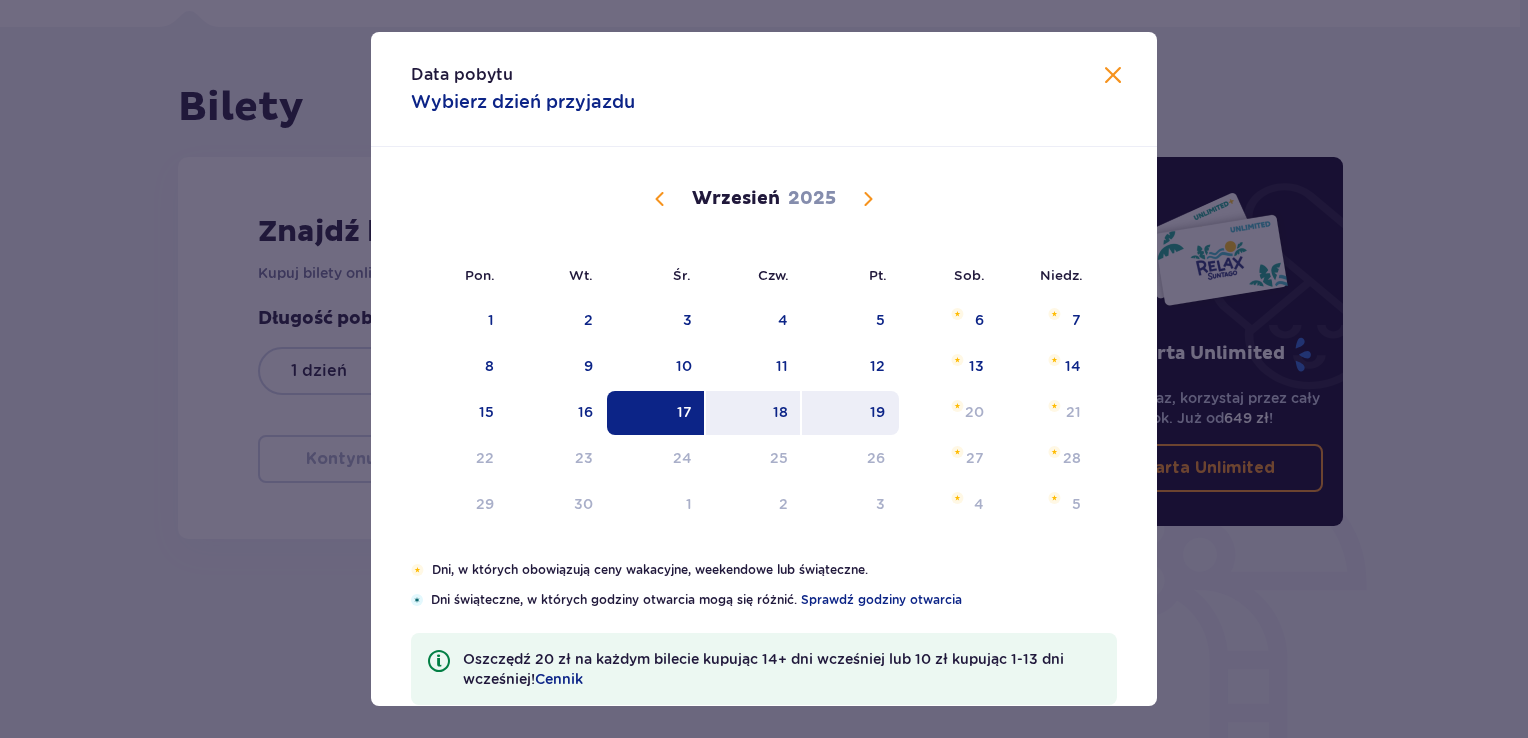 click on "19" at bounding box center (877, 412) 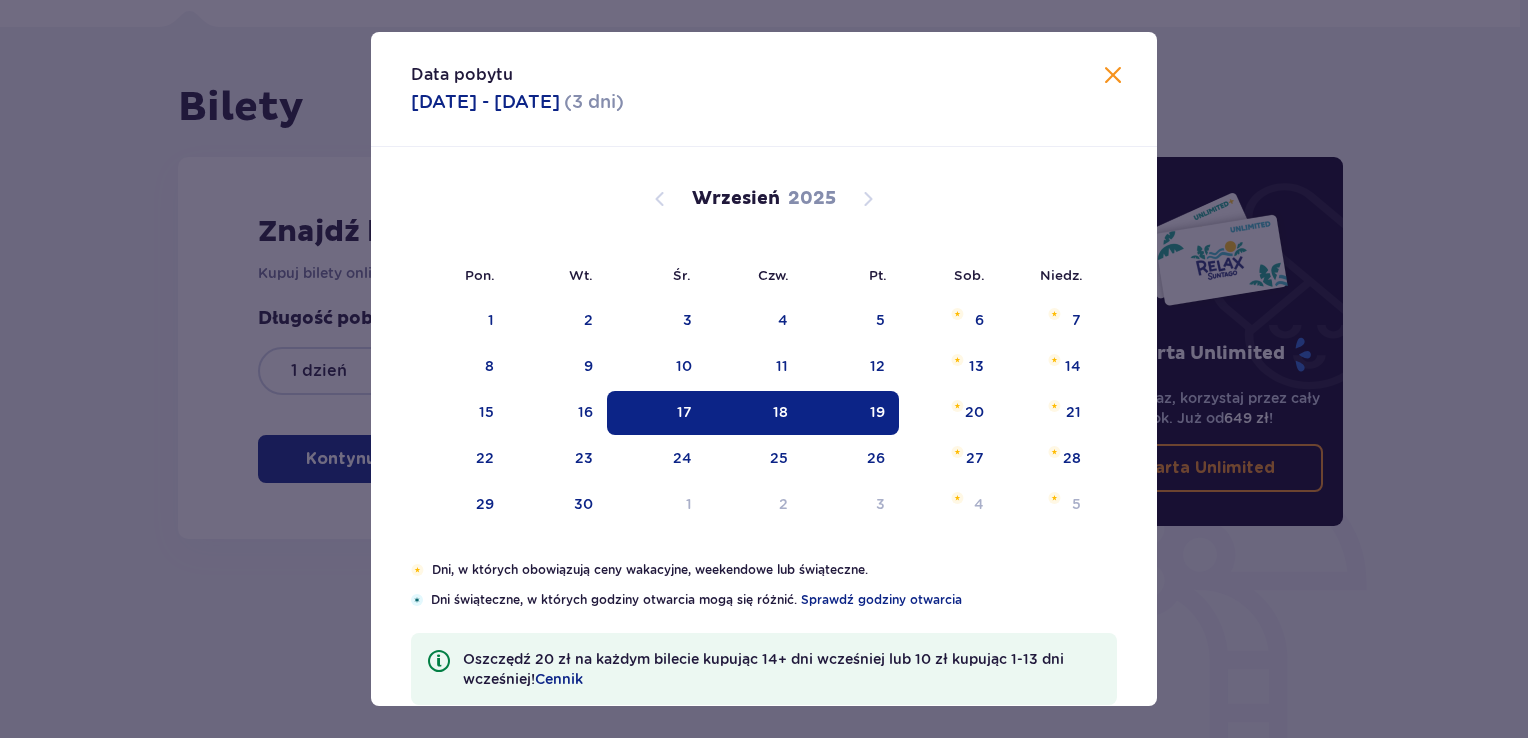 type on "17.09.25 - 19.09.25" 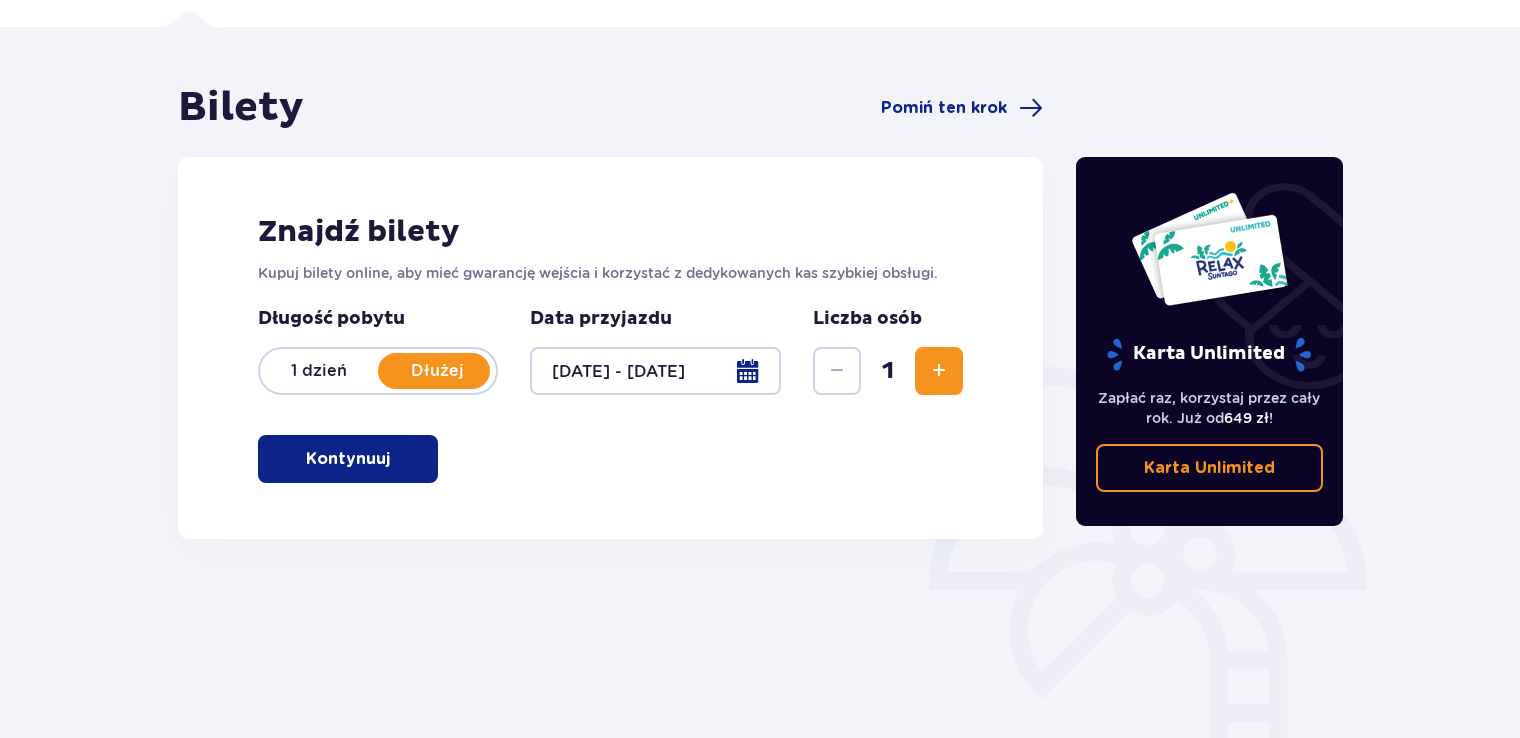 click at bounding box center (939, 371) 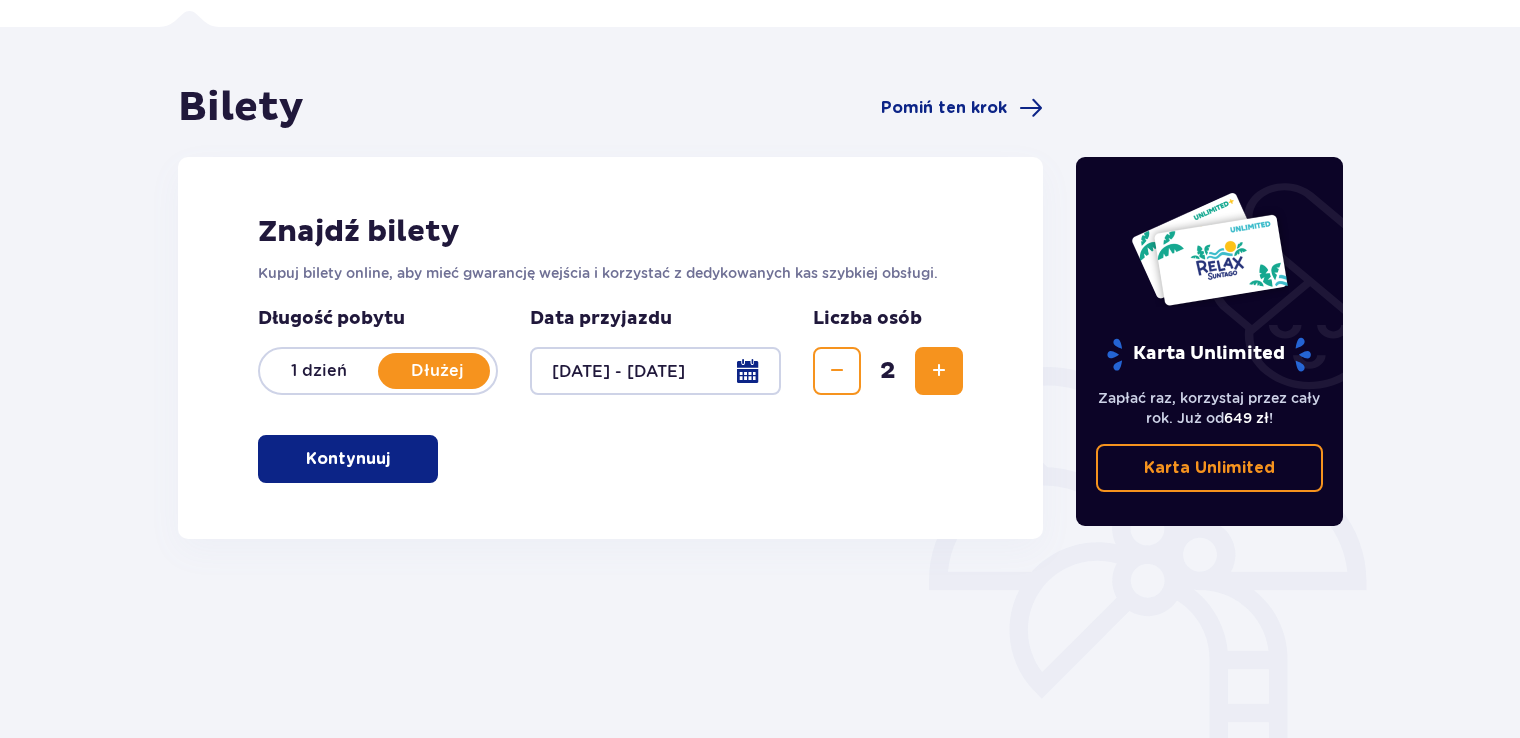 click at bounding box center [939, 371] 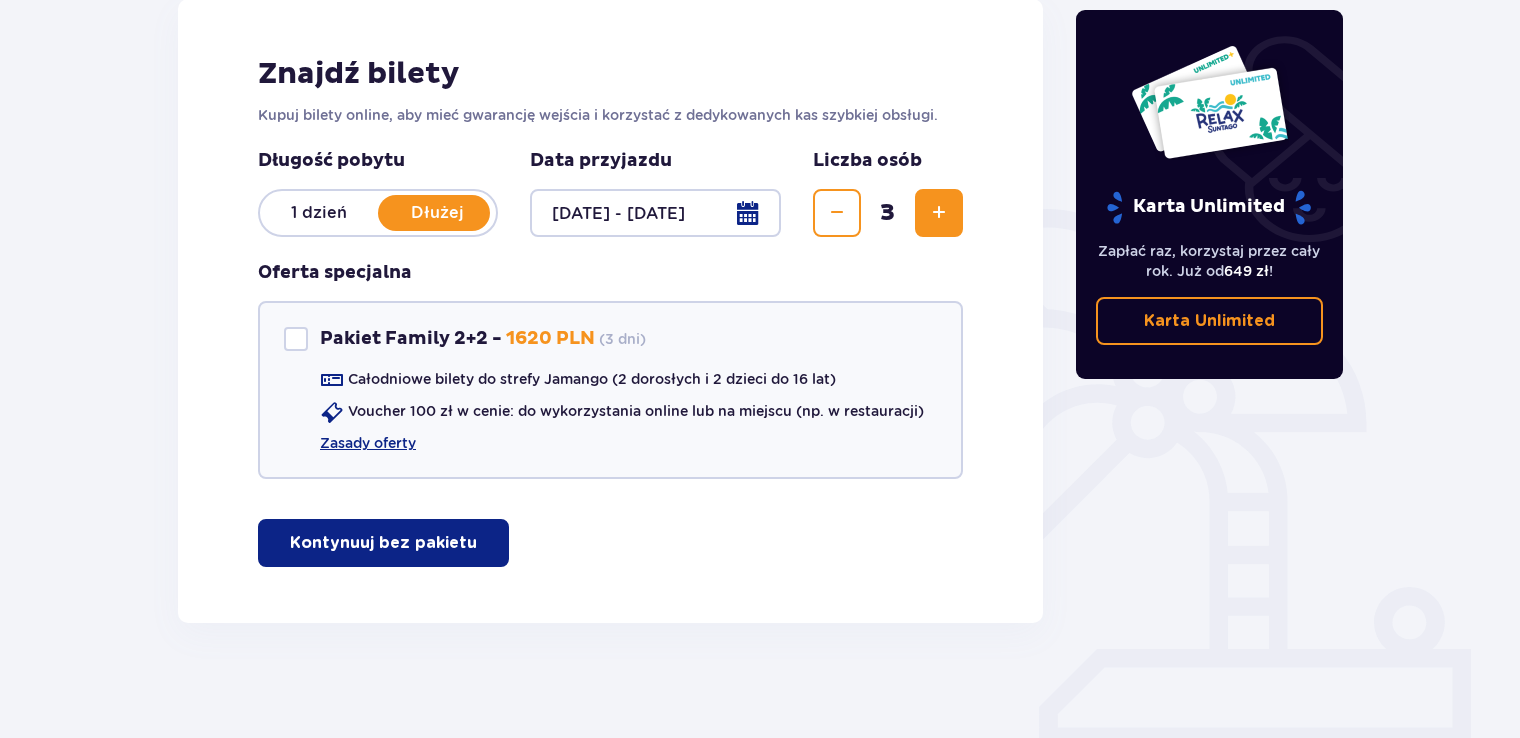 scroll, scrollTop: 291, scrollLeft: 0, axis: vertical 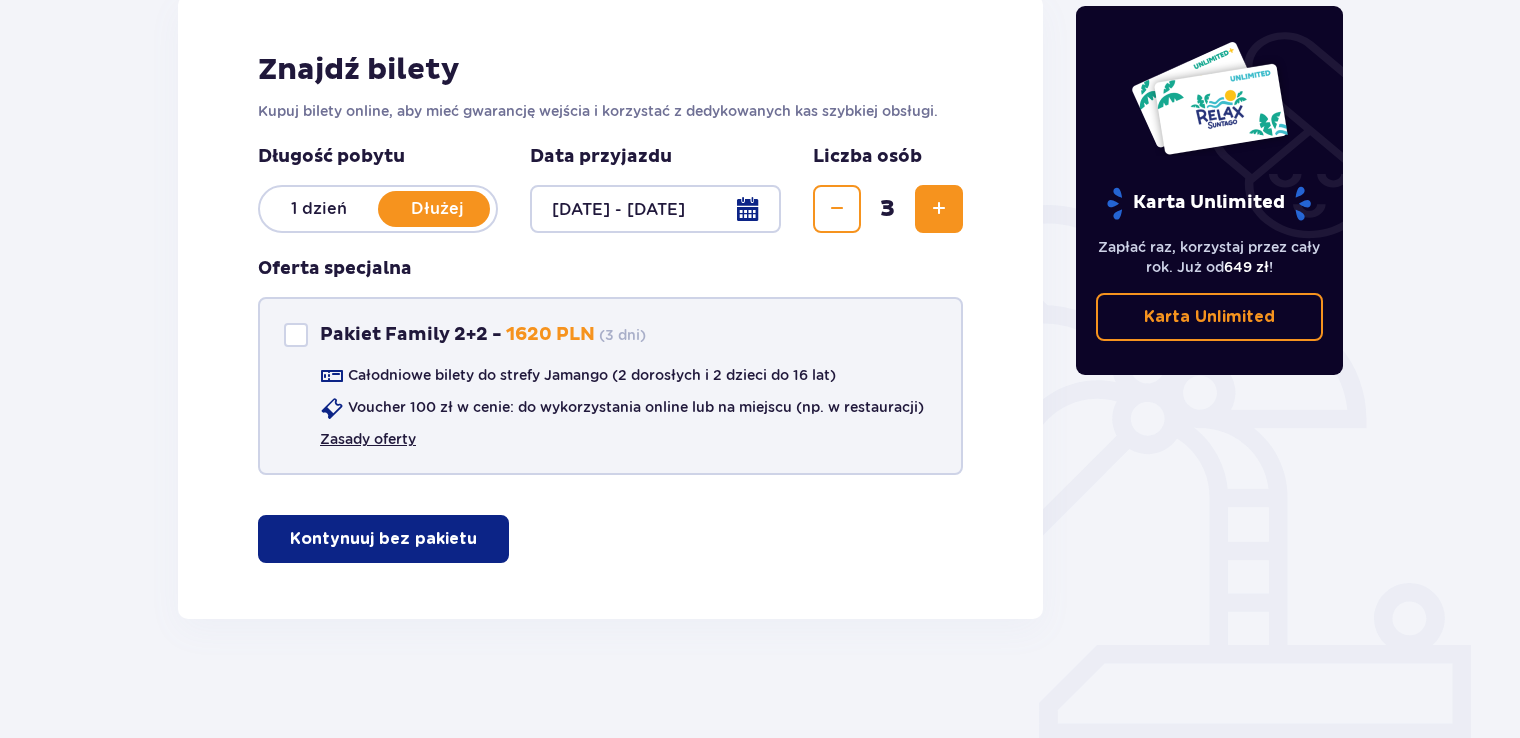 click on "Zasady oferty" at bounding box center [368, 439] 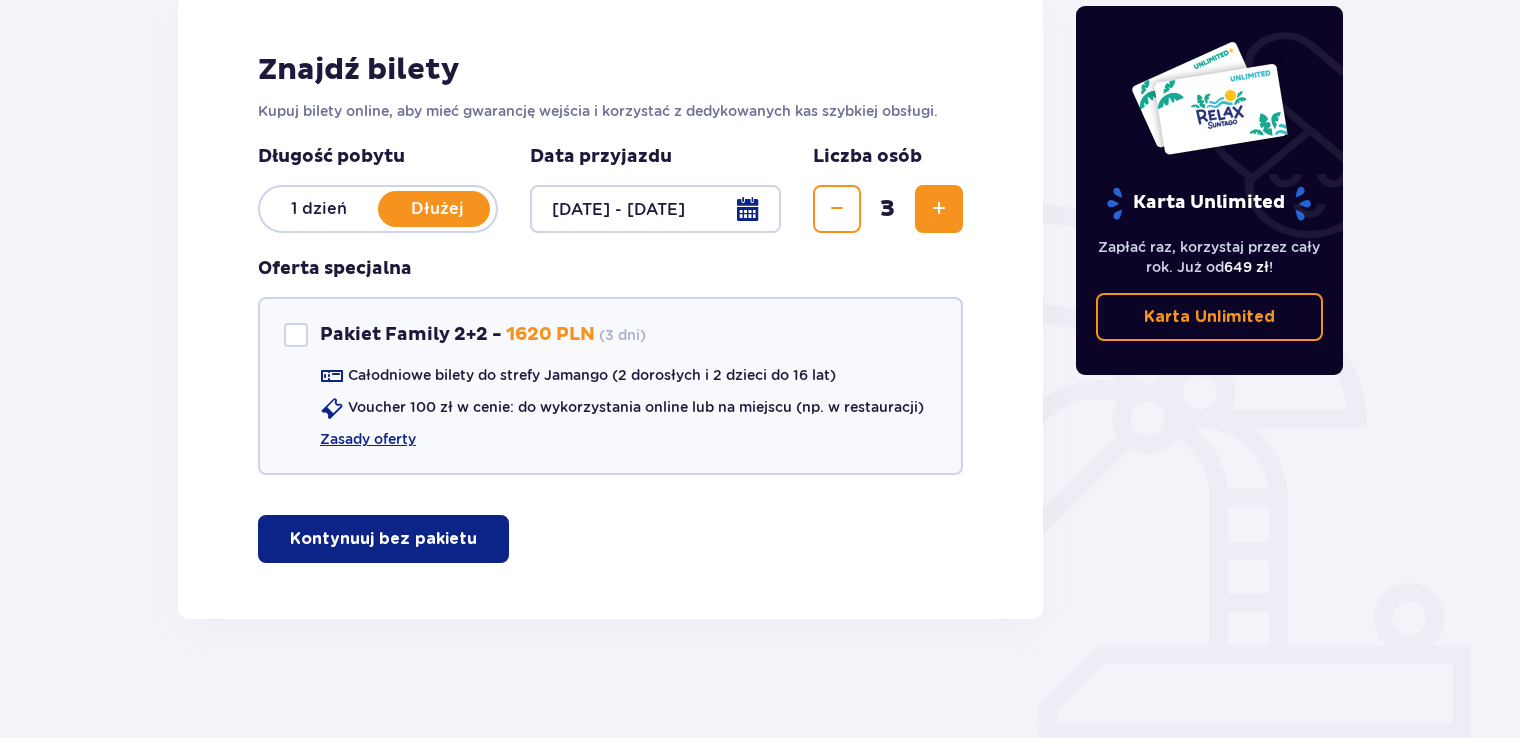click at bounding box center (939, 209) 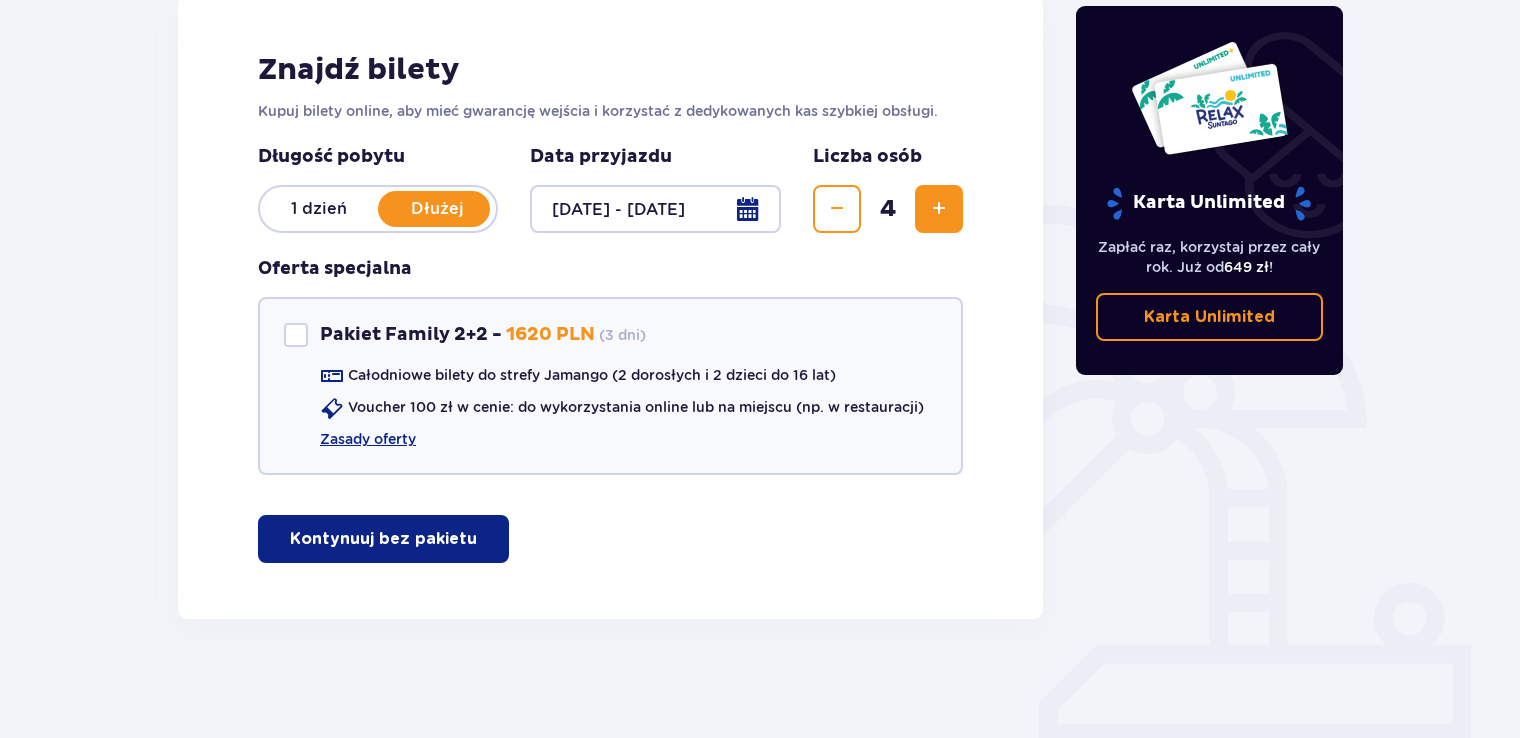 click on "Kontynuuj bez pakietu" at bounding box center (383, 539) 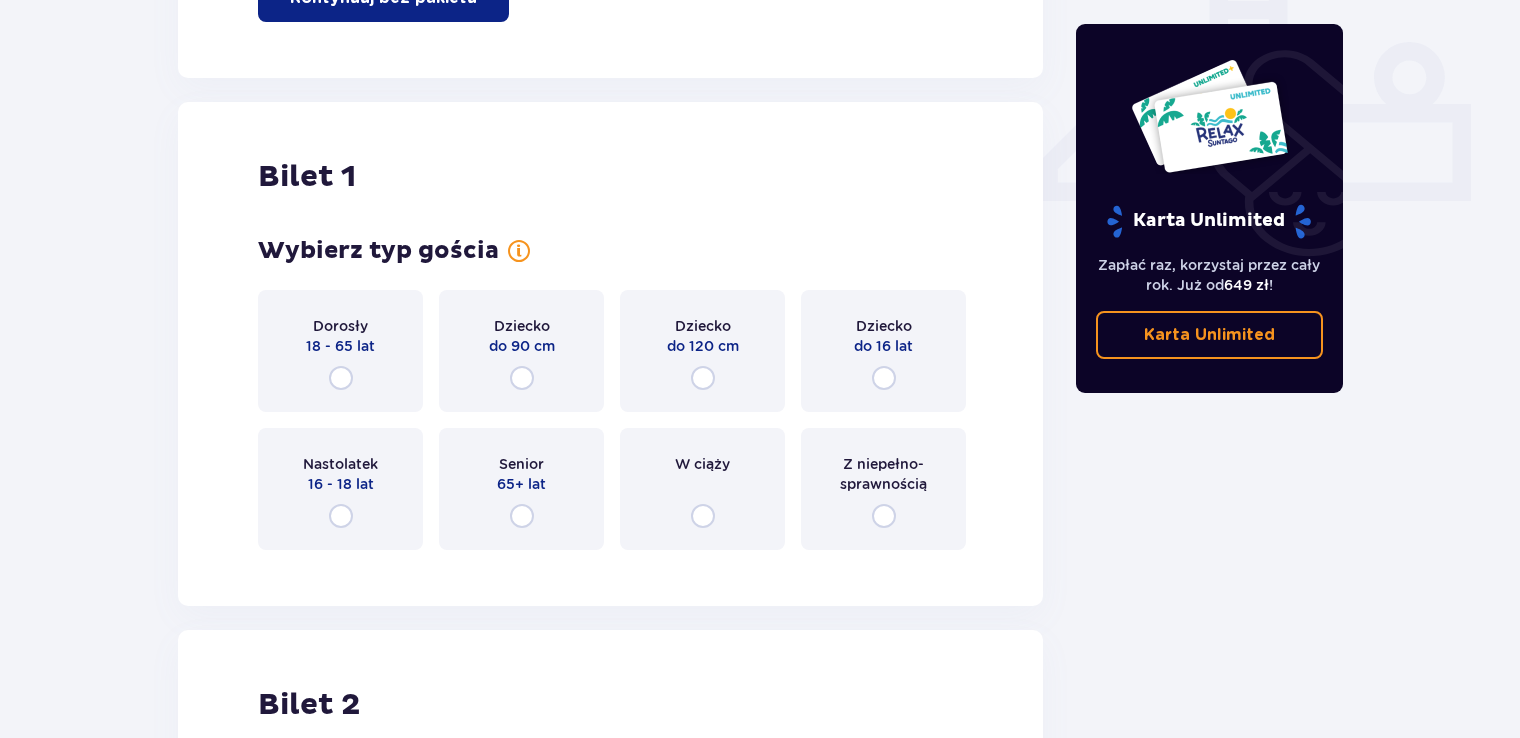 scroll, scrollTop: 909, scrollLeft: 0, axis: vertical 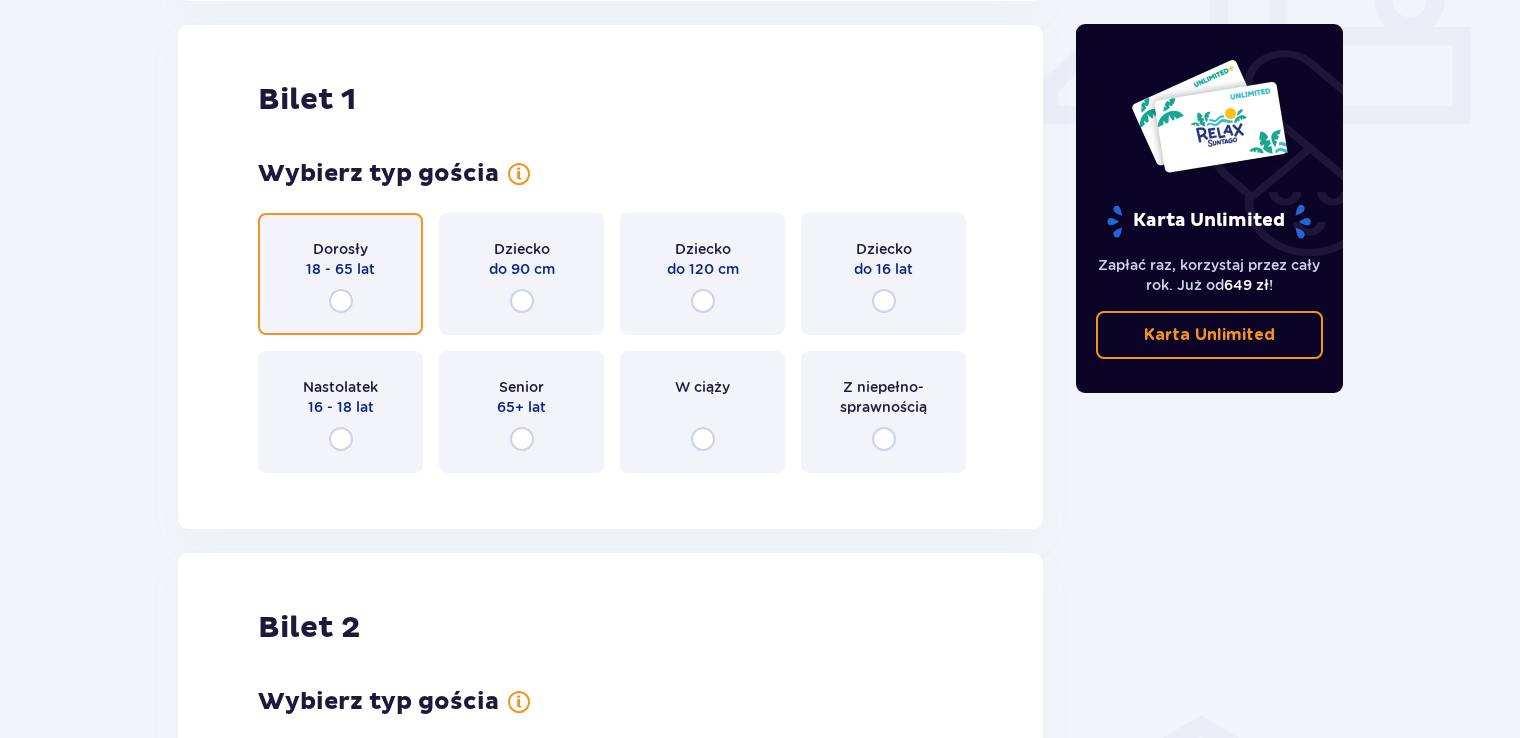 click at bounding box center (341, 301) 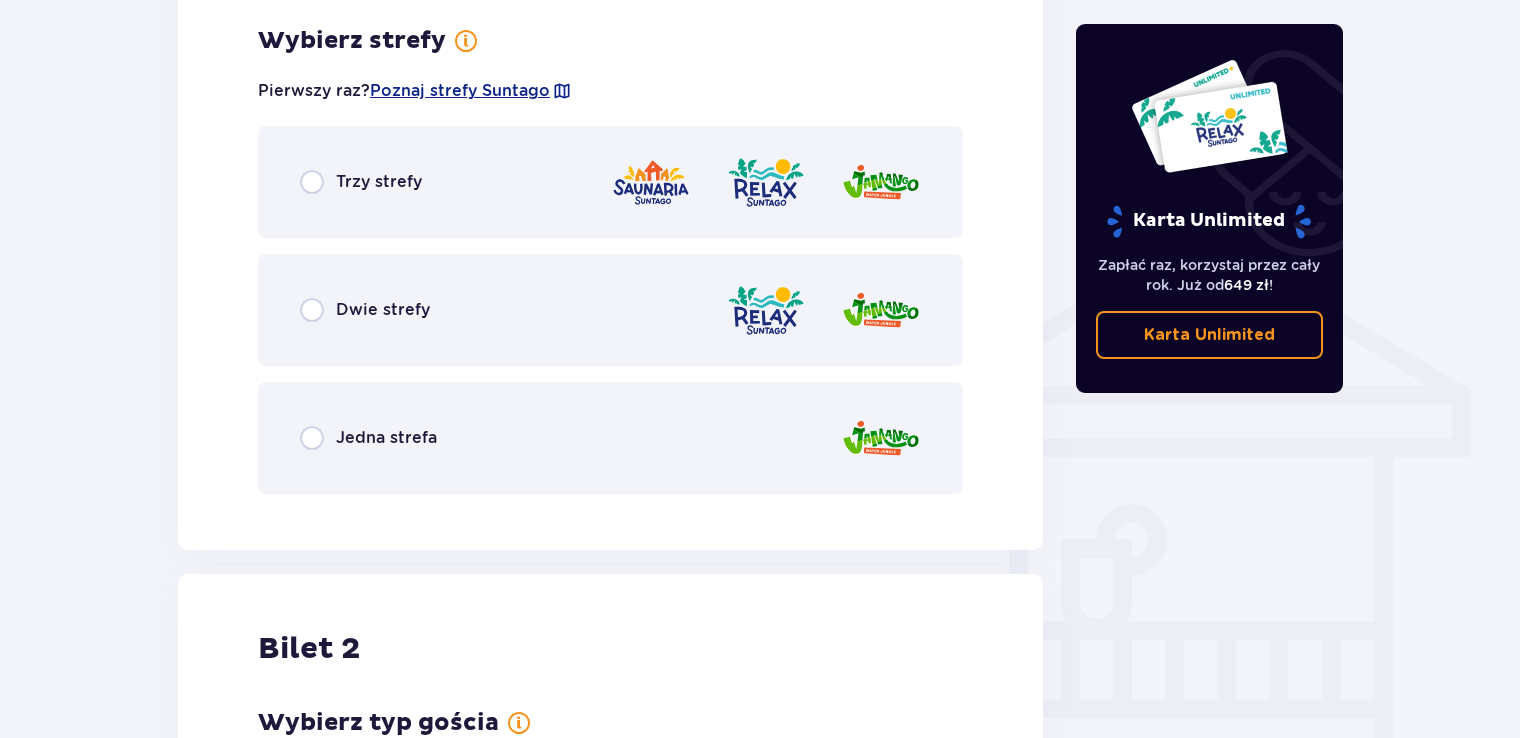 scroll, scrollTop: 1397, scrollLeft: 0, axis: vertical 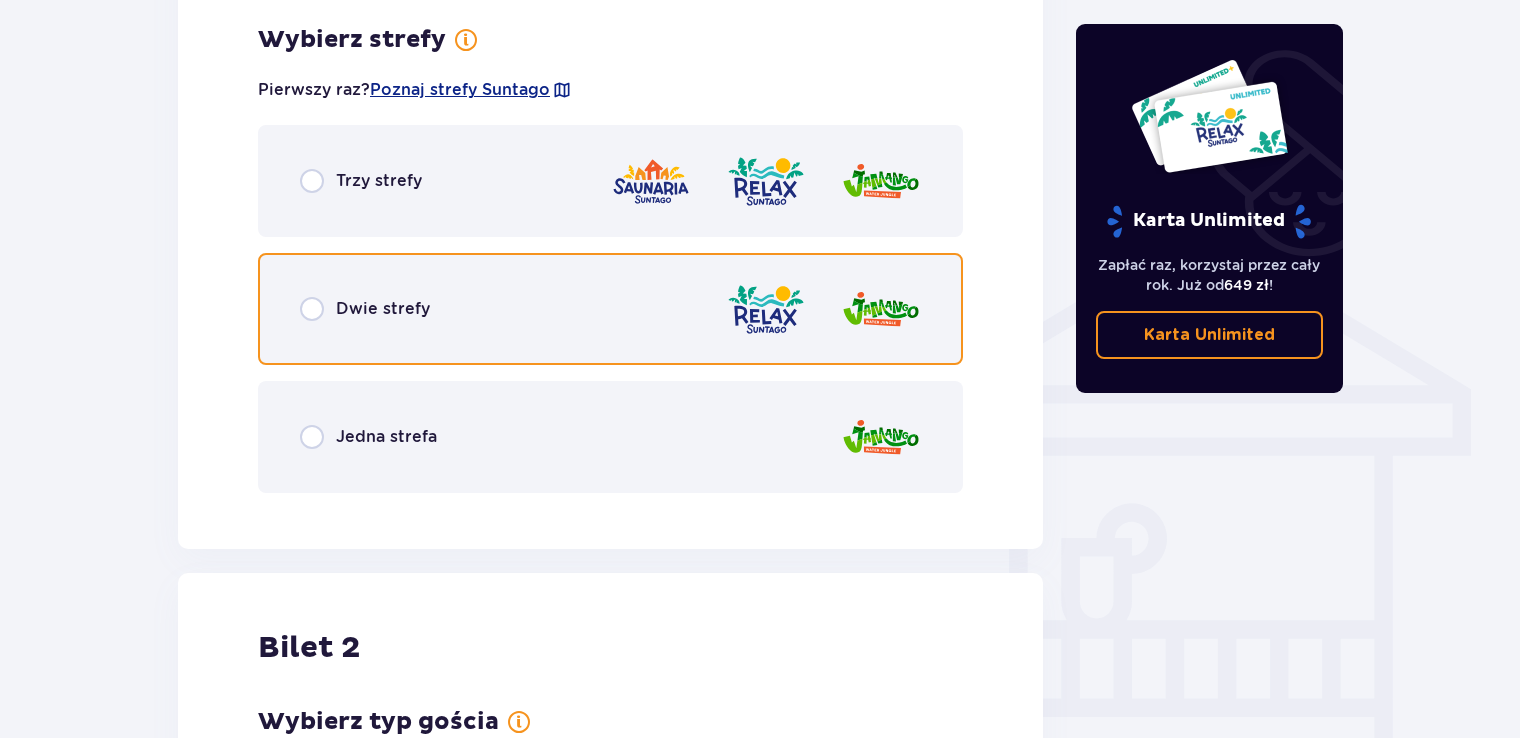 click at bounding box center [312, 309] 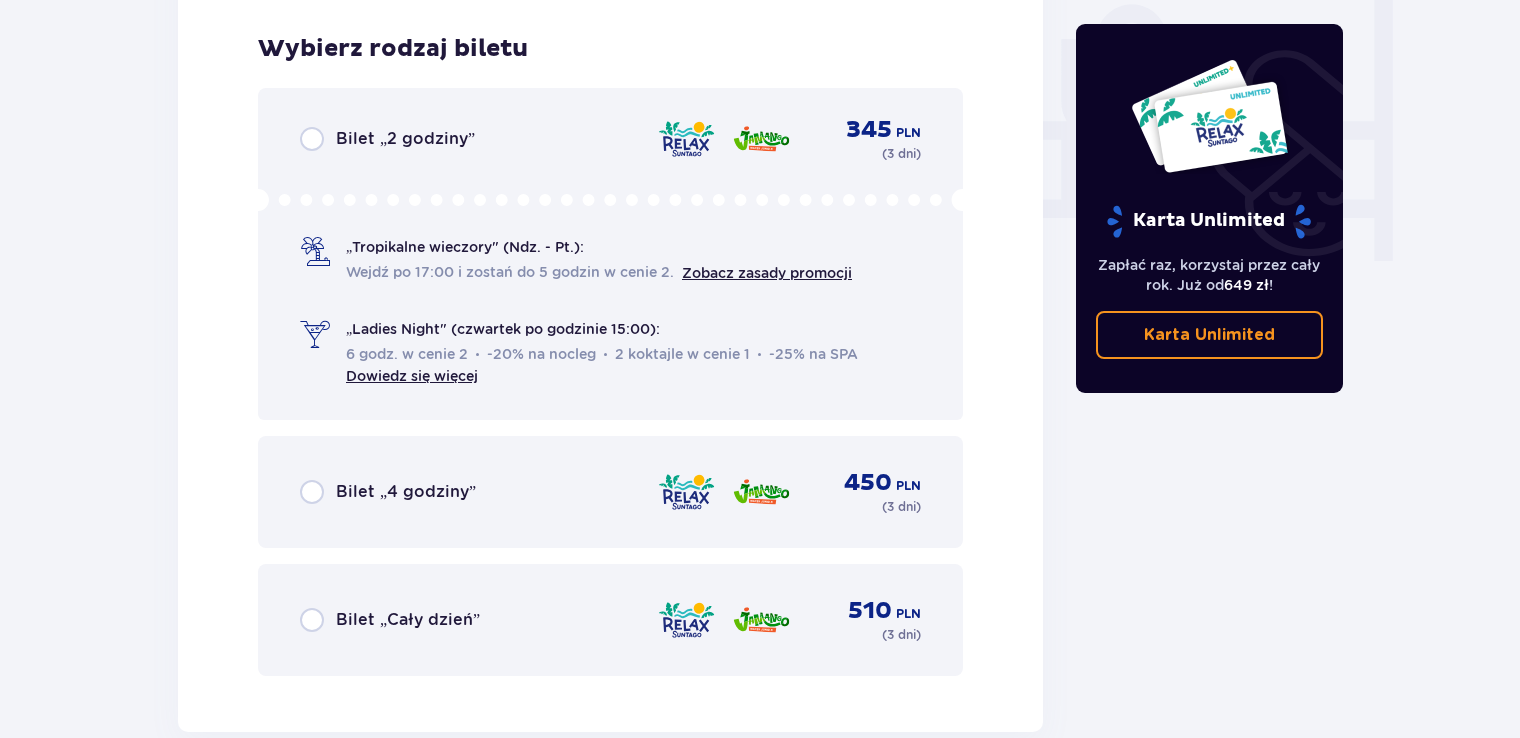 scroll, scrollTop: 1905, scrollLeft: 0, axis: vertical 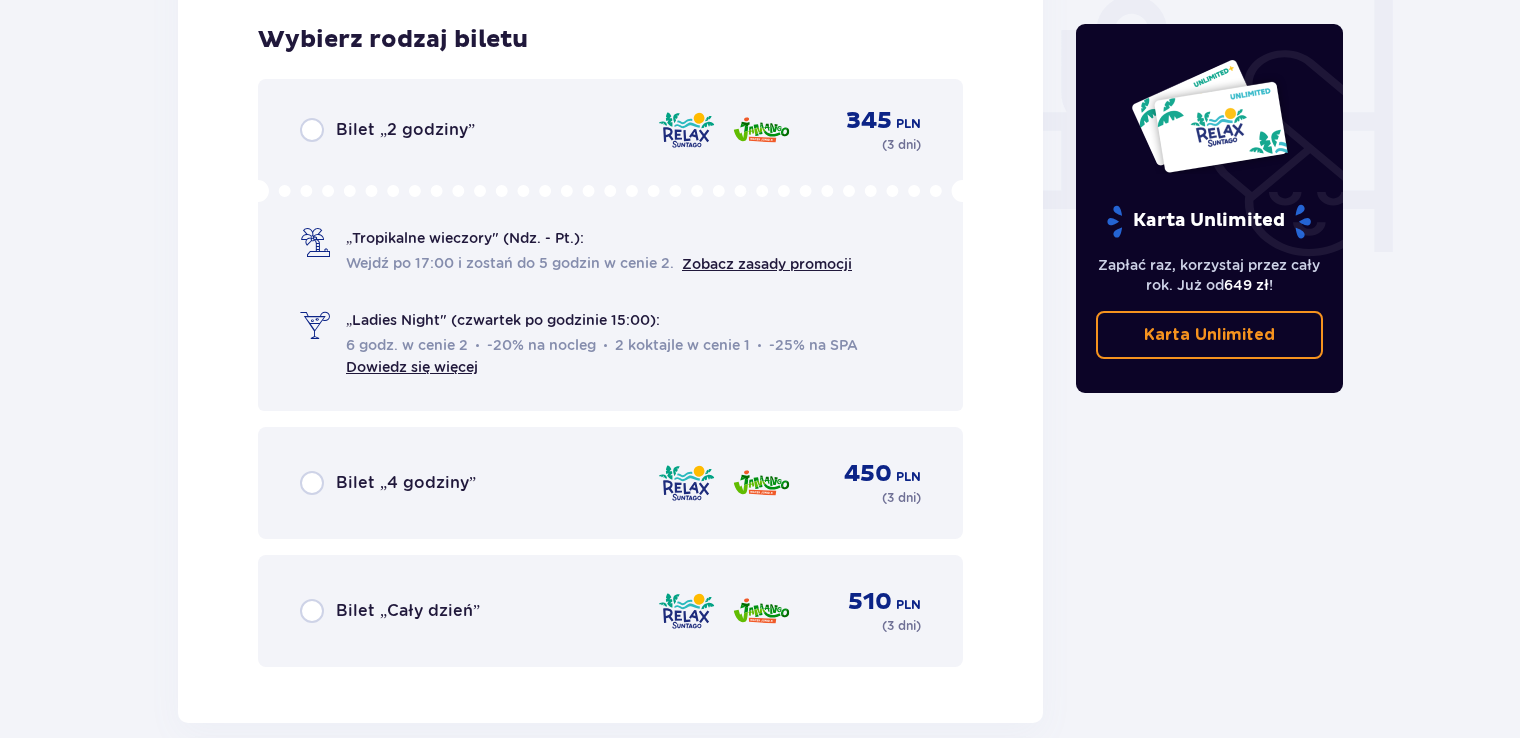 drag, startPoint x: 1520, startPoint y: 369, endPoint x: 1530, endPoint y: 446, distance: 77.64664 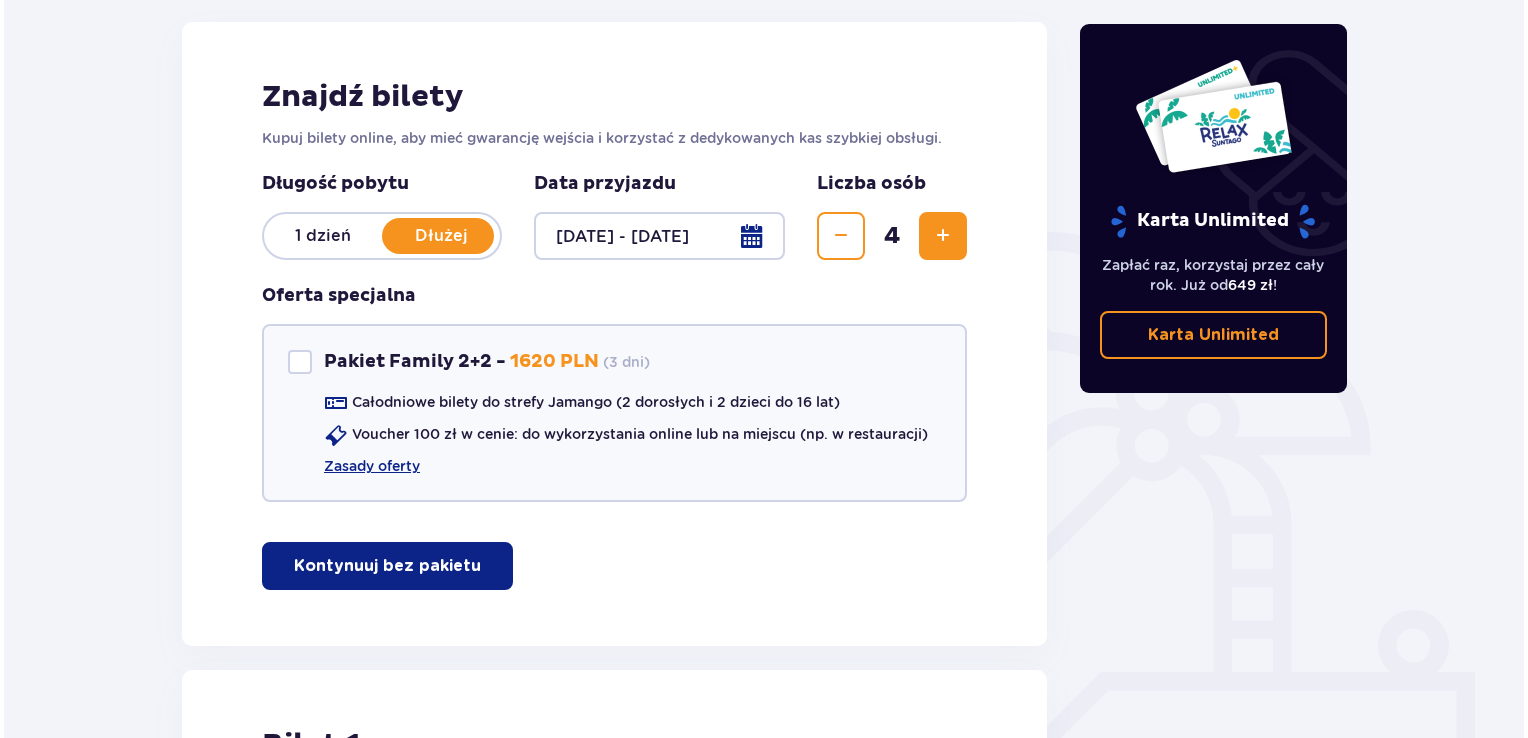scroll, scrollTop: 345, scrollLeft: 0, axis: vertical 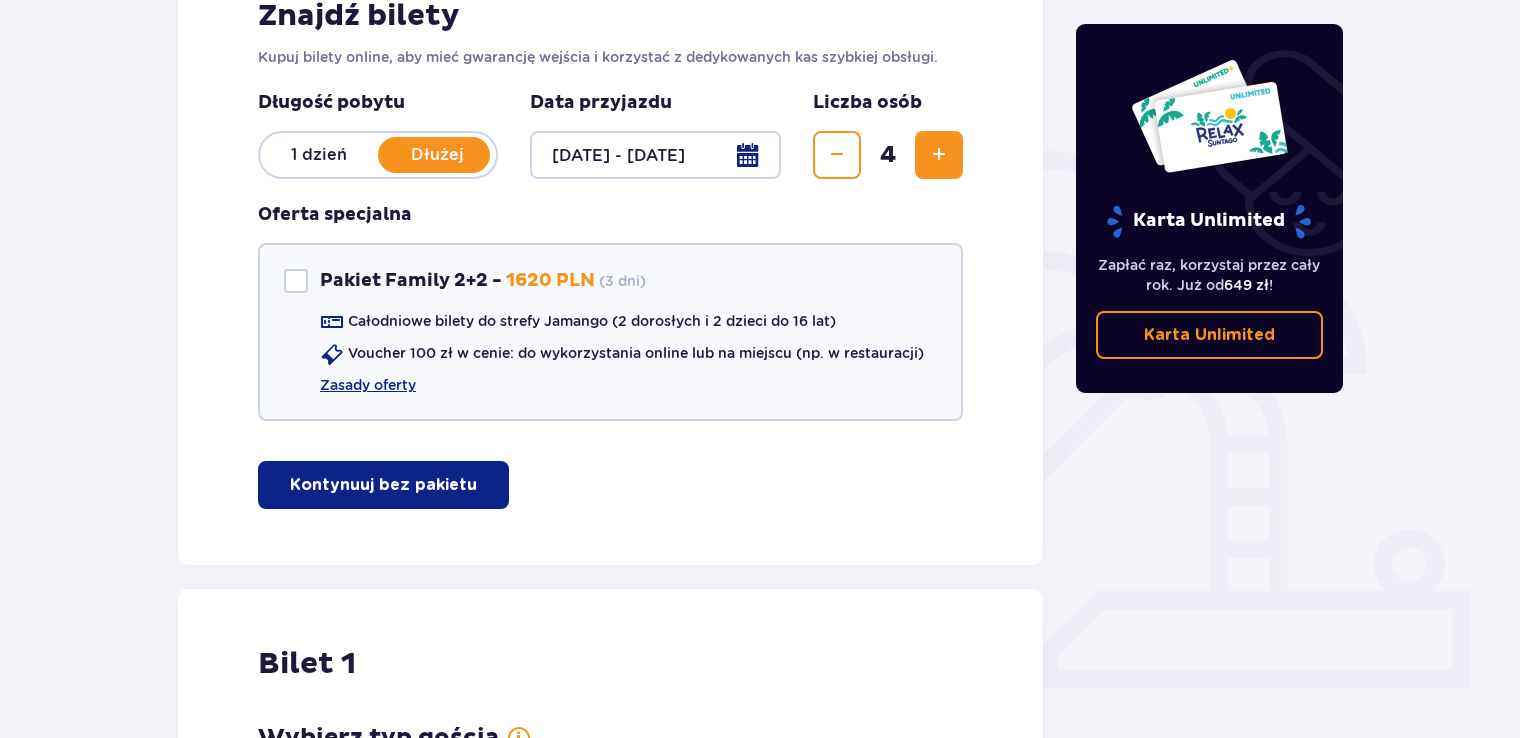 click at bounding box center [655, 155] 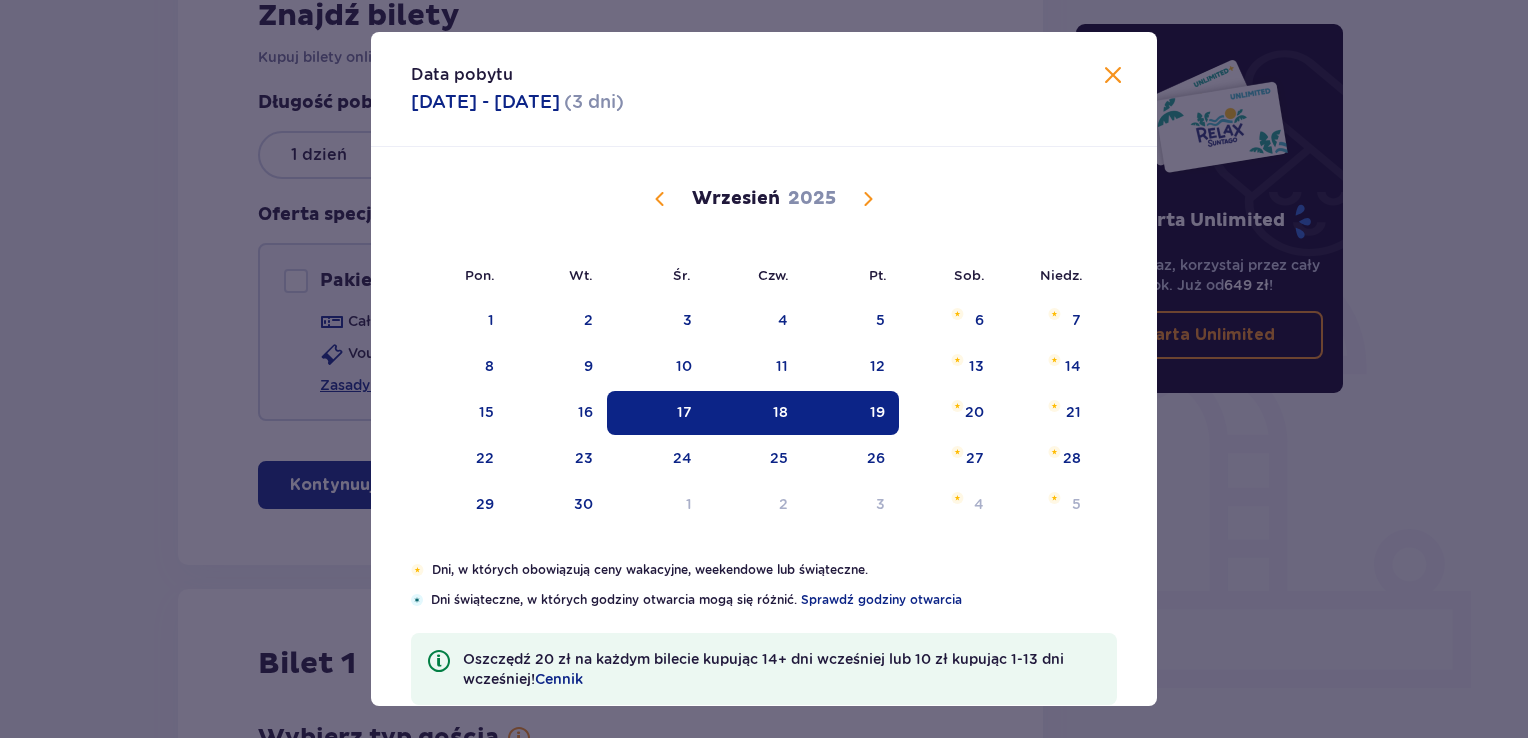 click on "18" at bounding box center (754, 413) 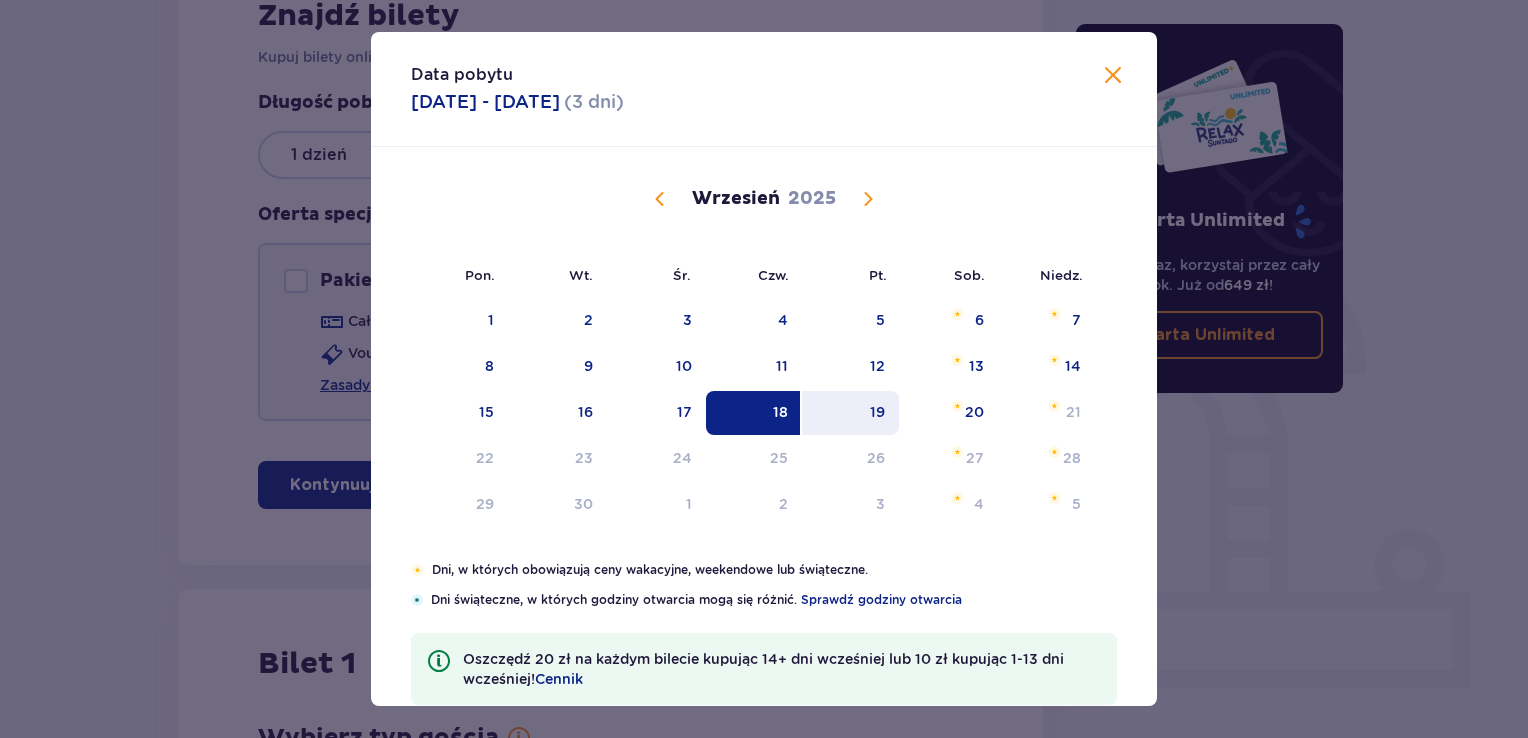 click on "19" at bounding box center [850, 413] 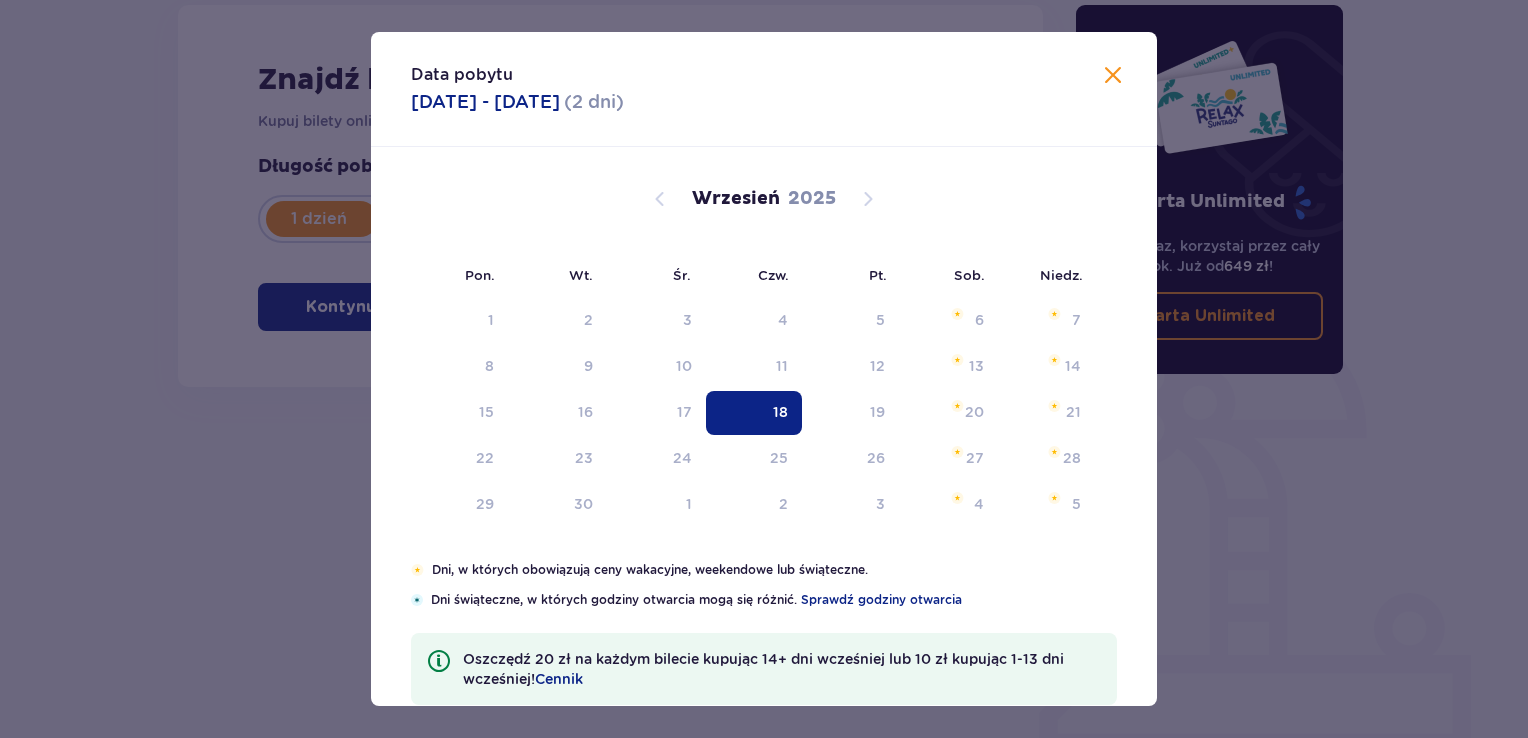 scroll, scrollTop: 280, scrollLeft: 0, axis: vertical 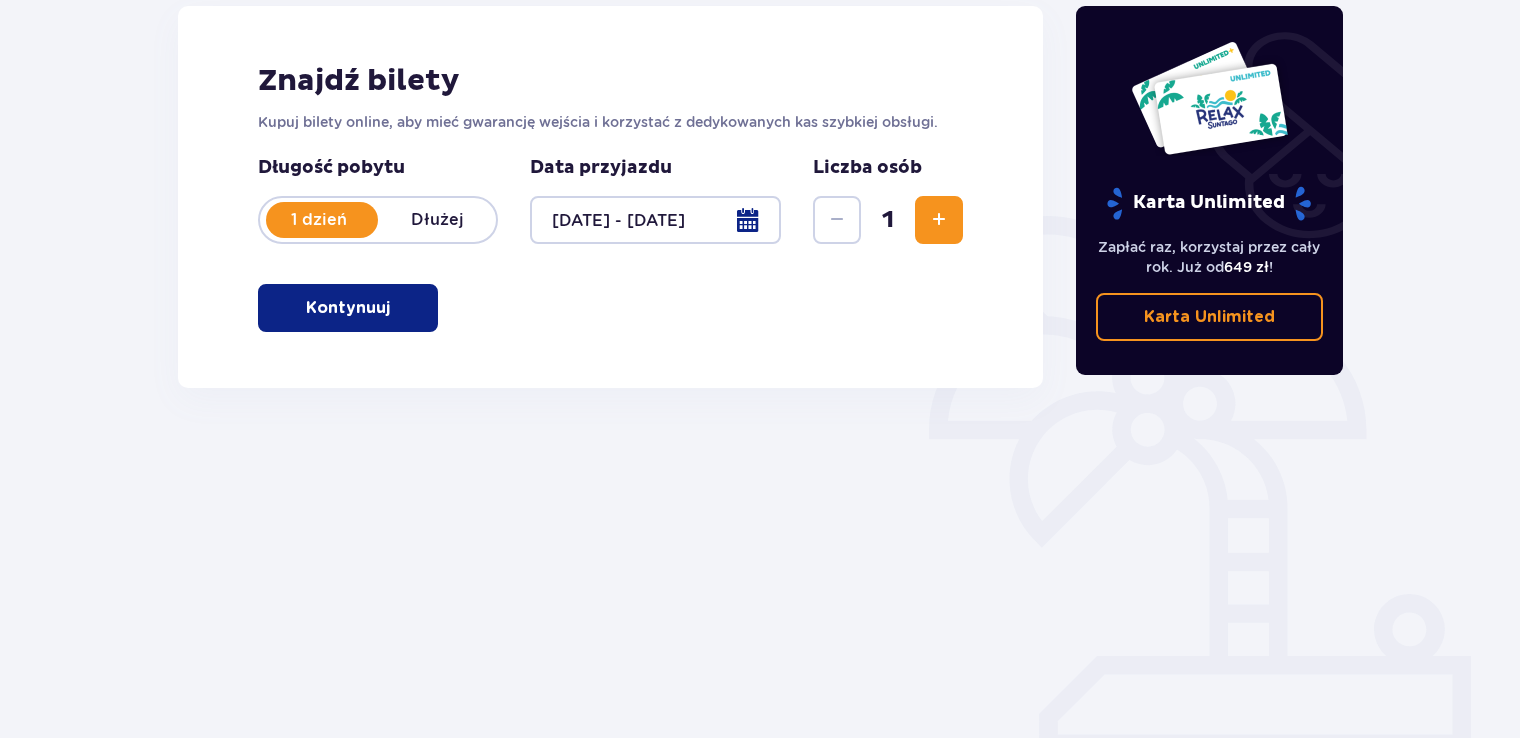 click on "Dłużej" at bounding box center (437, 220) 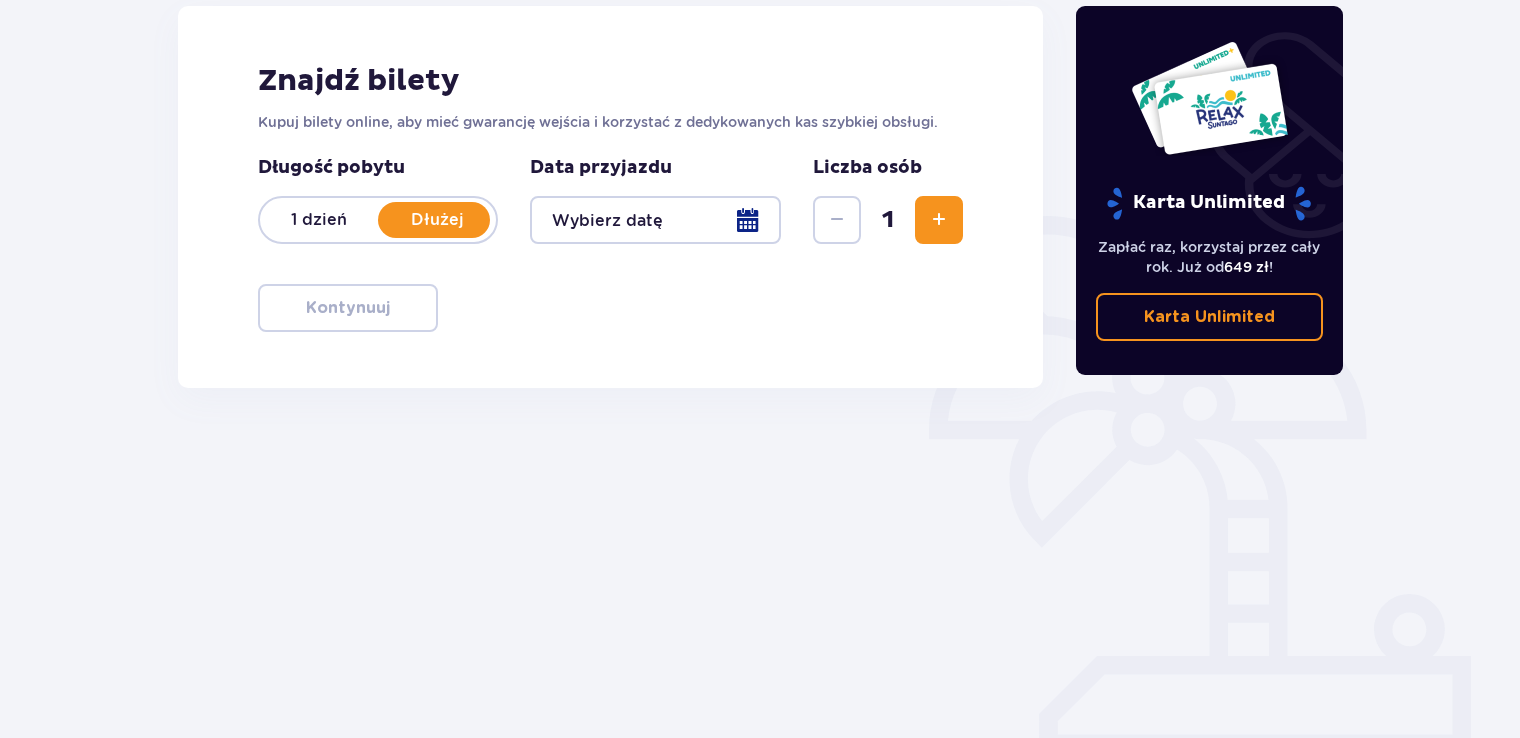 click at bounding box center [939, 220] 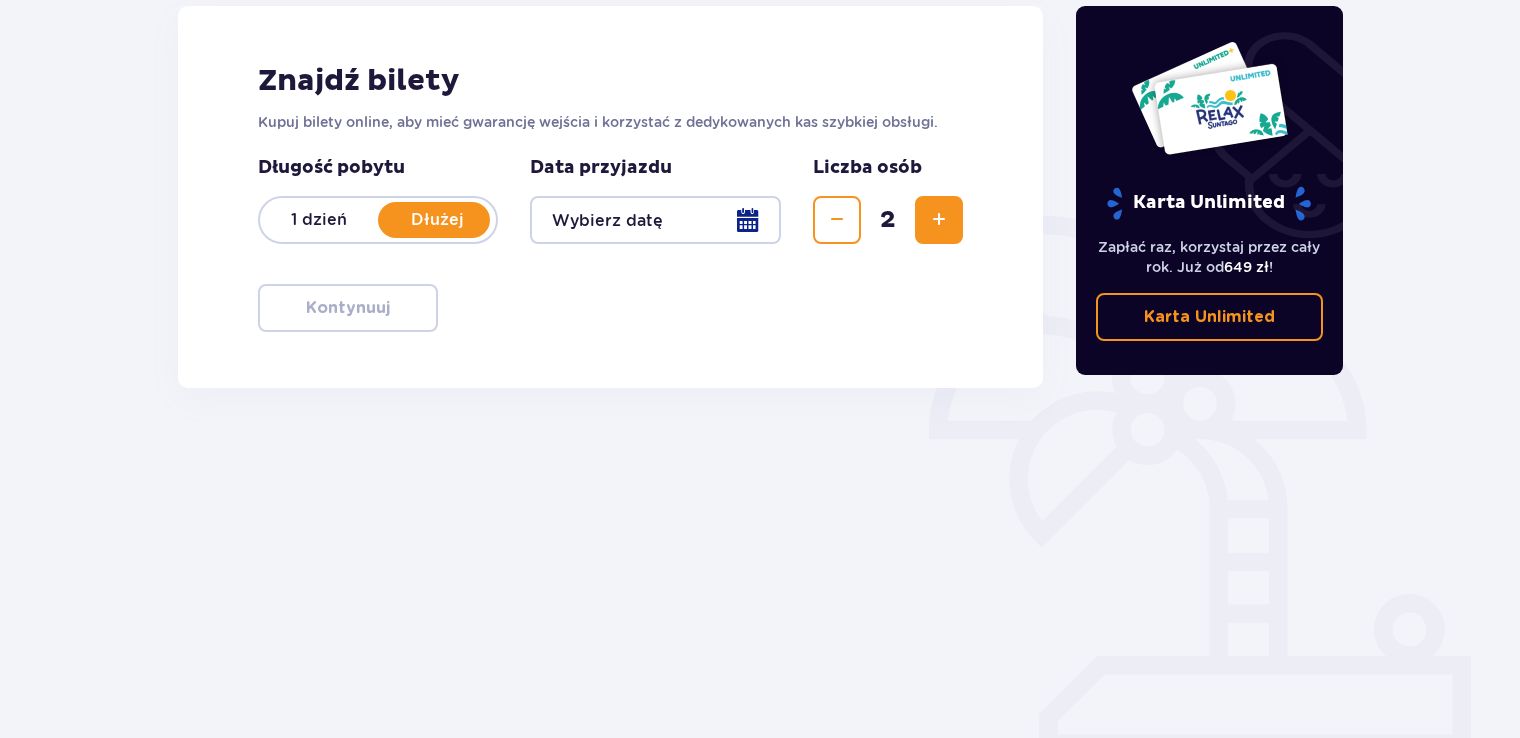click at bounding box center [939, 220] 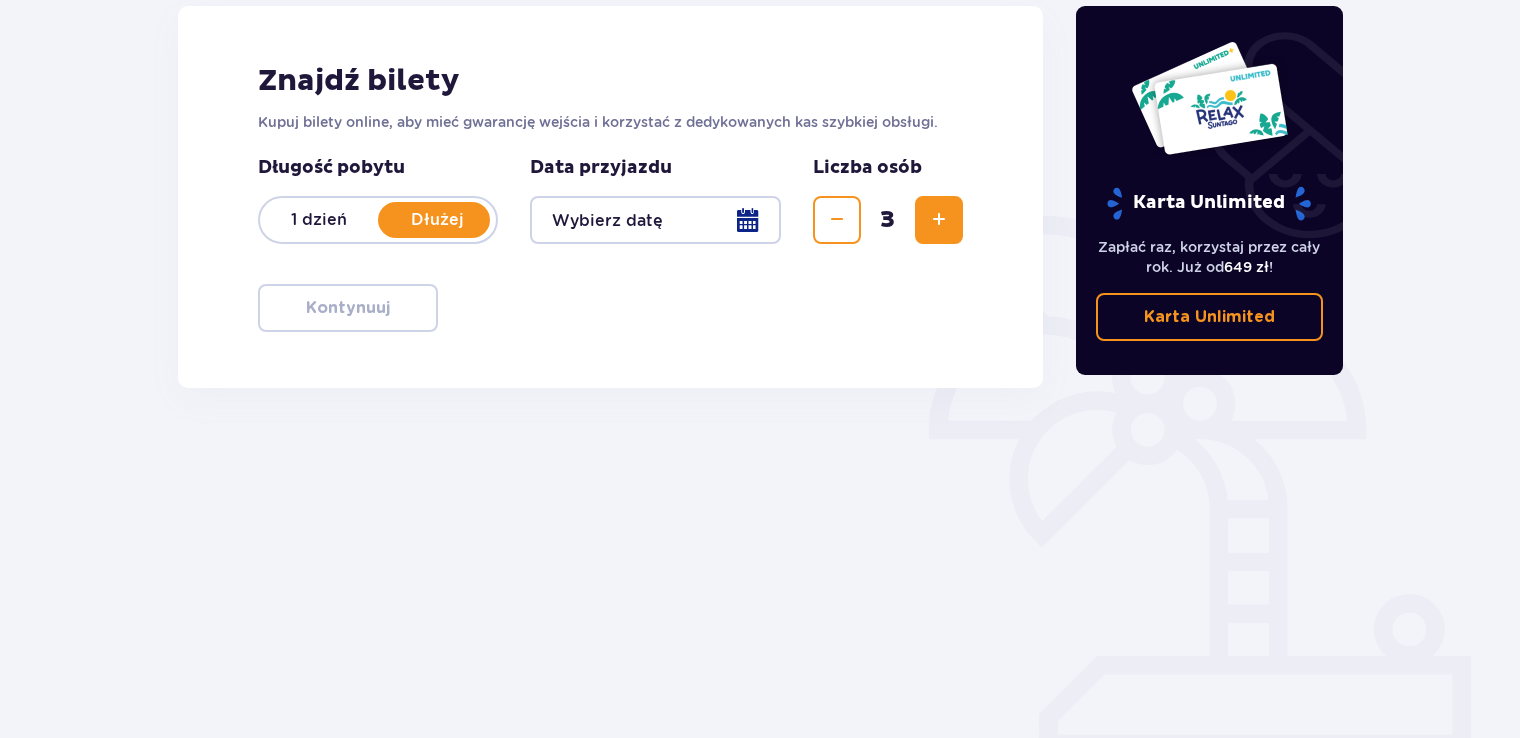 click at bounding box center [939, 220] 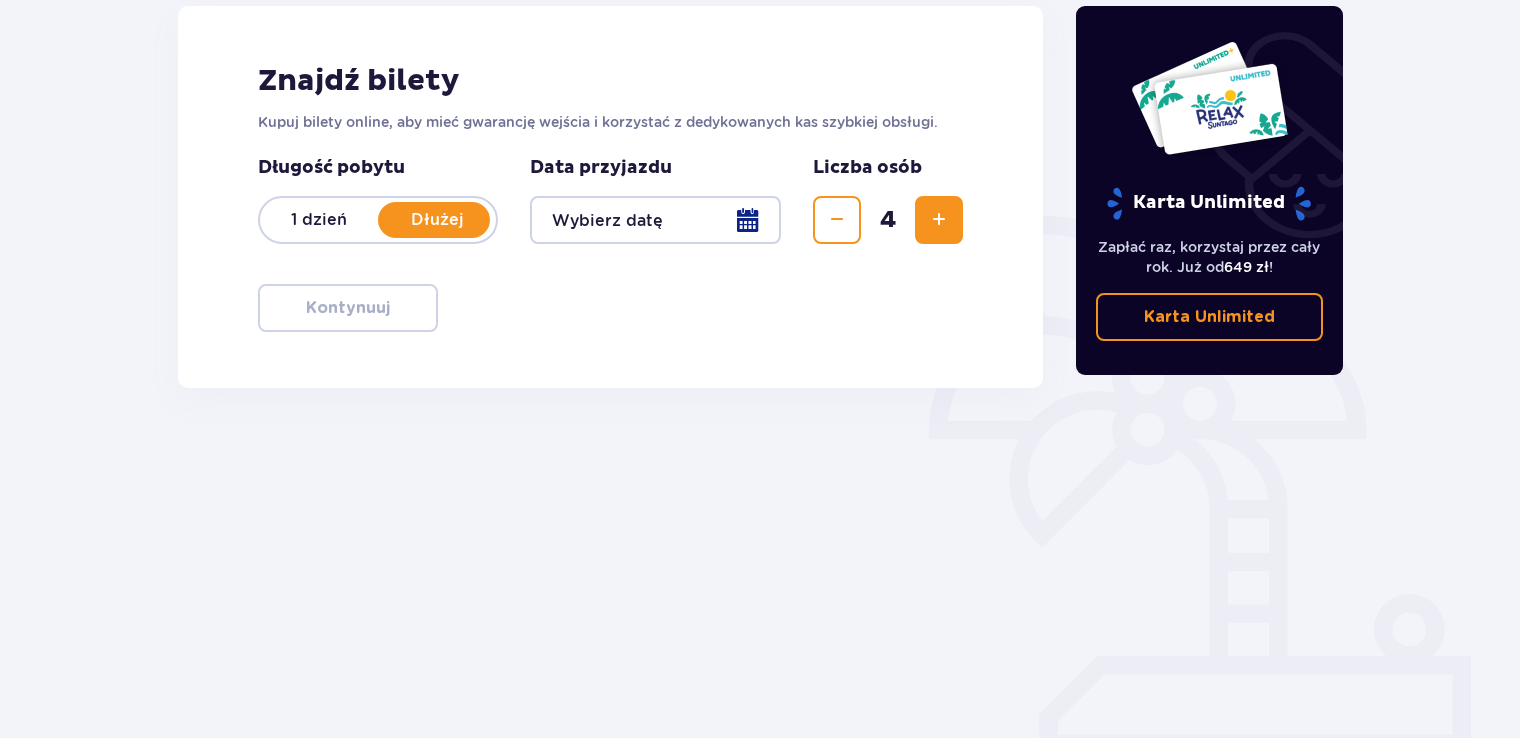 click at bounding box center (655, 220) 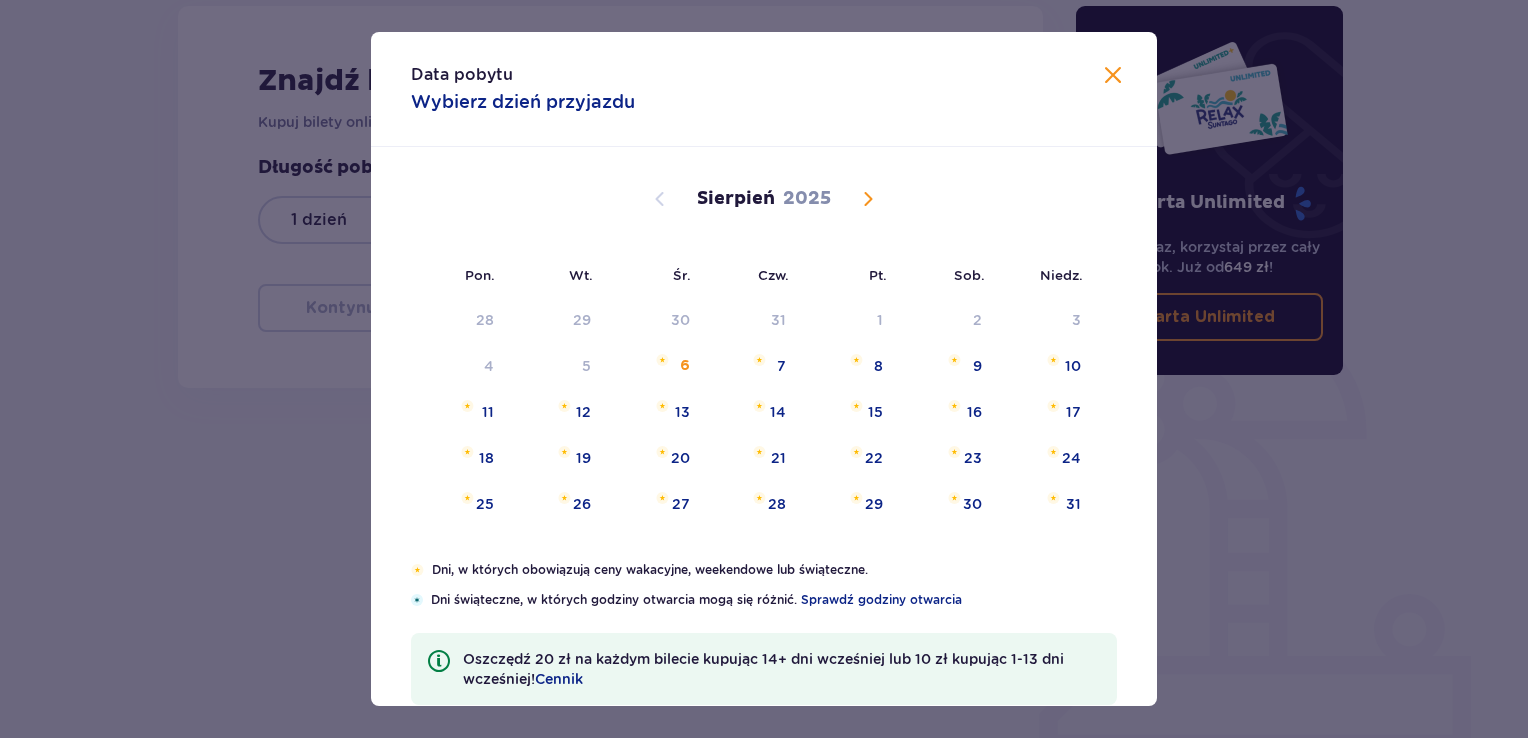 click at bounding box center (868, 199) 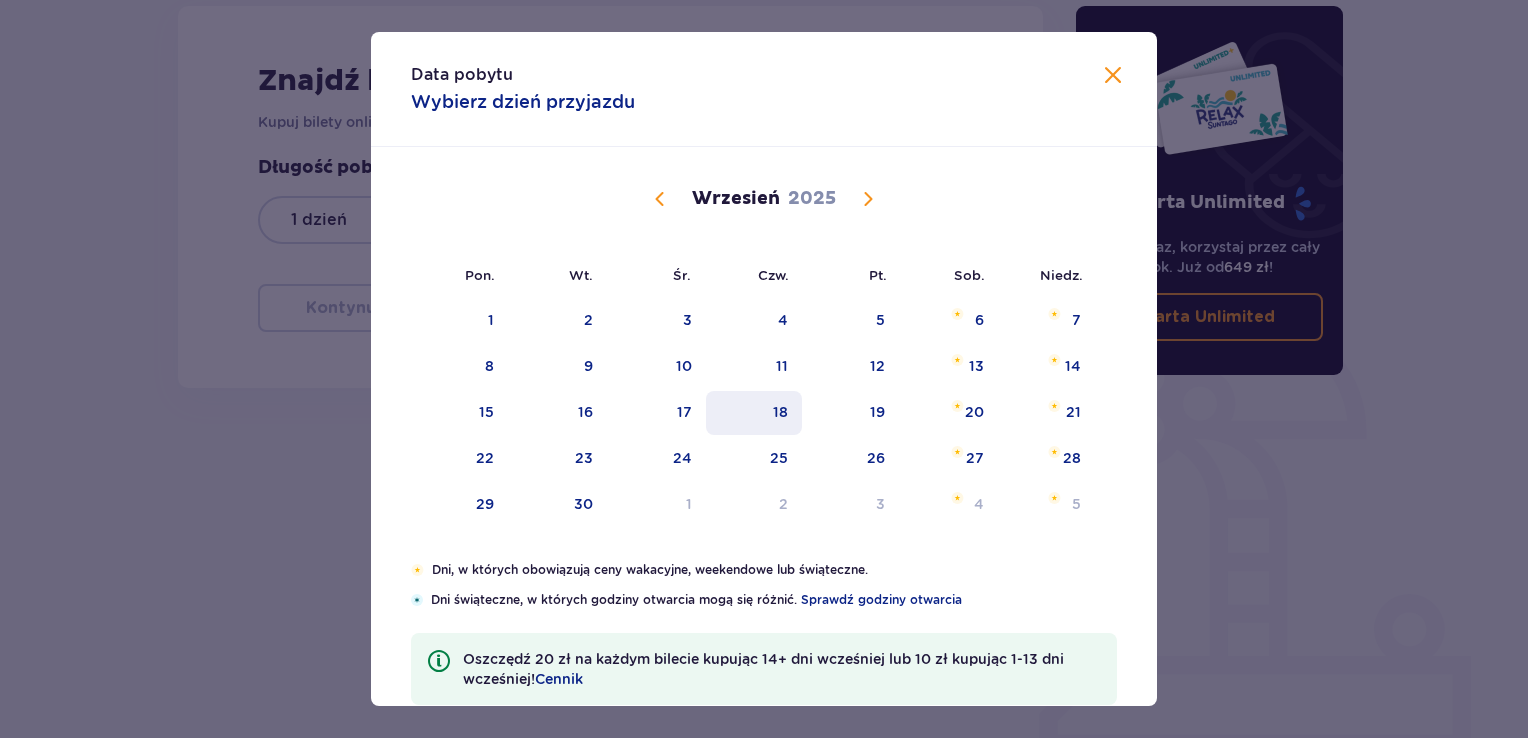 click on "18" at bounding box center (754, 413) 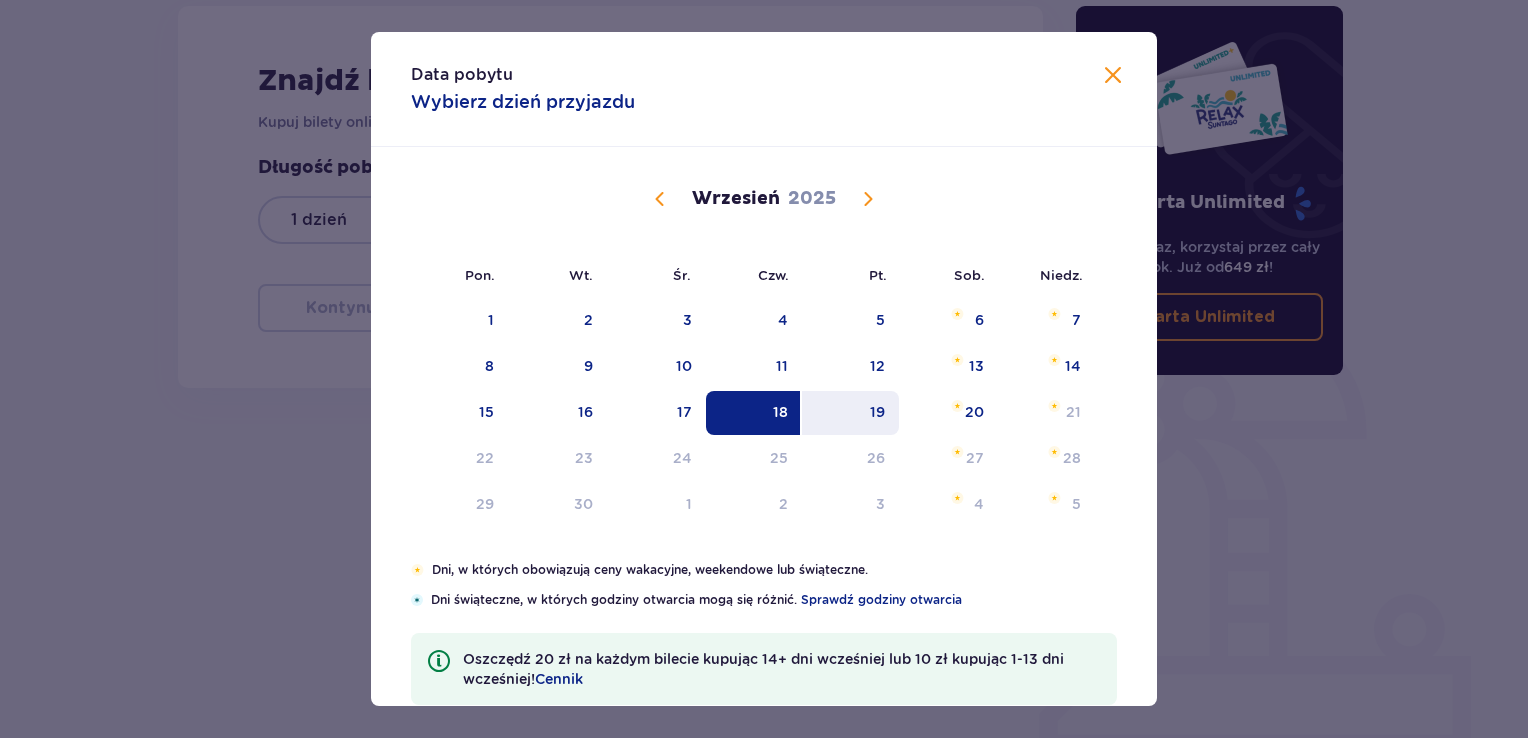 click on "19" at bounding box center (877, 412) 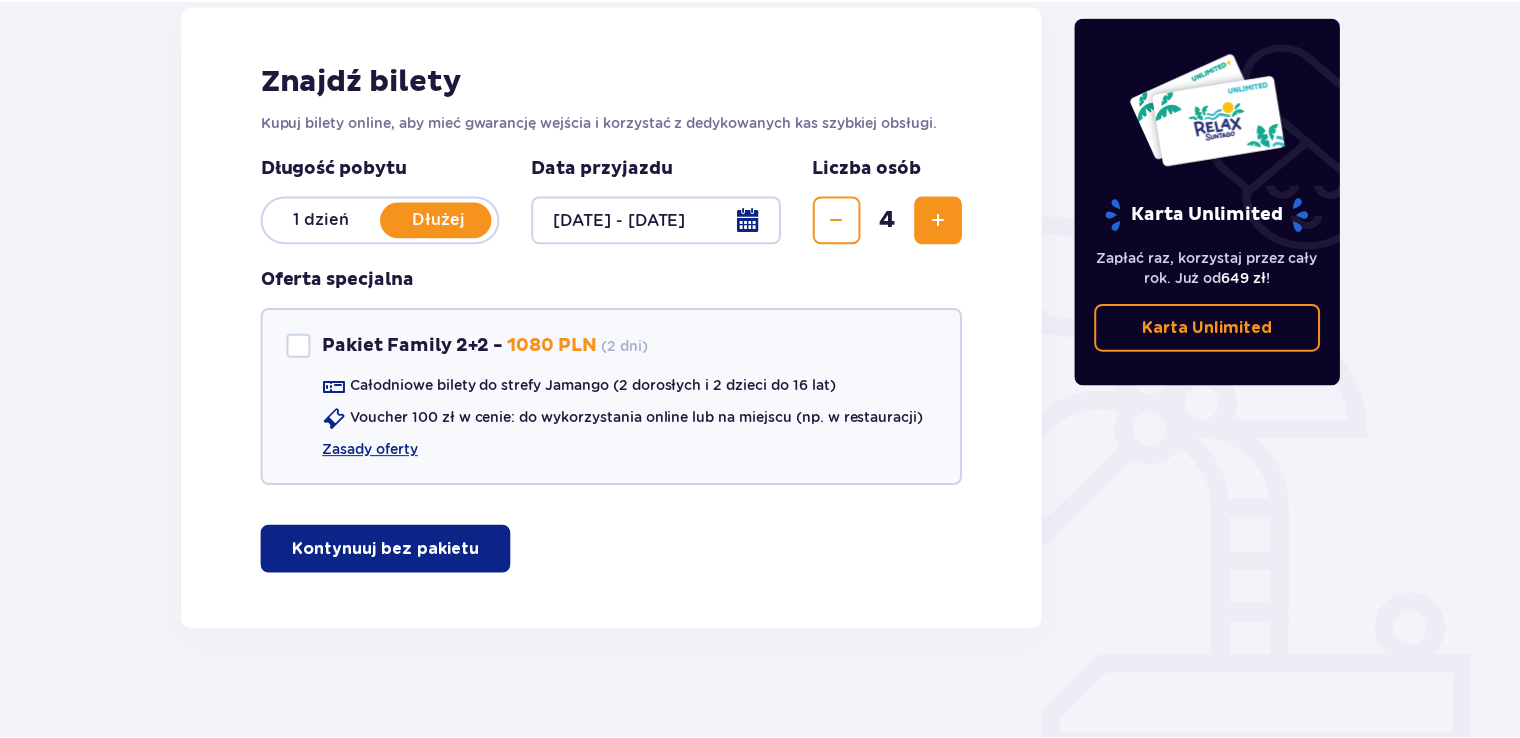 scroll, scrollTop: 291, scrollLeft: 0, axis: vertical 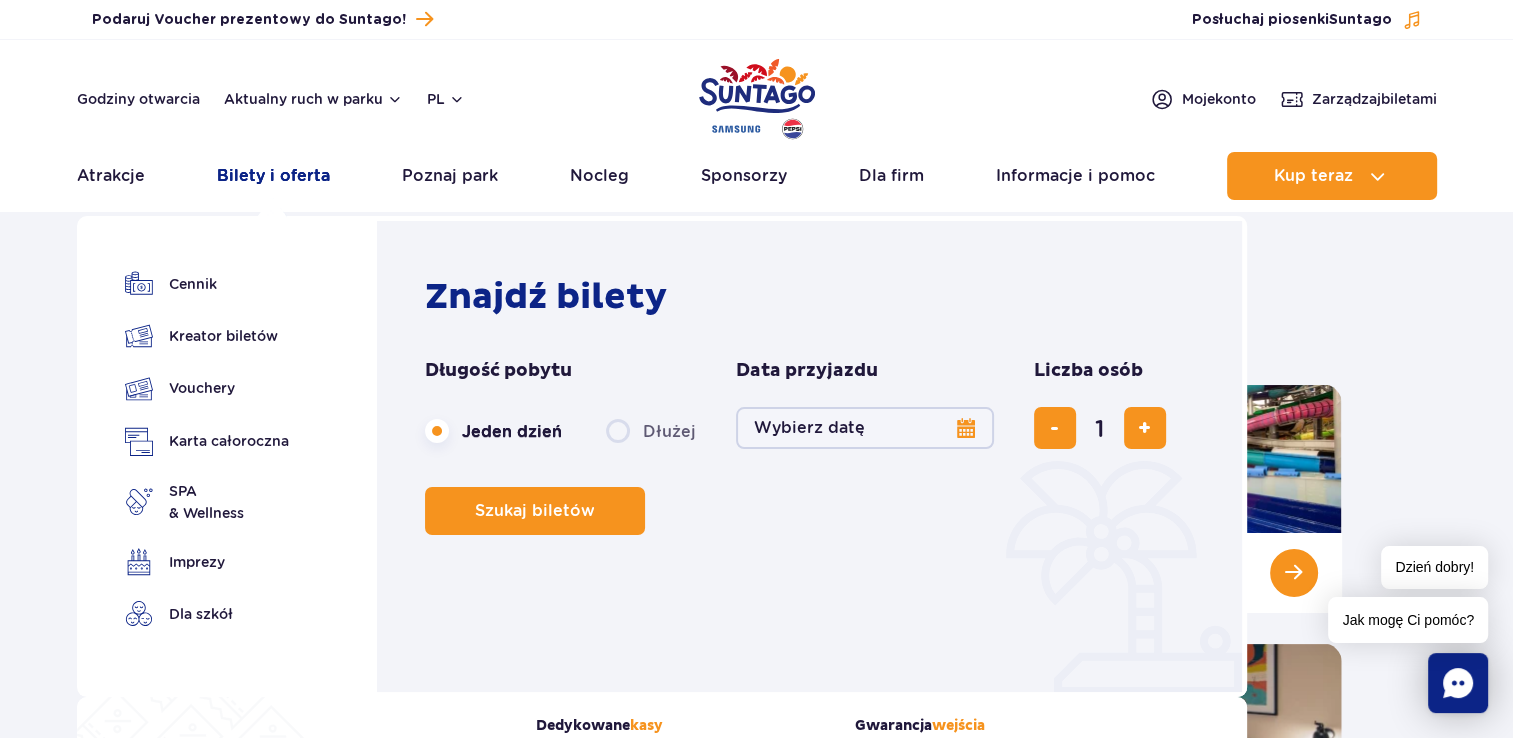 click on "Bilety i oferta" at bounding box center (273, 176) 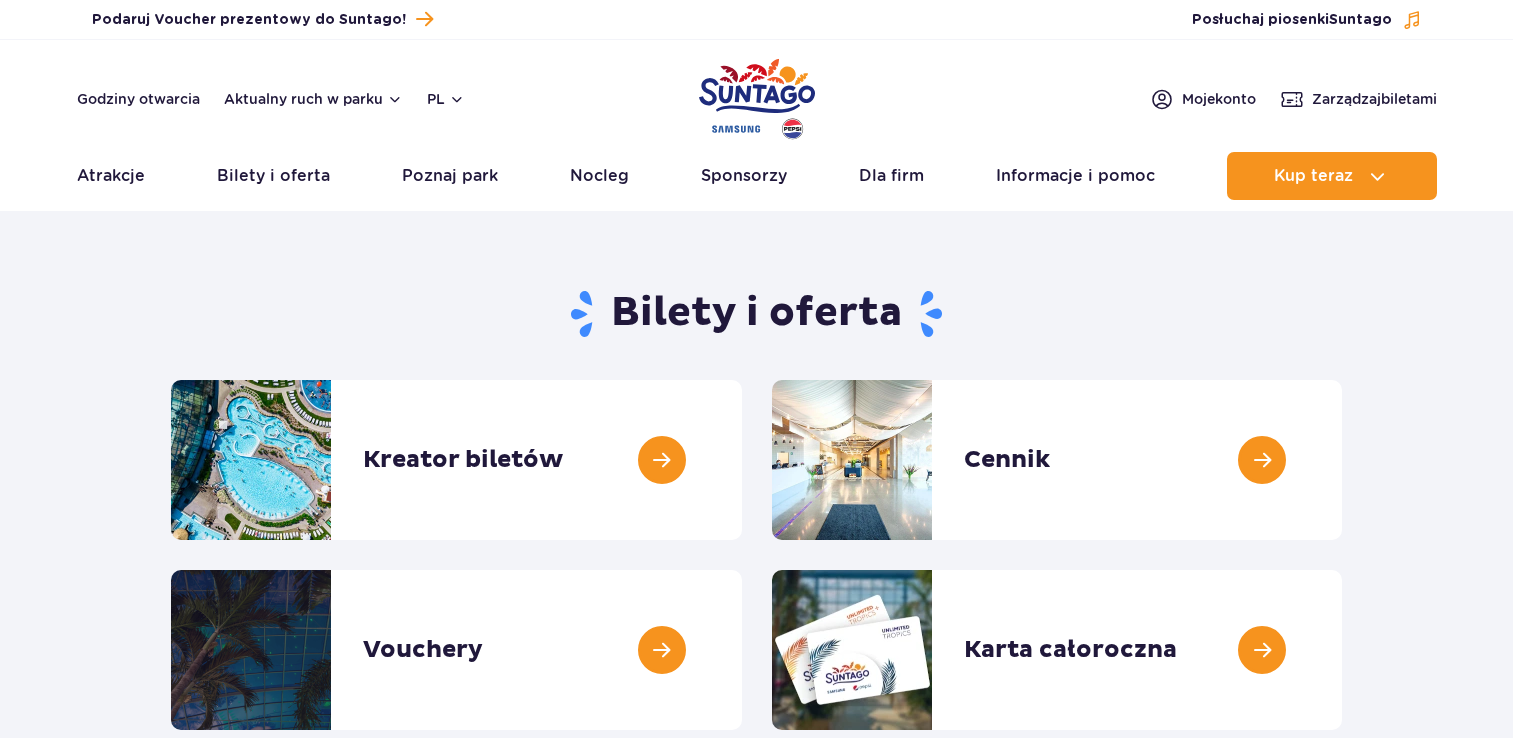 scroll, scrollTop: 0, scrollLeft: 0, axis: both 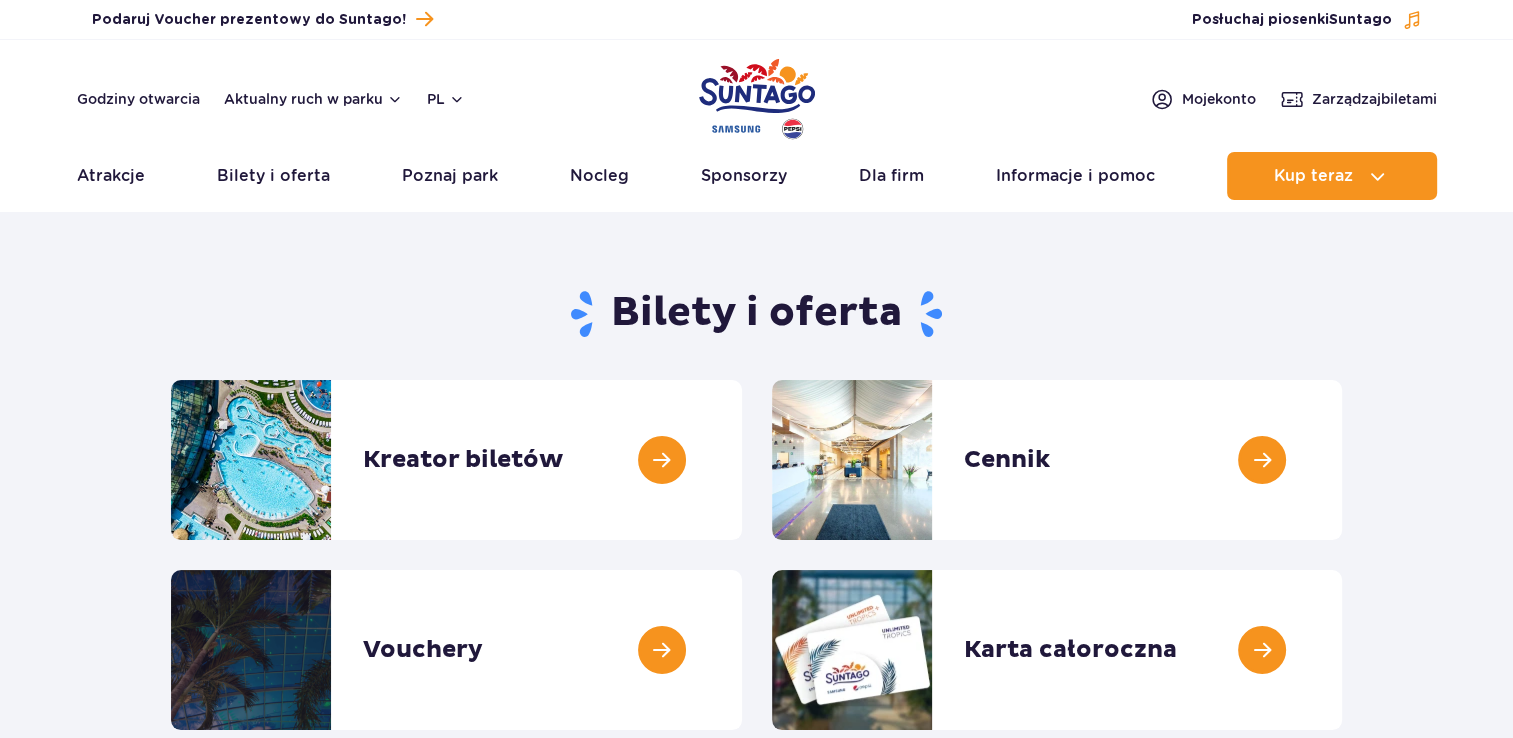 click on "Bilety i oferta" at bounding box center (273, 176) 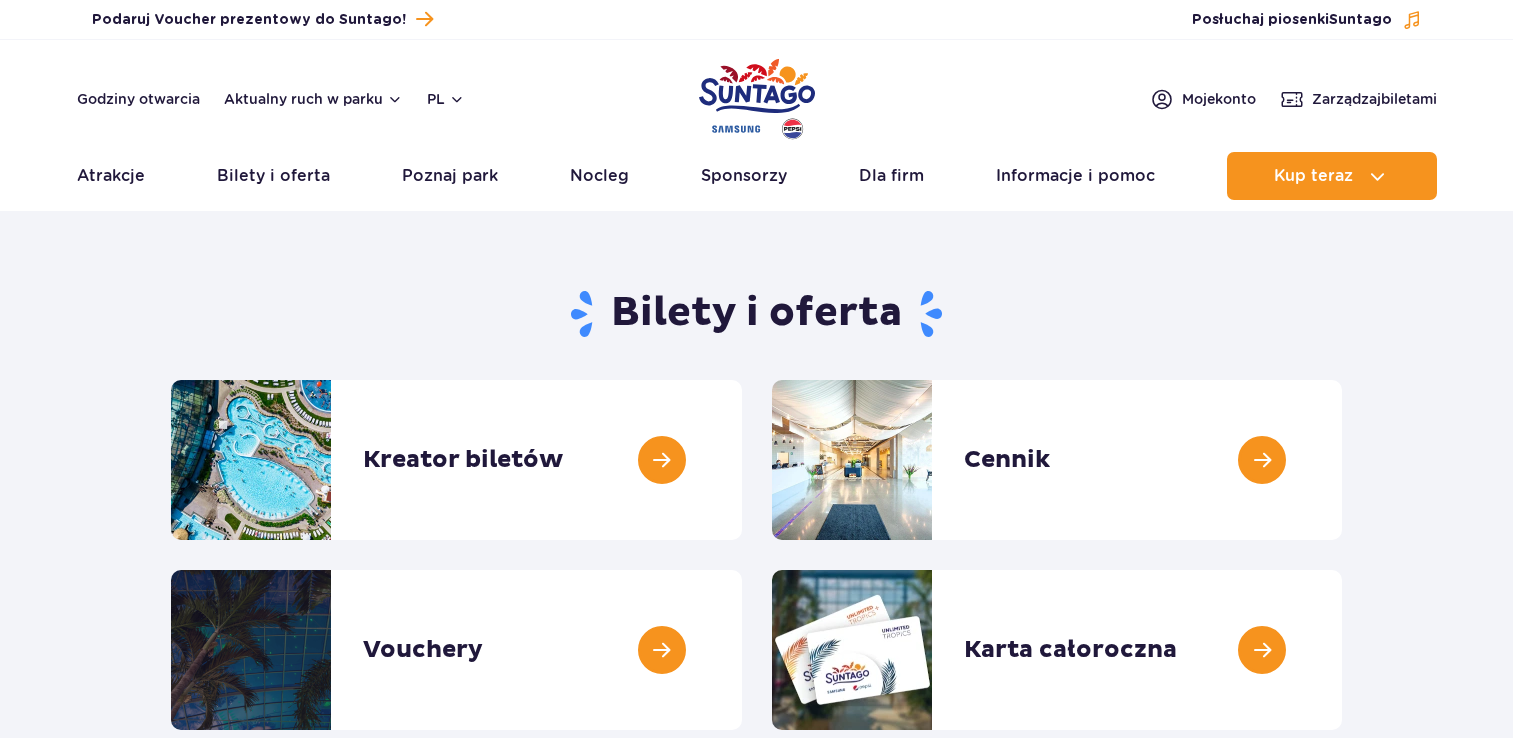 scroll, scrollTop: 0, scrollLeft: 0, axis: both 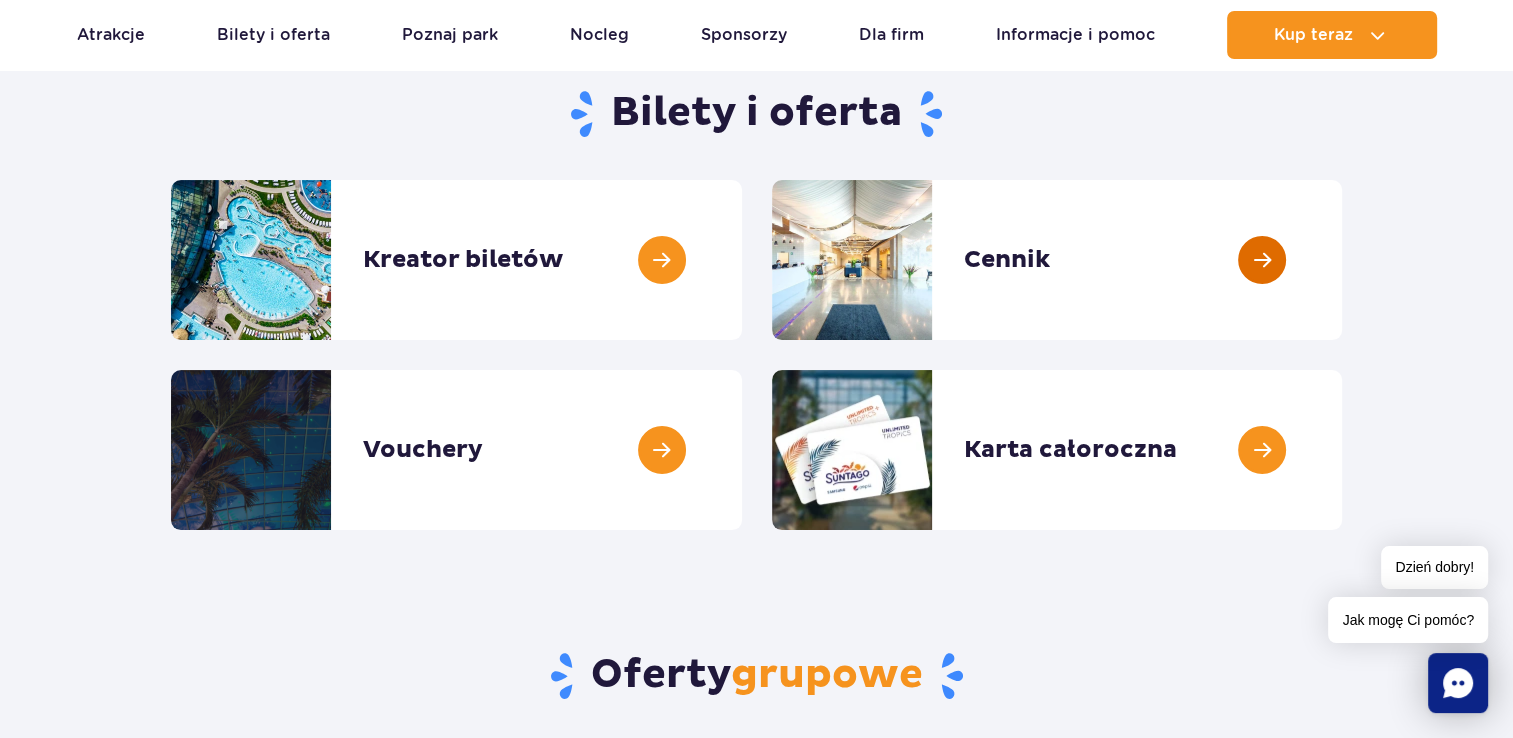 click at bounding box center (1342, 260) 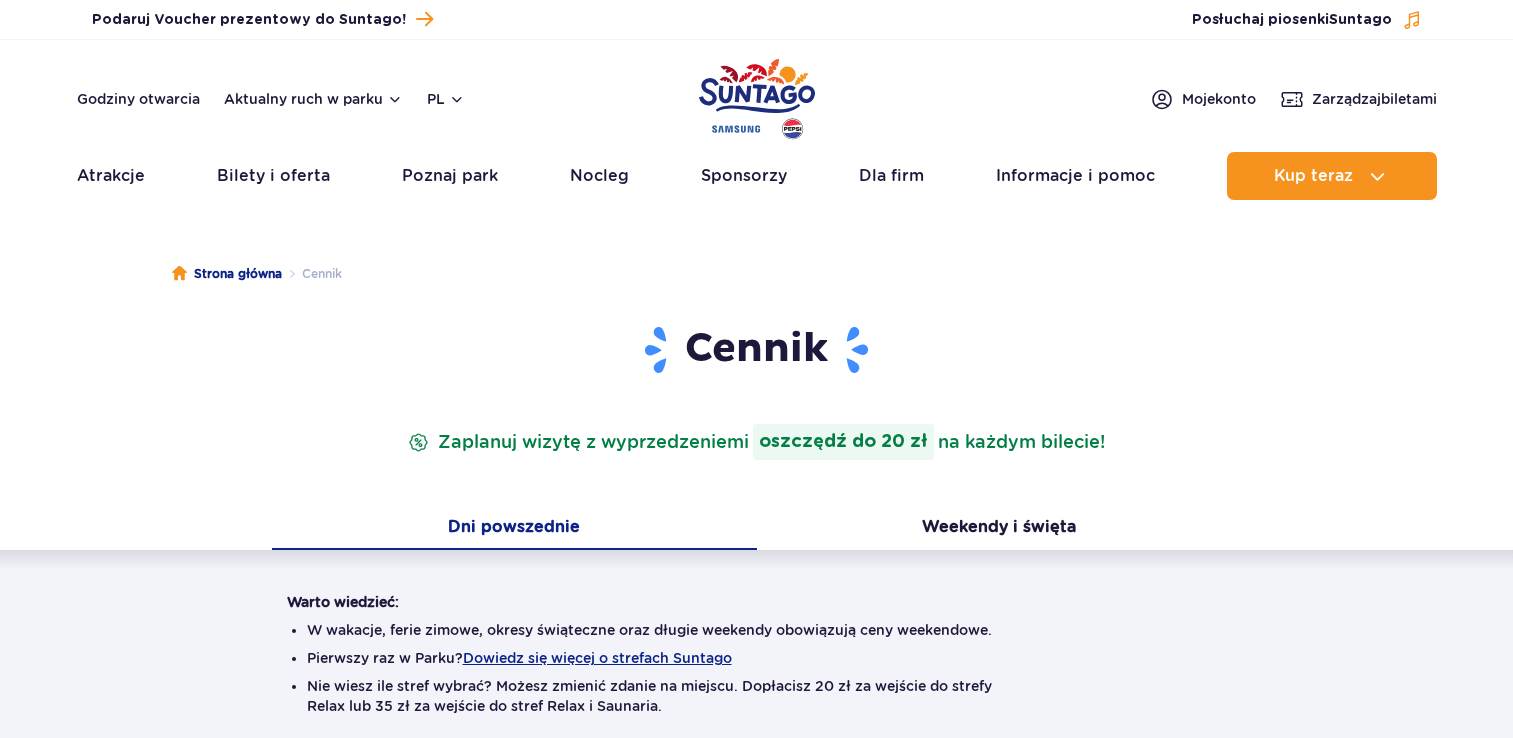 scroll, scrollTop: 0, scrollLeft: 0, axis: both 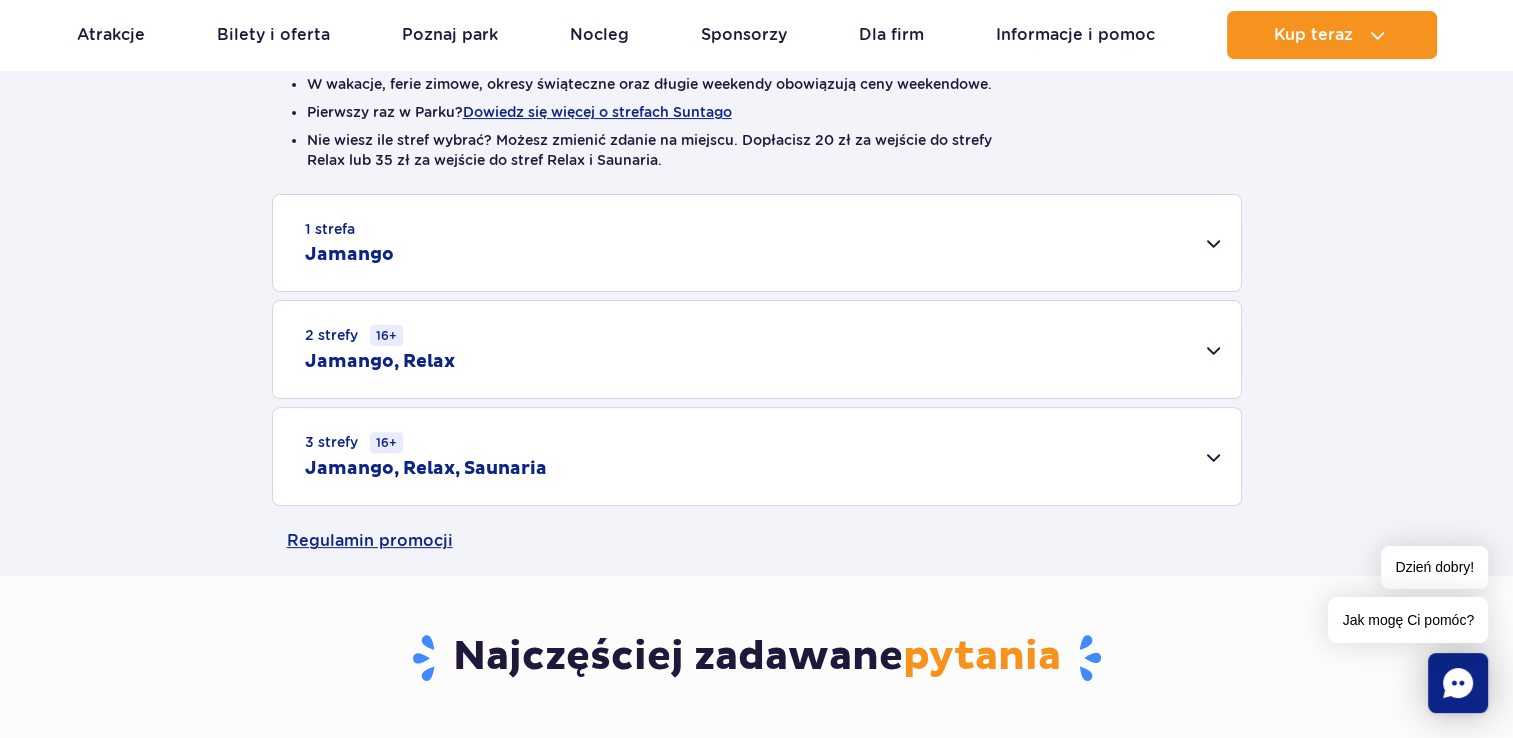 click on "1 strefa
Jamango" at bounding box center [757, 243] 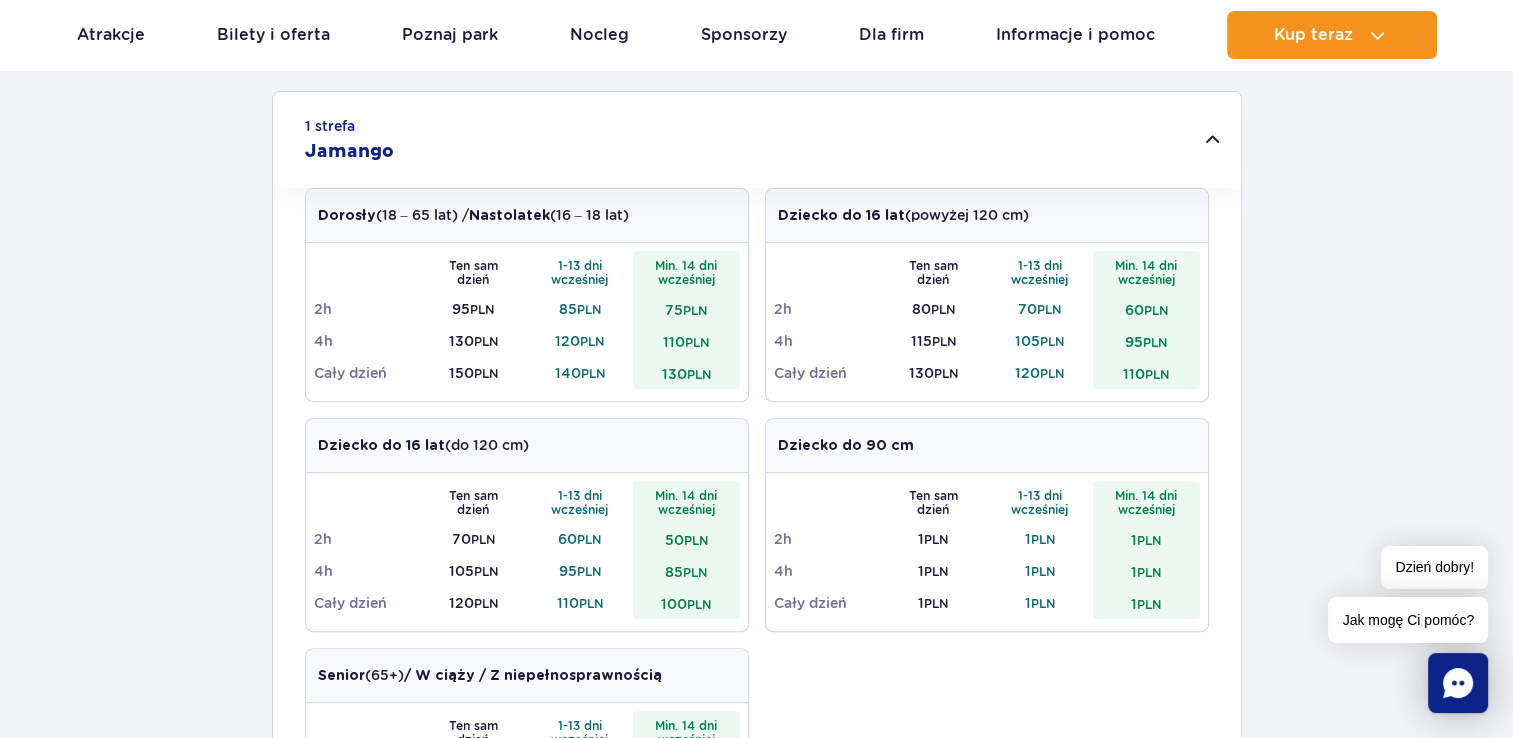 scroll, scrollTop: 666, scrollLeft: 0, axis: vertical 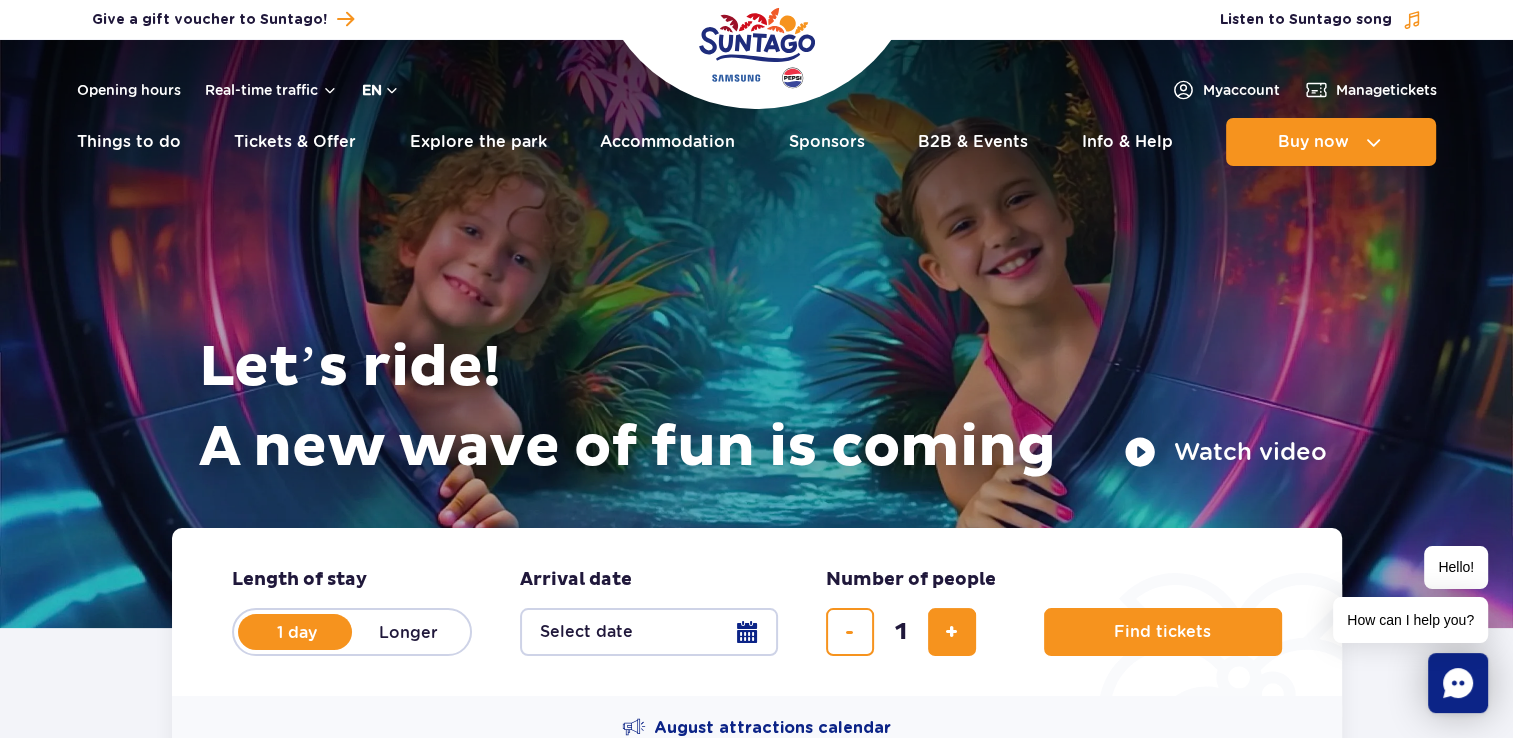 click on "en" at bounding box center (381, 90) 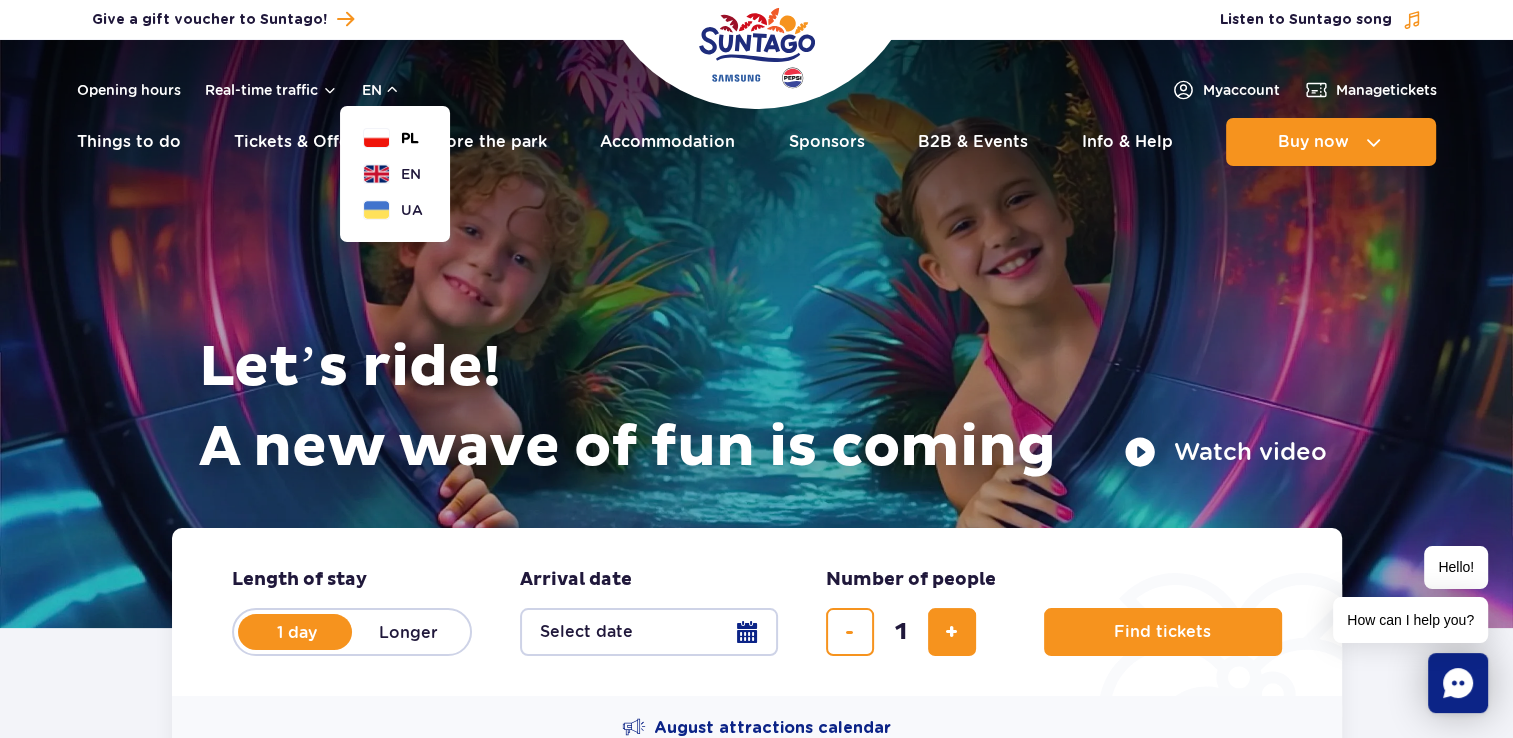 click on "PL" at bounding box center [391, 138] 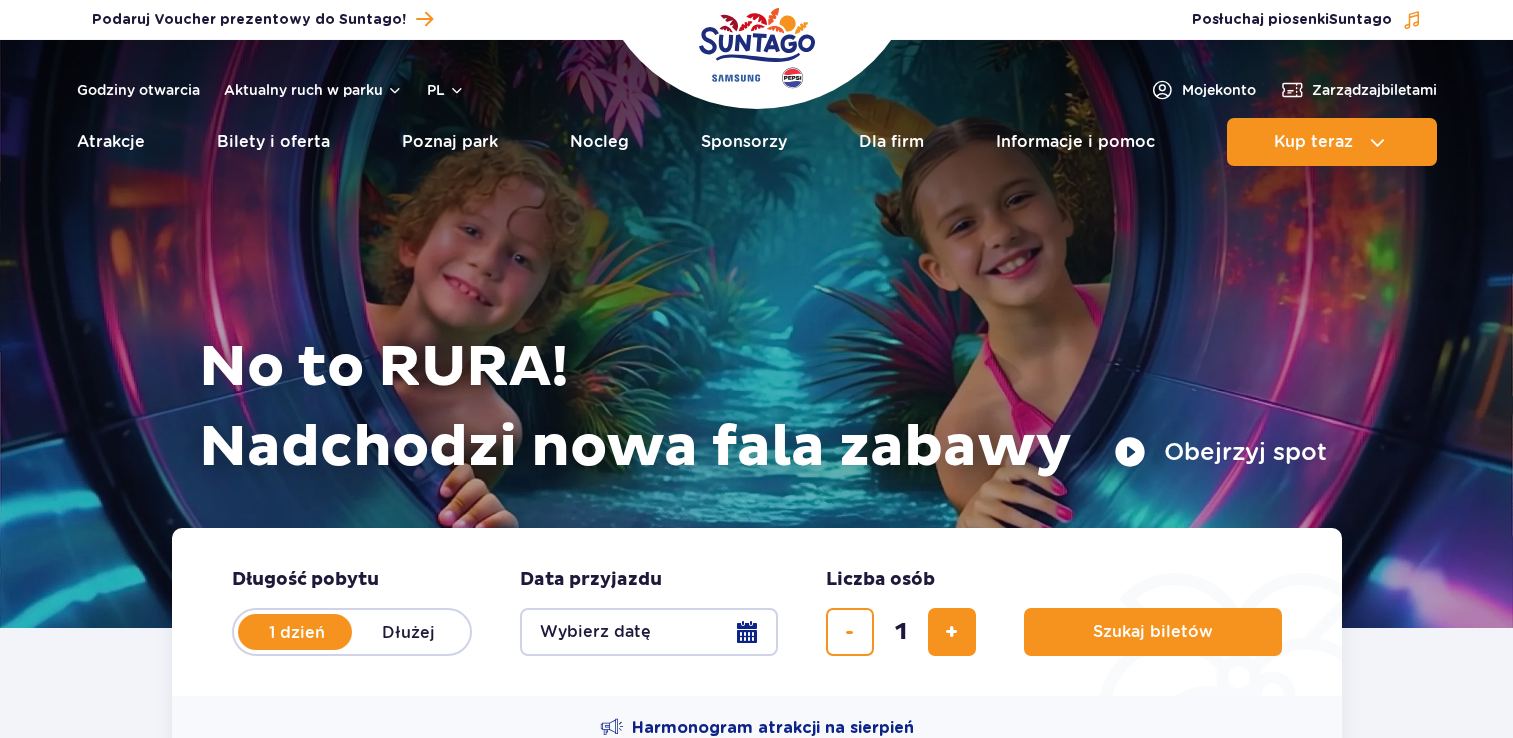 scroll, scrollTop: 0, scrollLeft: 0, axis: both 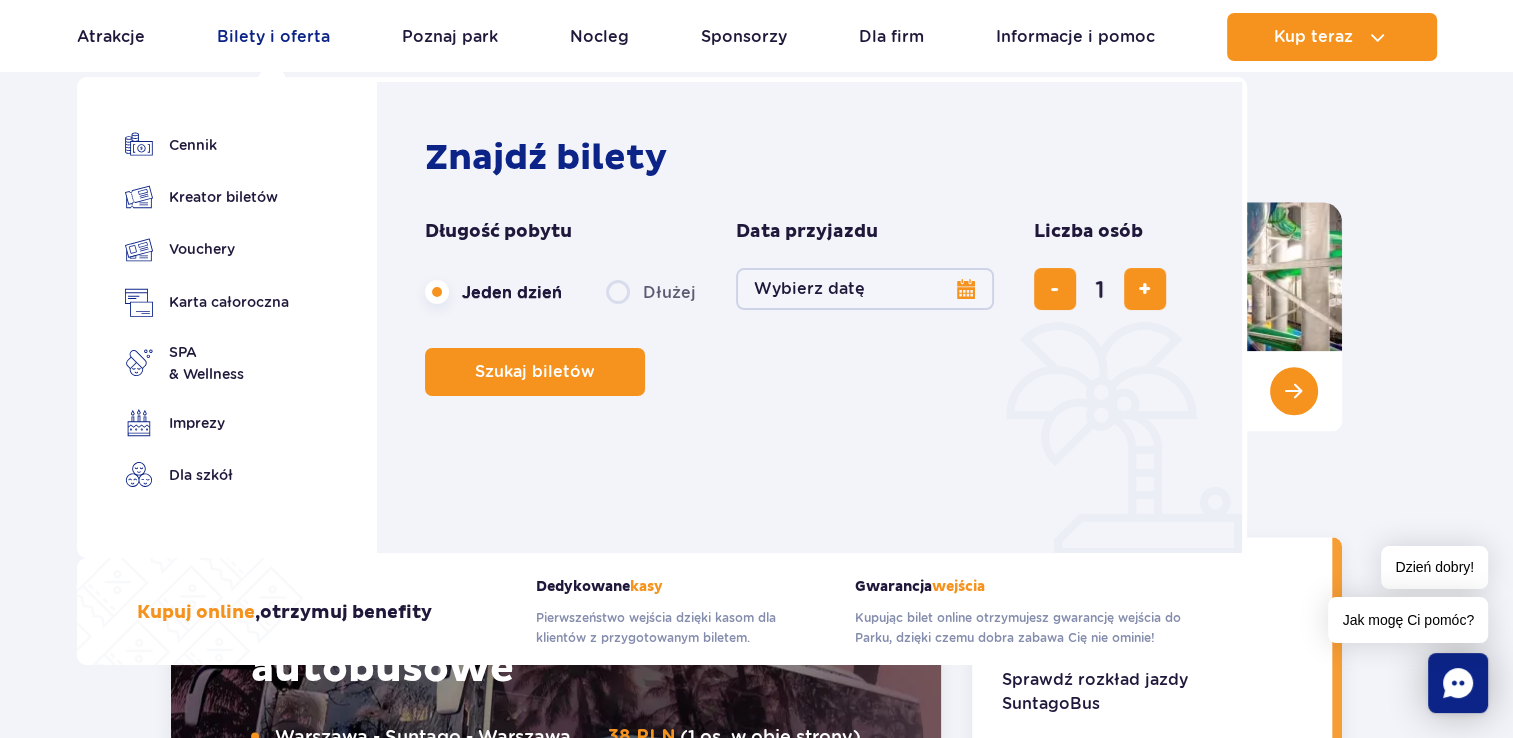 click on "Bilety i oferta" at bounding box center [273, 37] 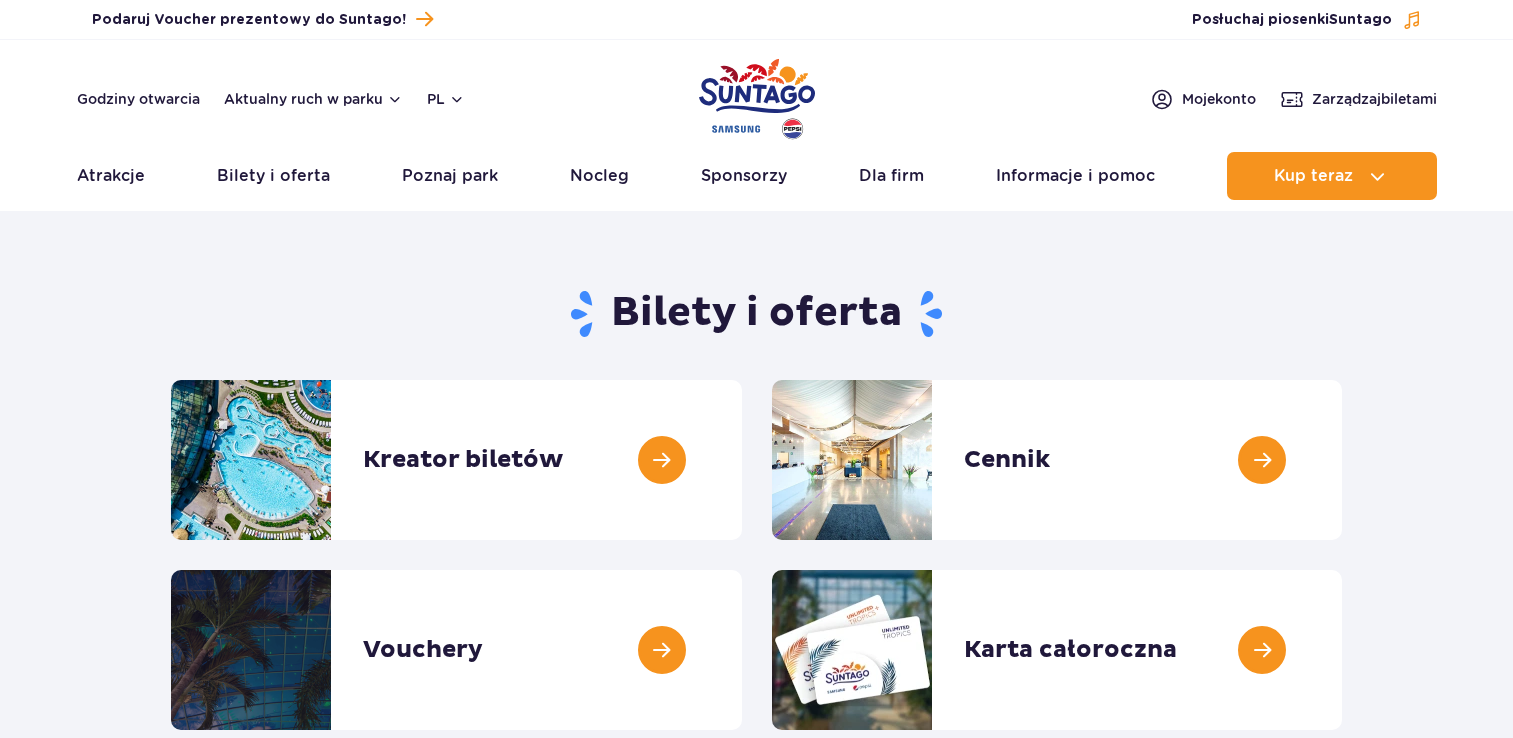scroll, scrollTop: 0, scrollLeft: 0, axis: both 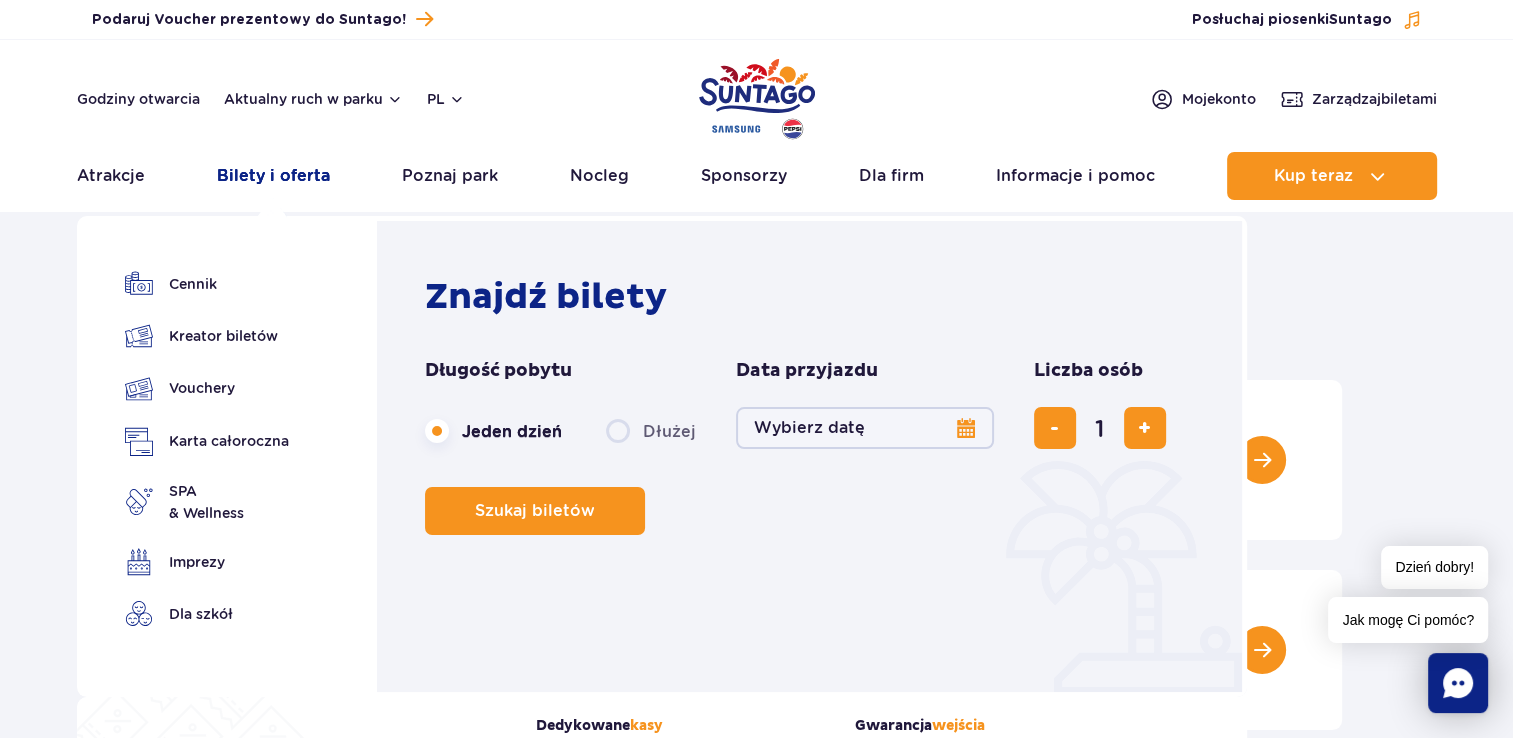 click on "Bilety i oferta" at bounding box center [273, 176] 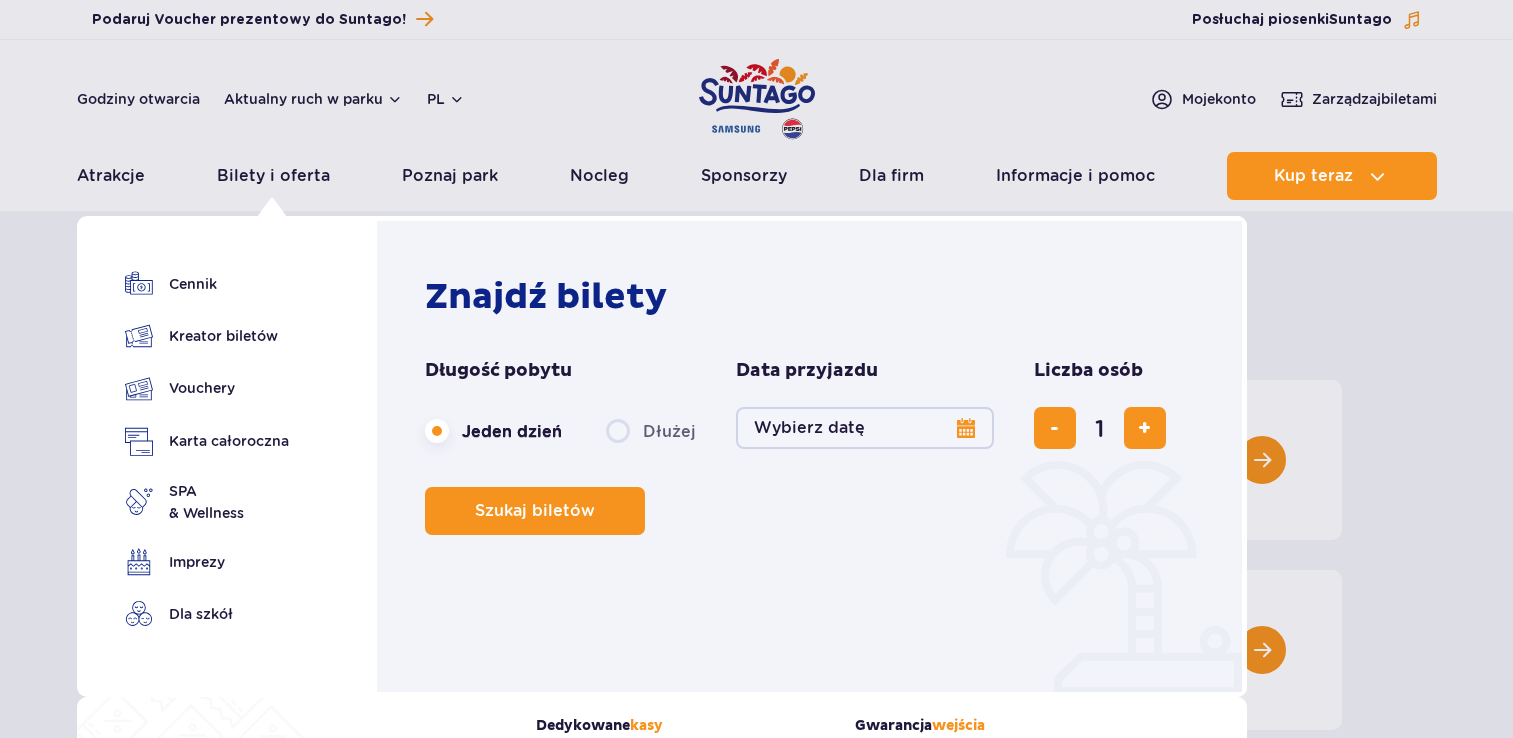 scroll, scrollTop: 0, scrollLeft: 0, axis: both 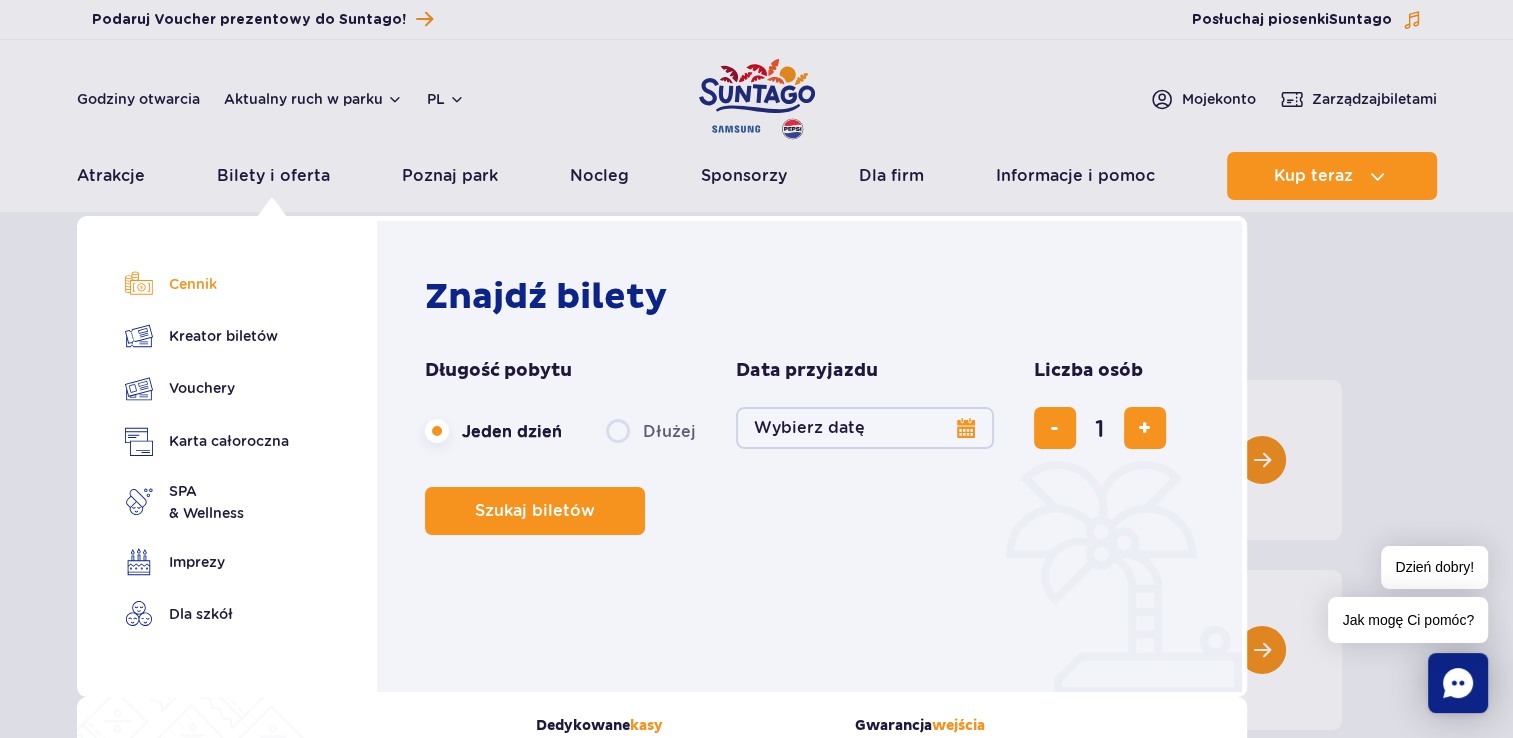click on "Cennik" at bounding box center [207, 284] 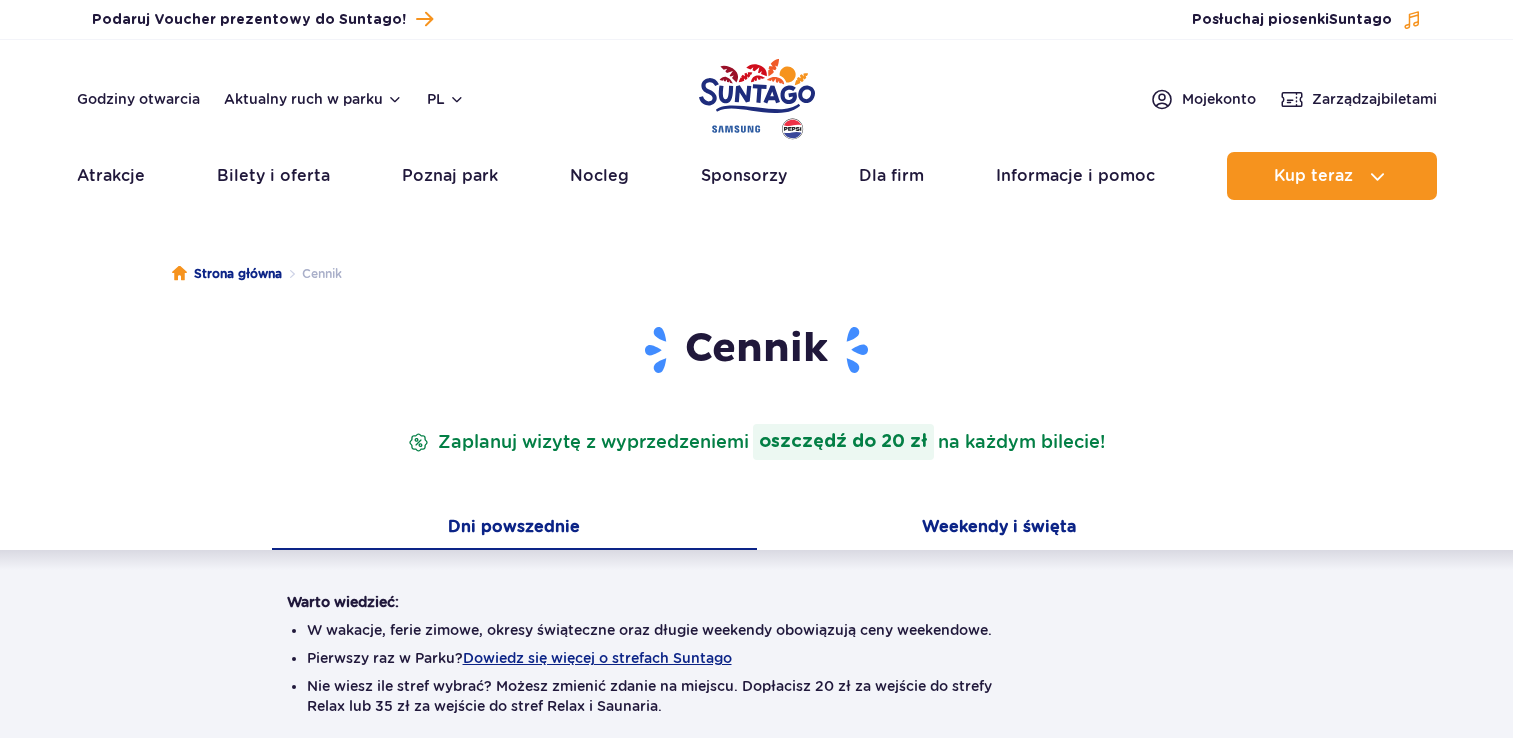 scroll, scrollTop: 0, scrollLeft: 0, axis: both 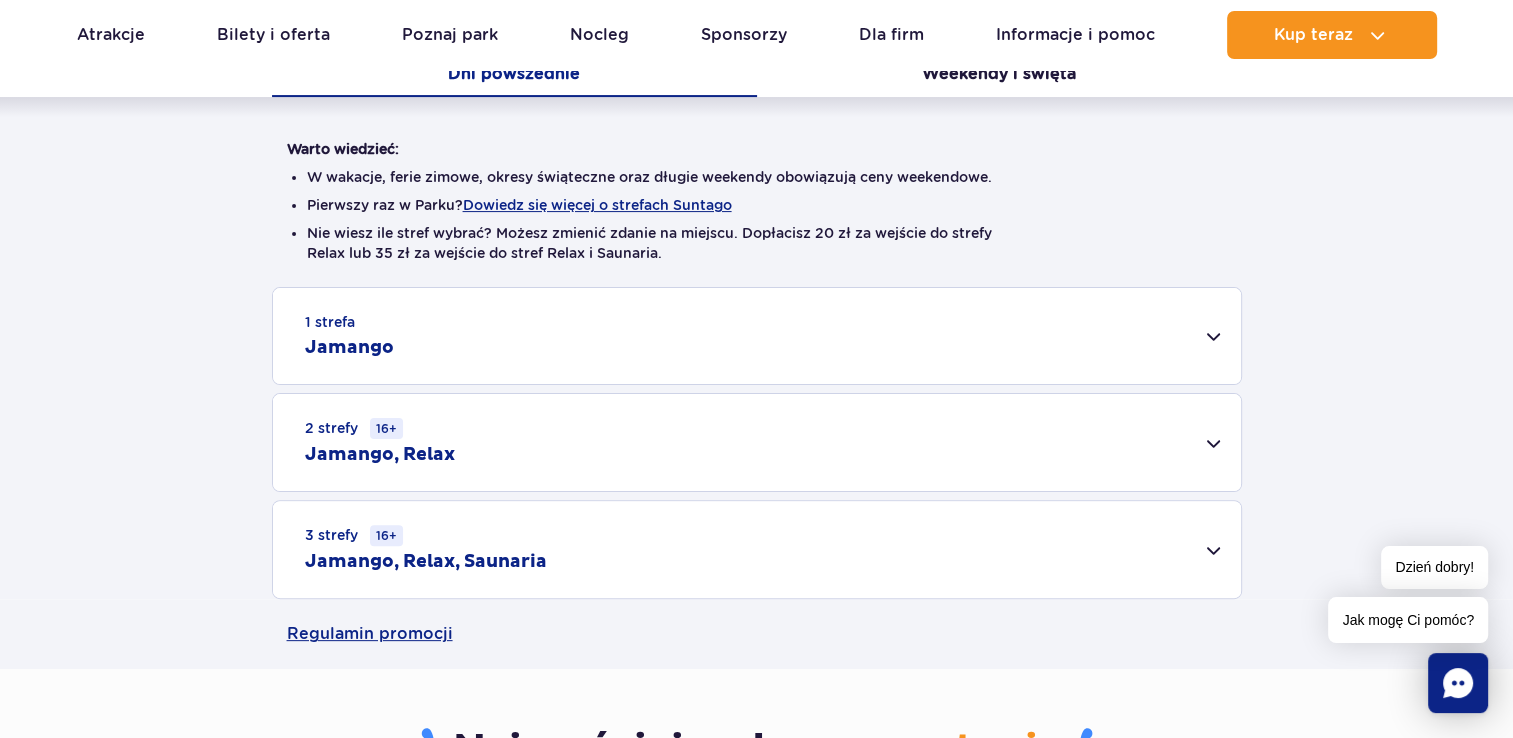 click on "1 strefa
Jamango" at bounding box center (757, 336) 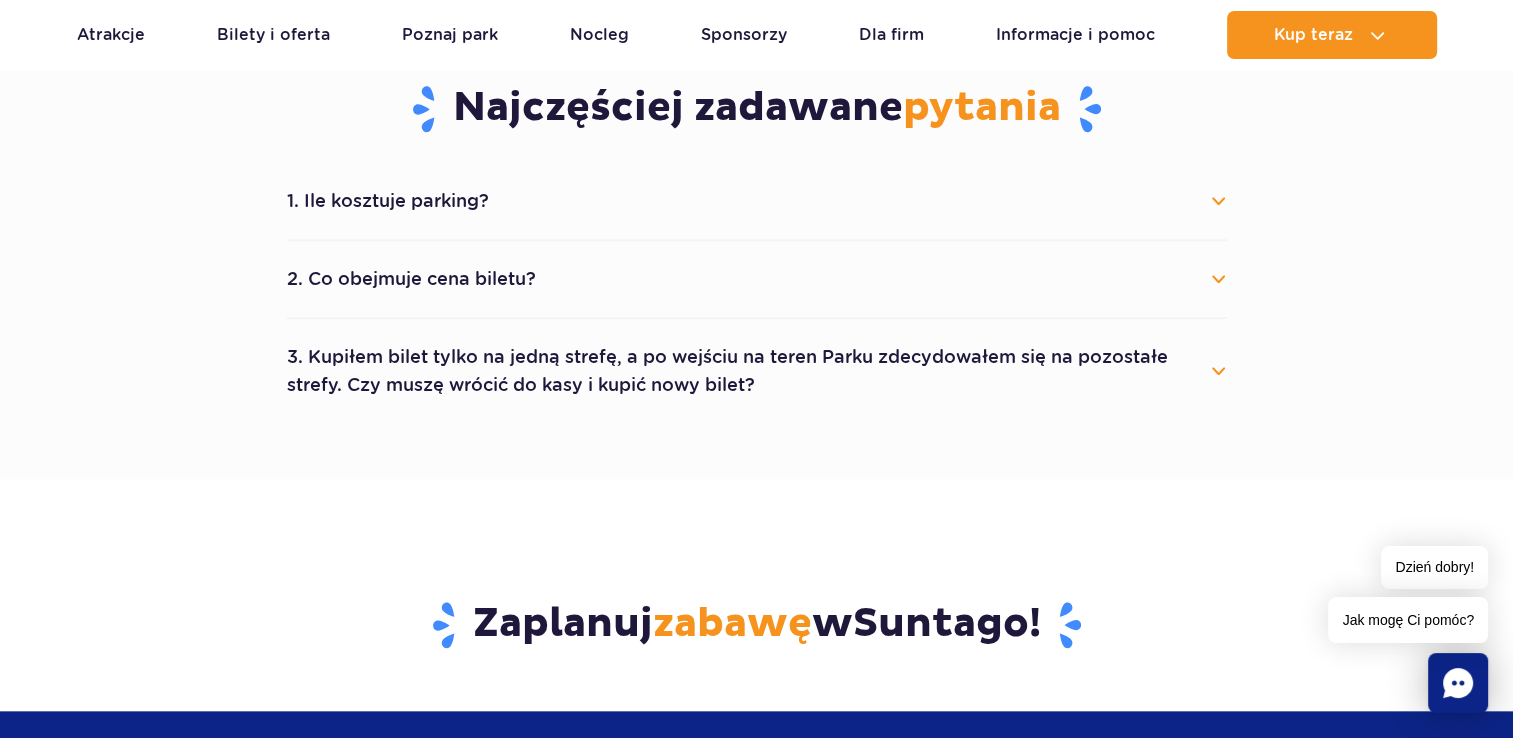 scroll, scrollTop: 1866, scrollLeft: 0, axis: vertical 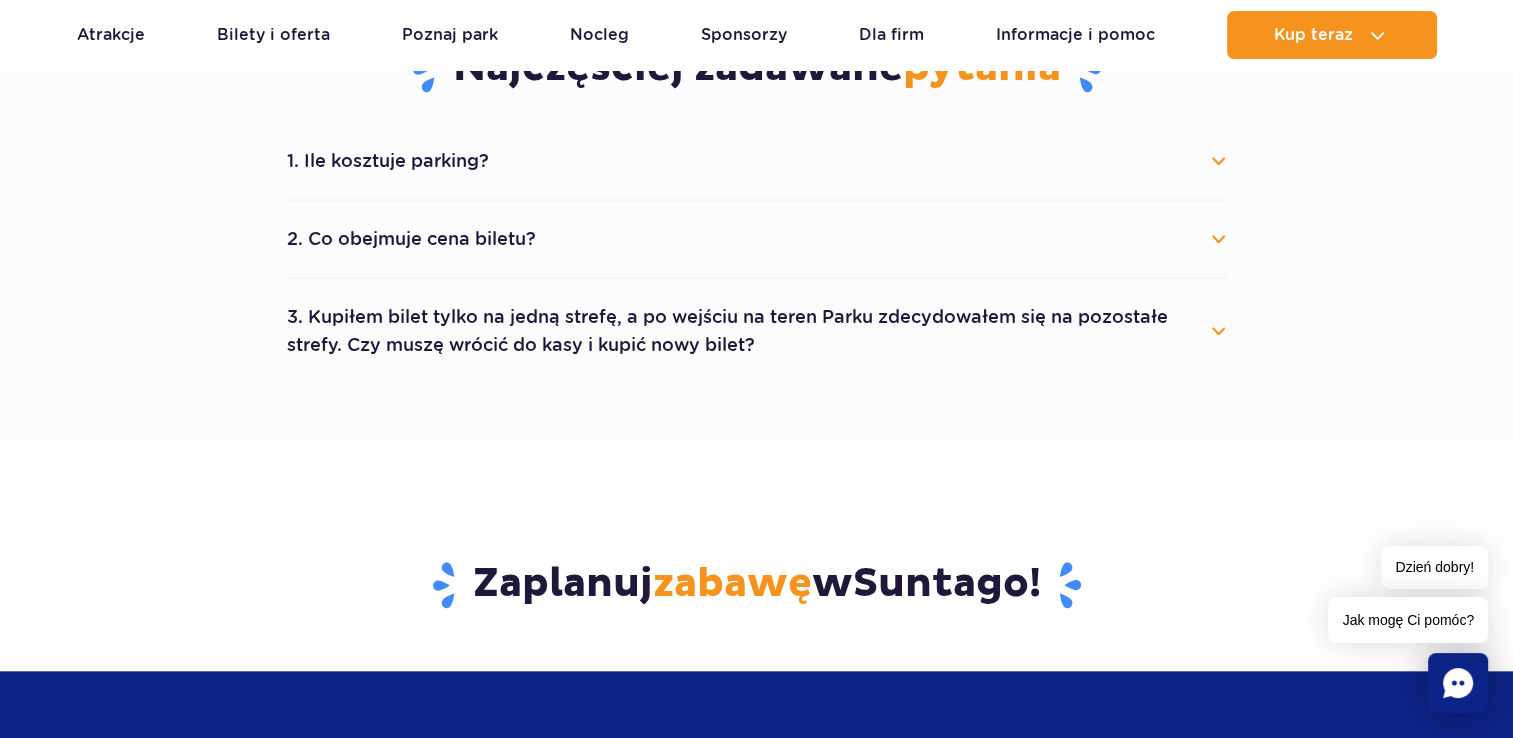 click on "1. Ile kosztuje parking?" at bounding box center [757, 161] 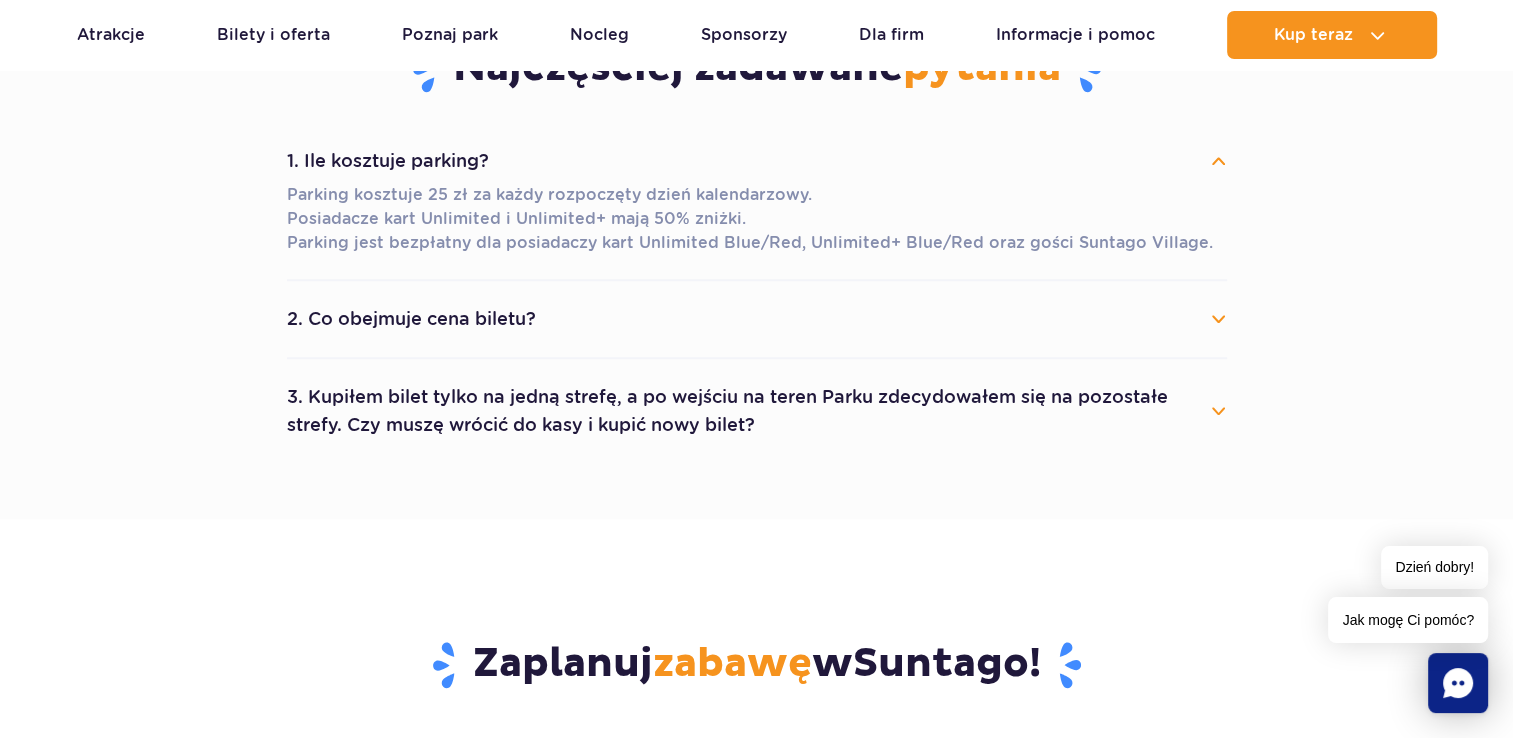 click on "2. Co obejmuje cena biletu?" at bounding box center (757, 319) 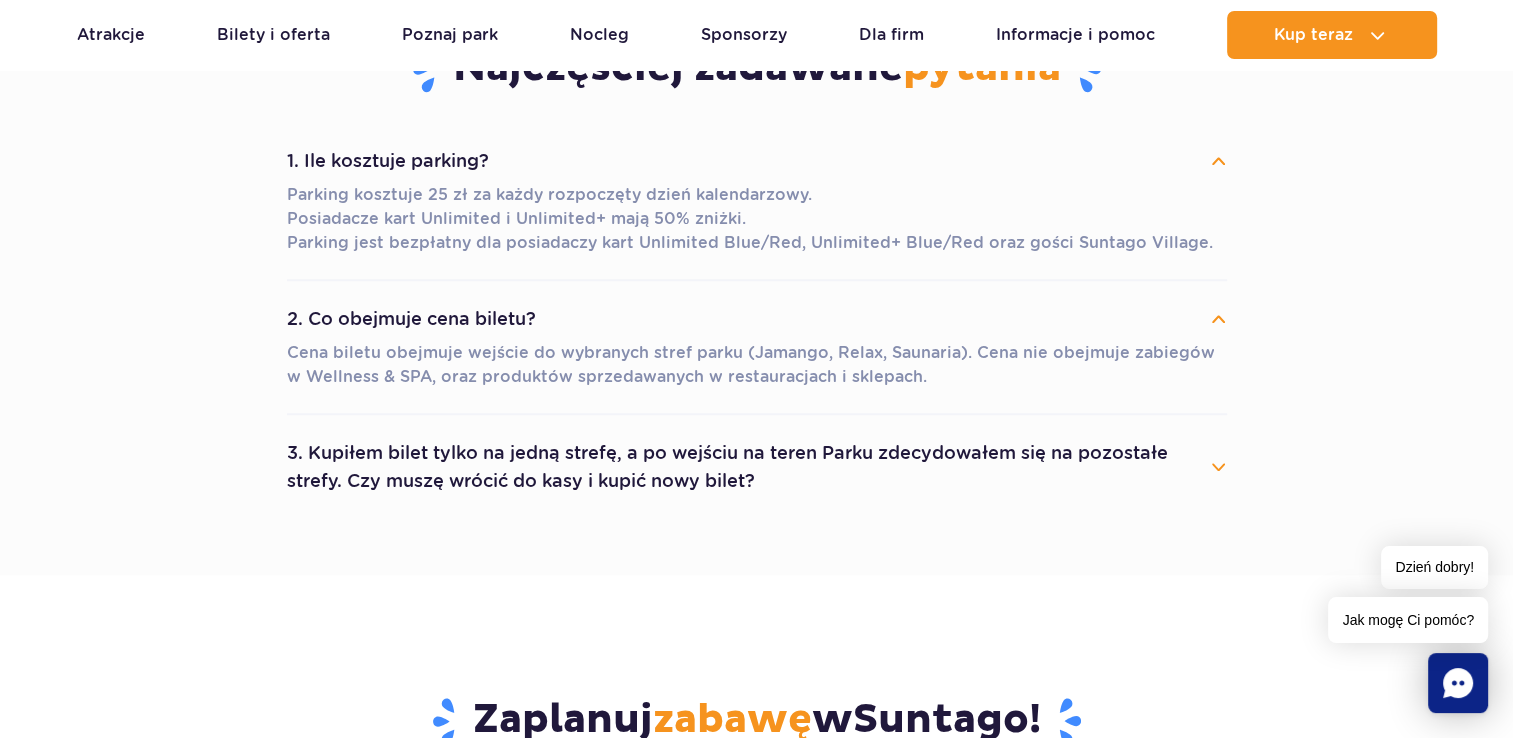 click on "2. Co obejmuje cena biletu?" at bounding box center [757, 319] 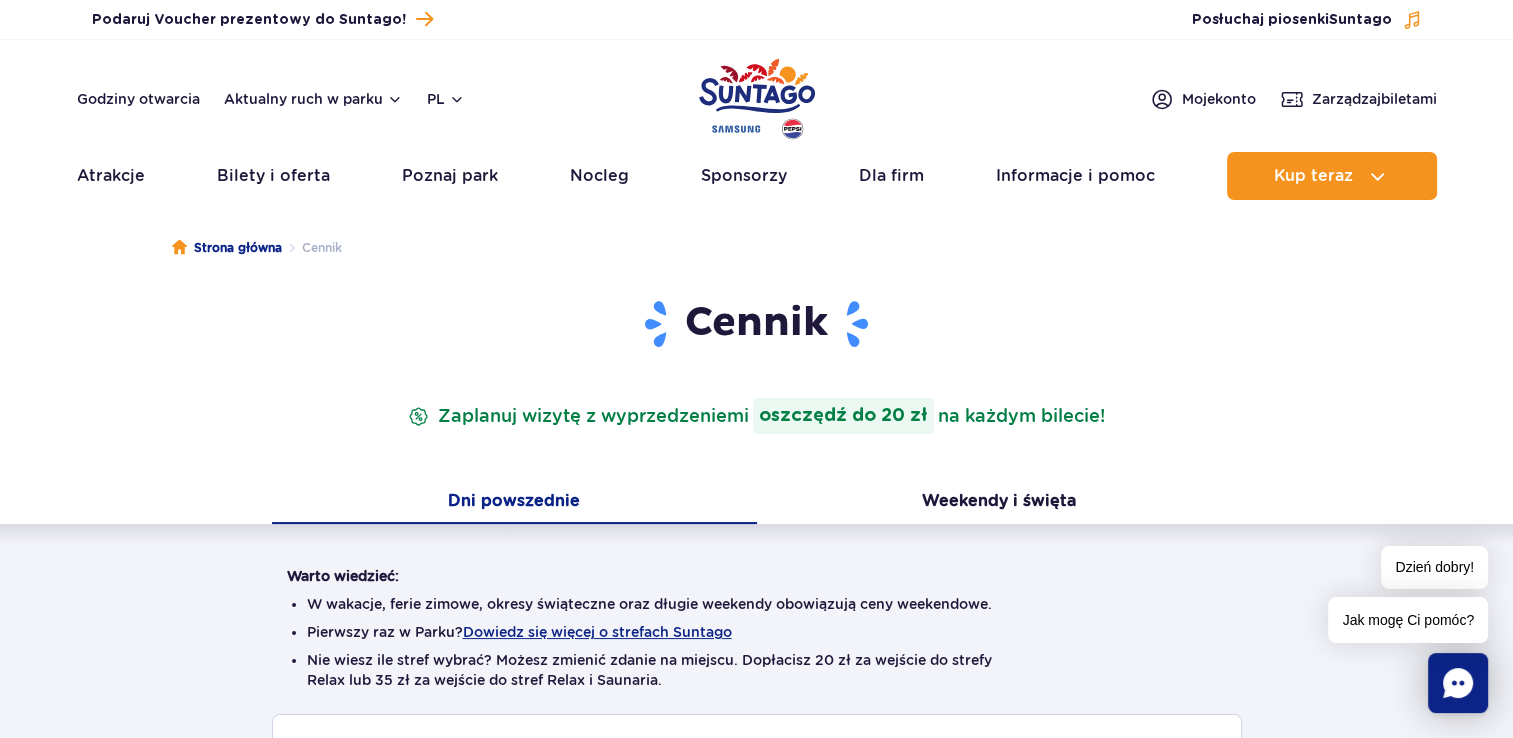 scroll, scrollTop: 0, scrollLeft: 0, axis: both 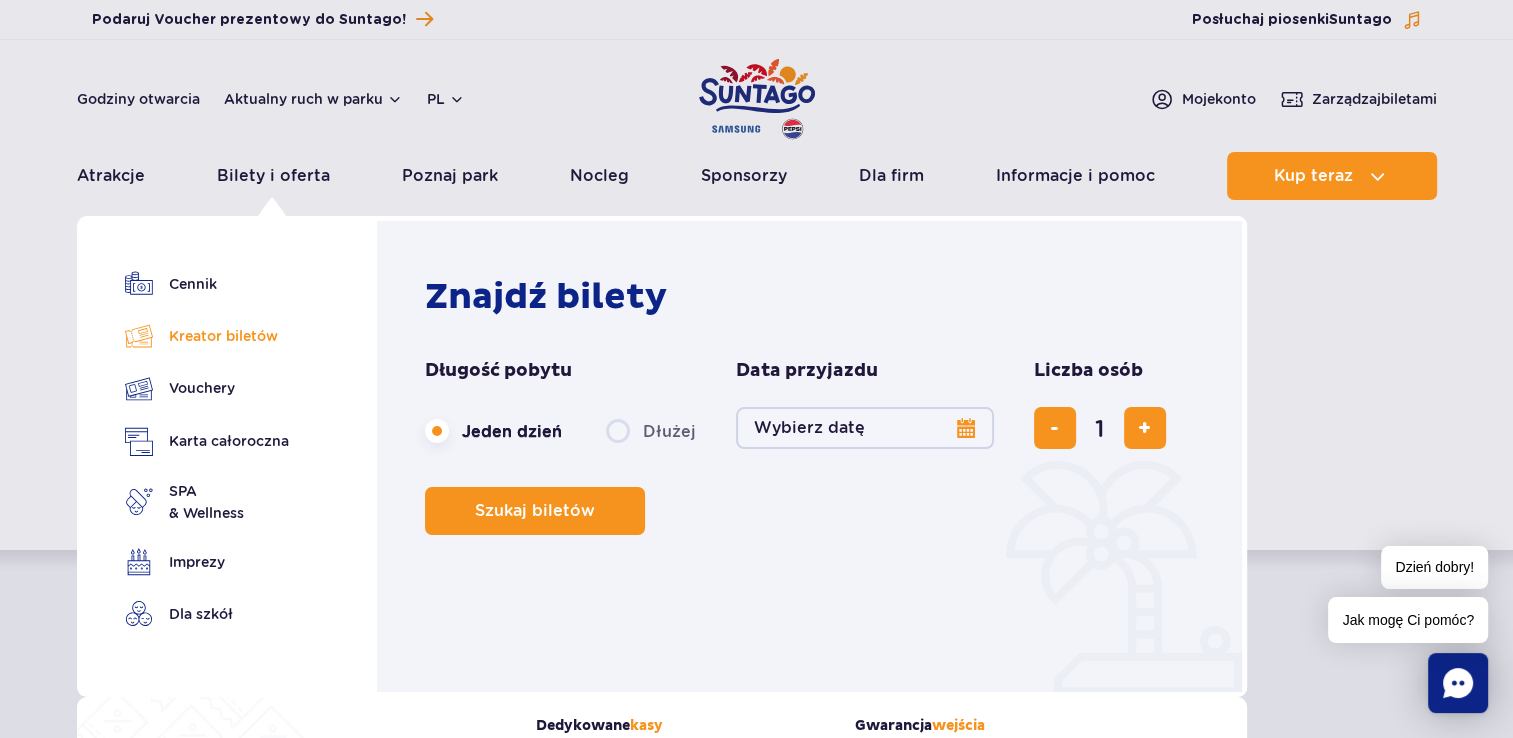 click on "Kreator biletów" at bounding box center [207, 336] 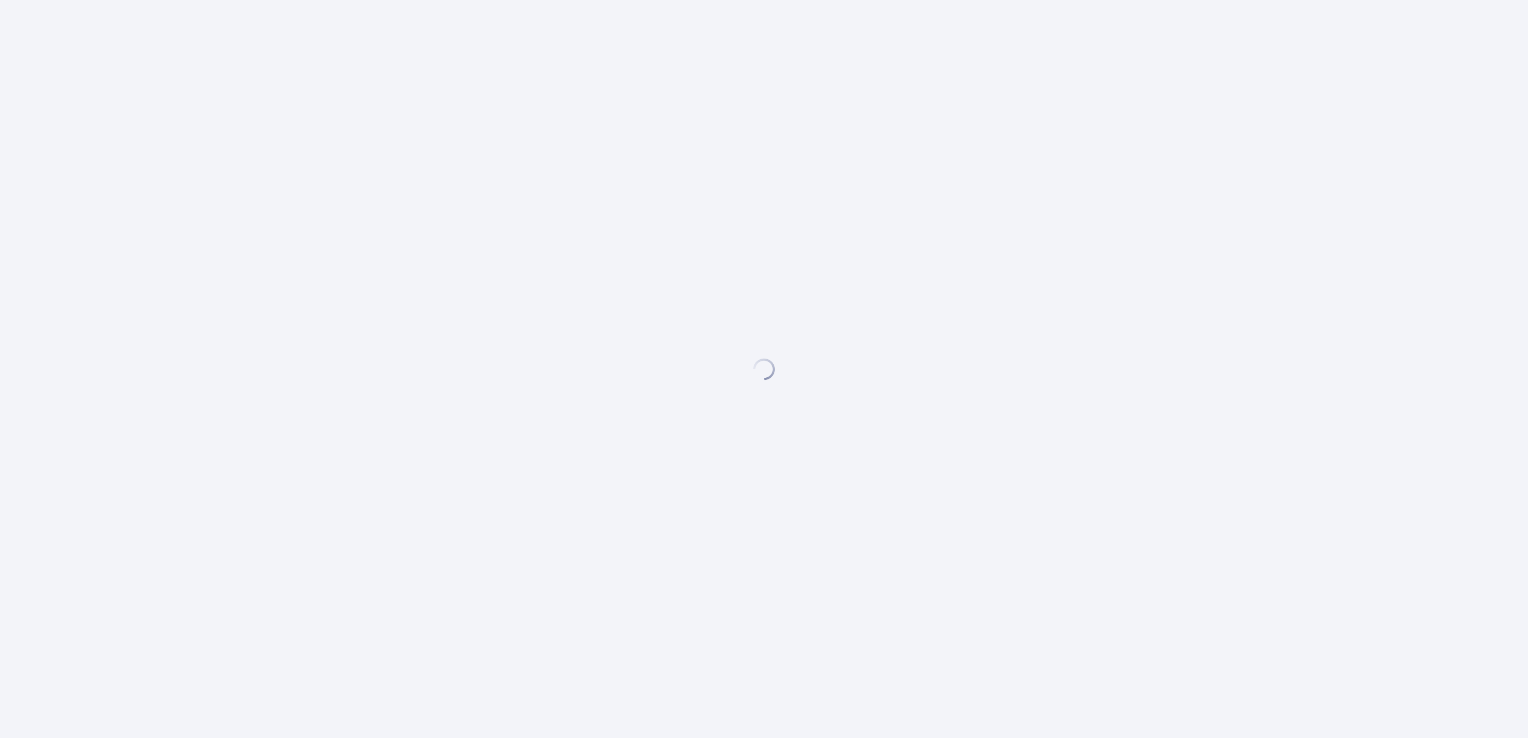scroll, scrollTop: 0, scrollLeft: 0, axis: both 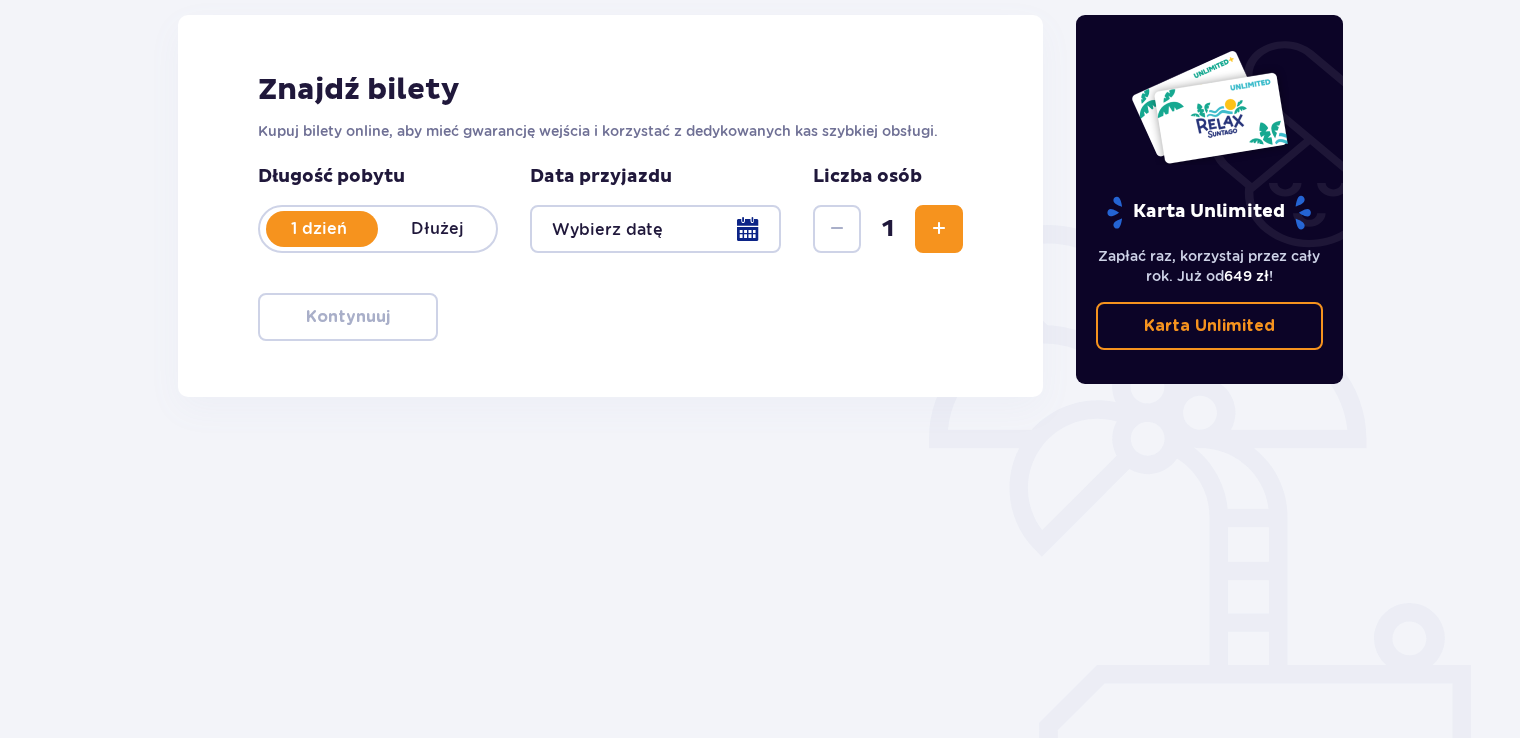 click on "Dłużej" at bounding box center (437, 229) 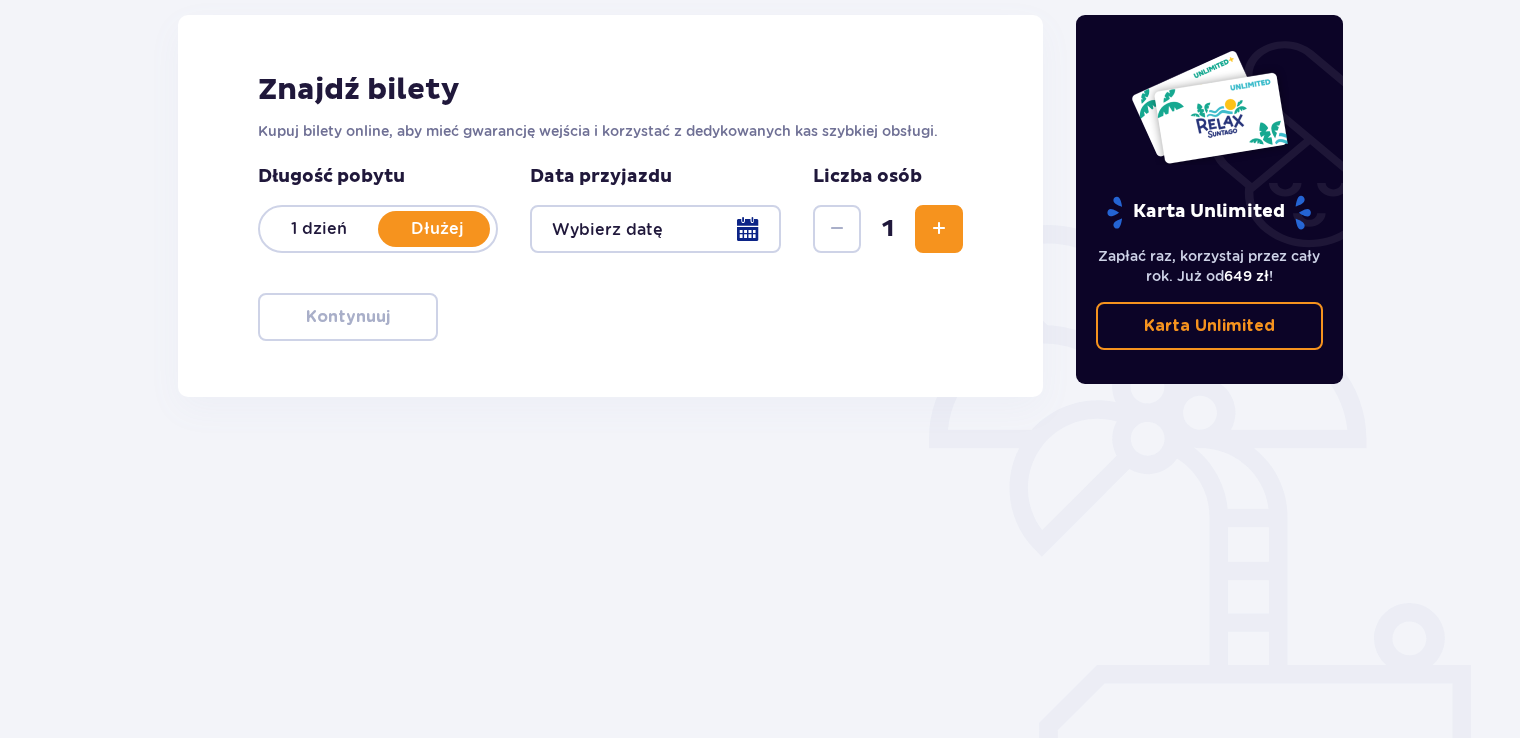 click at bounding box center (655, 229) 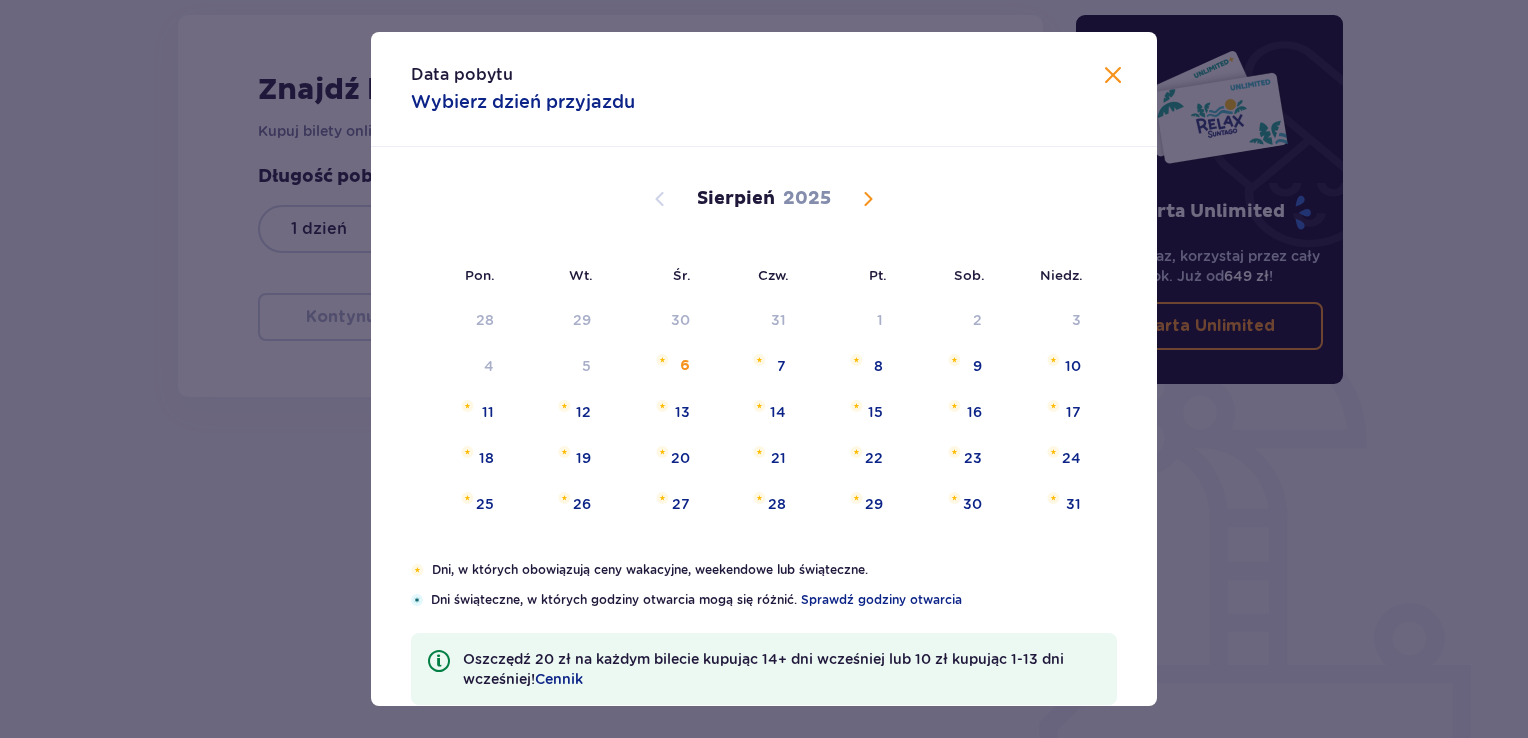 click at bounding box center (868, 199) 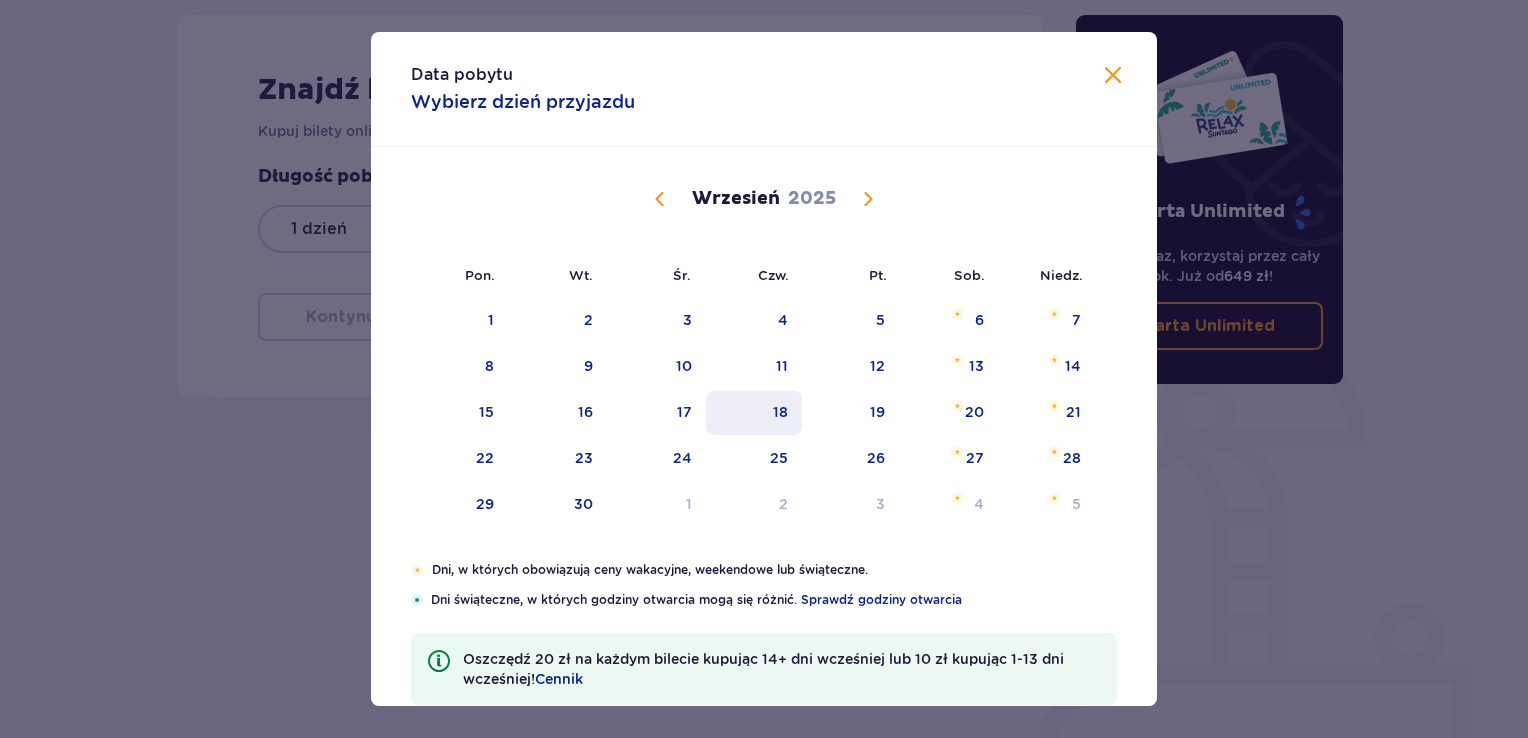 click on "18" at bounding box center [754, 413] 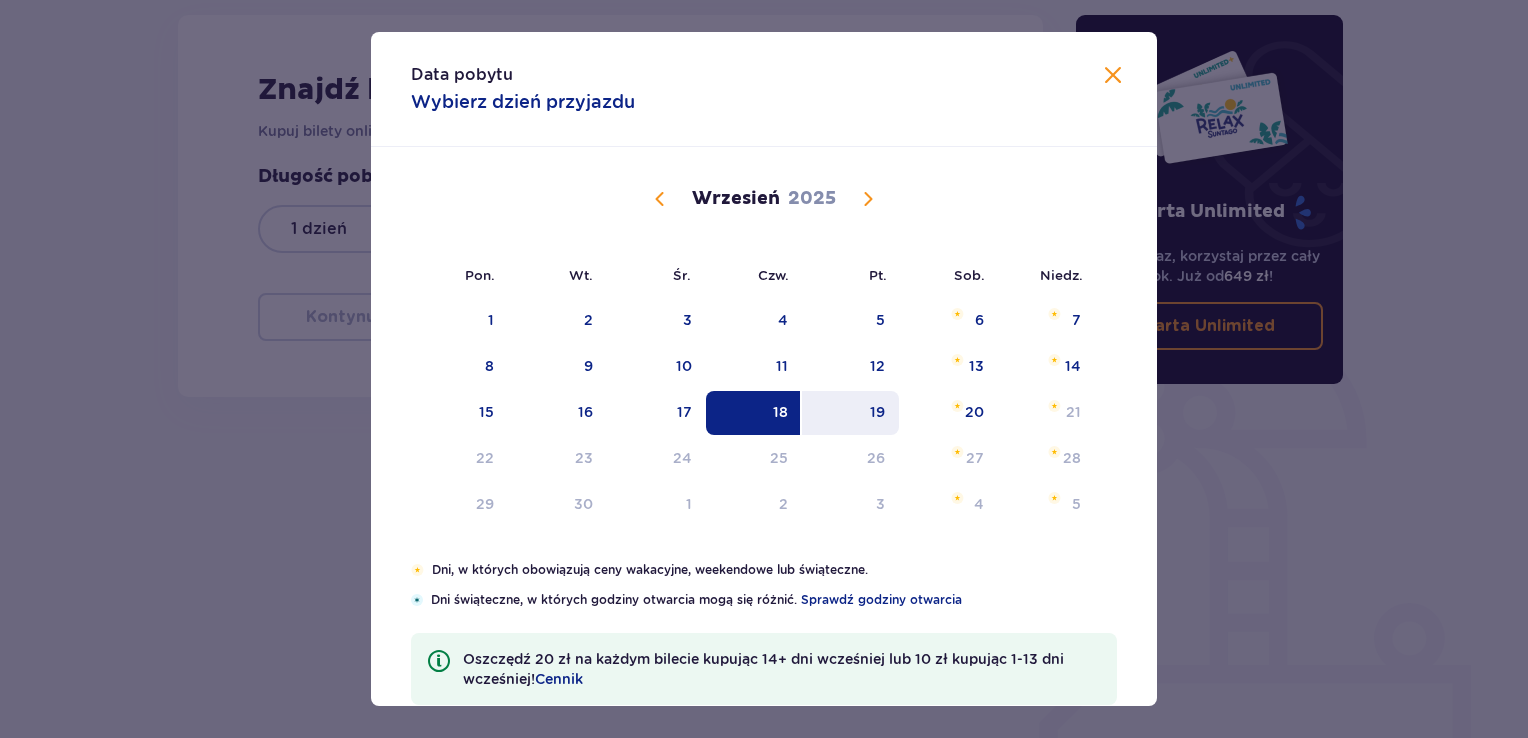 click on "19" at bounding box center (850, 413) 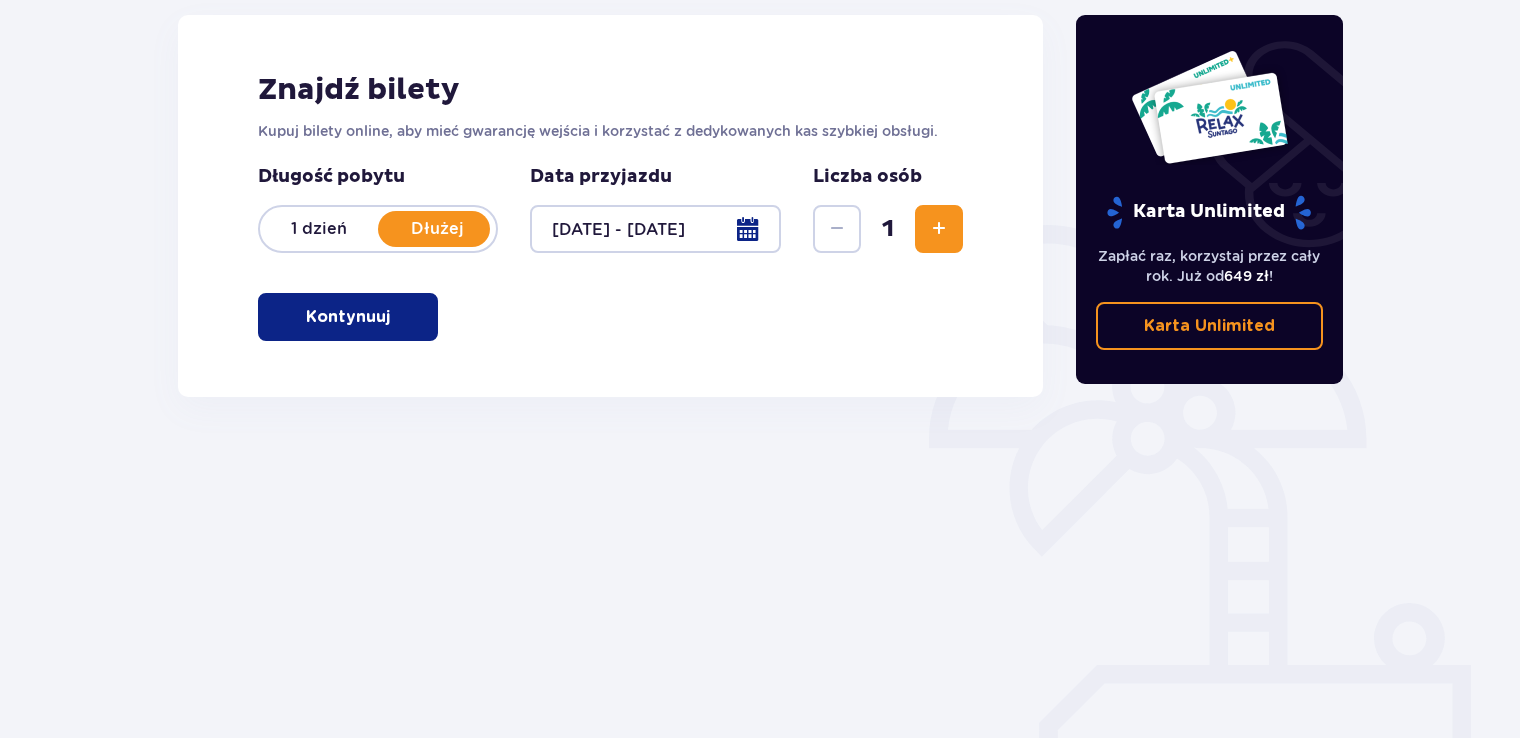 click at bounding box center (939, 229) 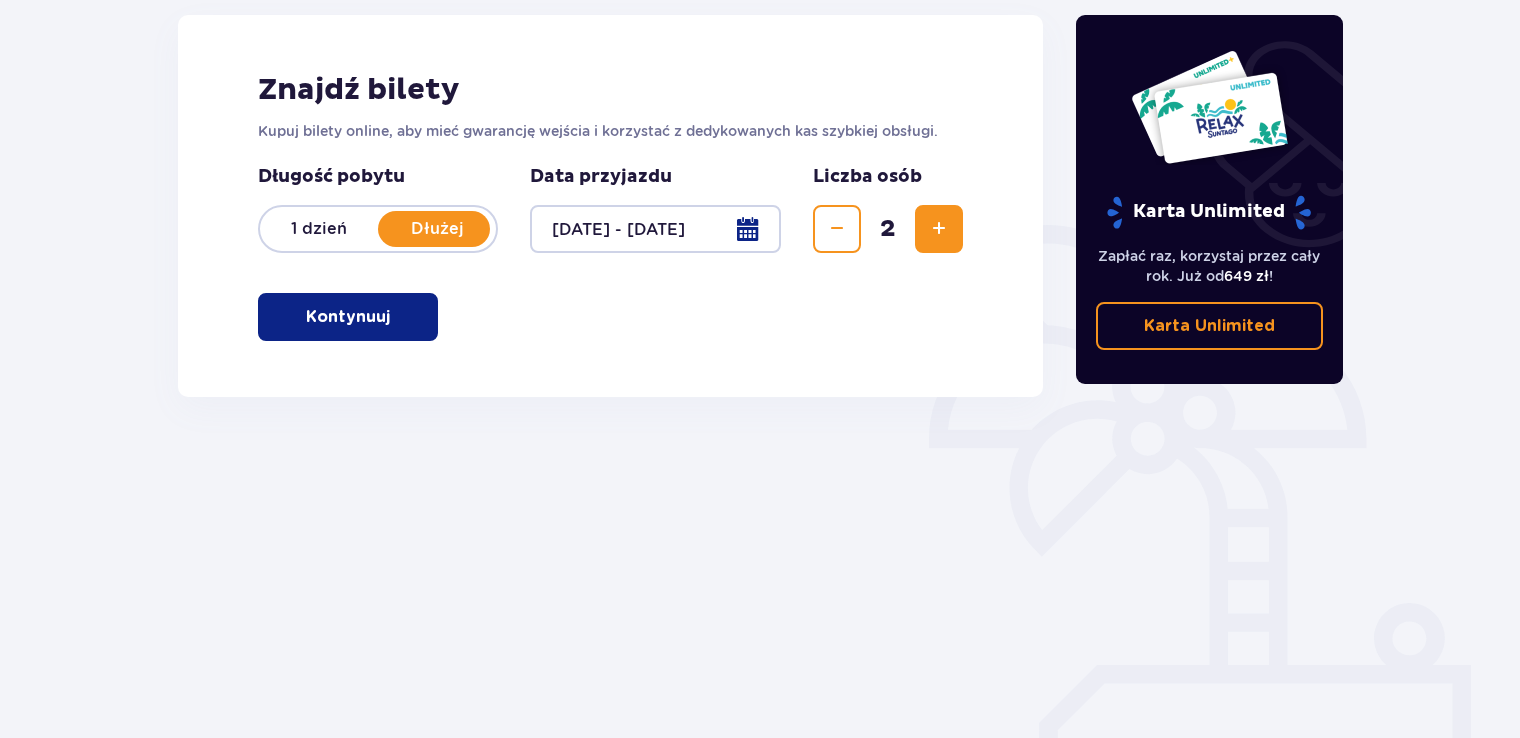 click at bounding box center (939, 229) 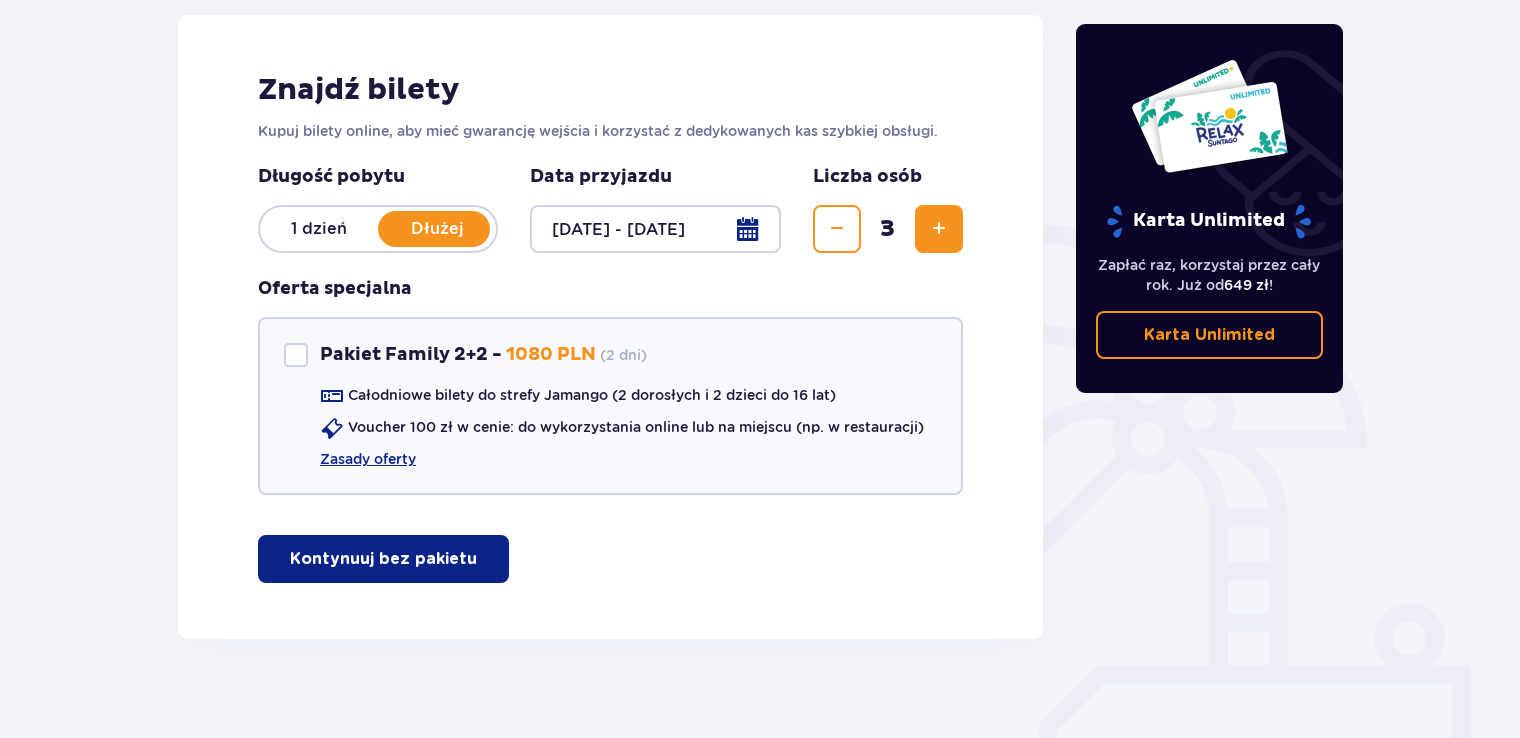 click at bounding box center (939, 229) 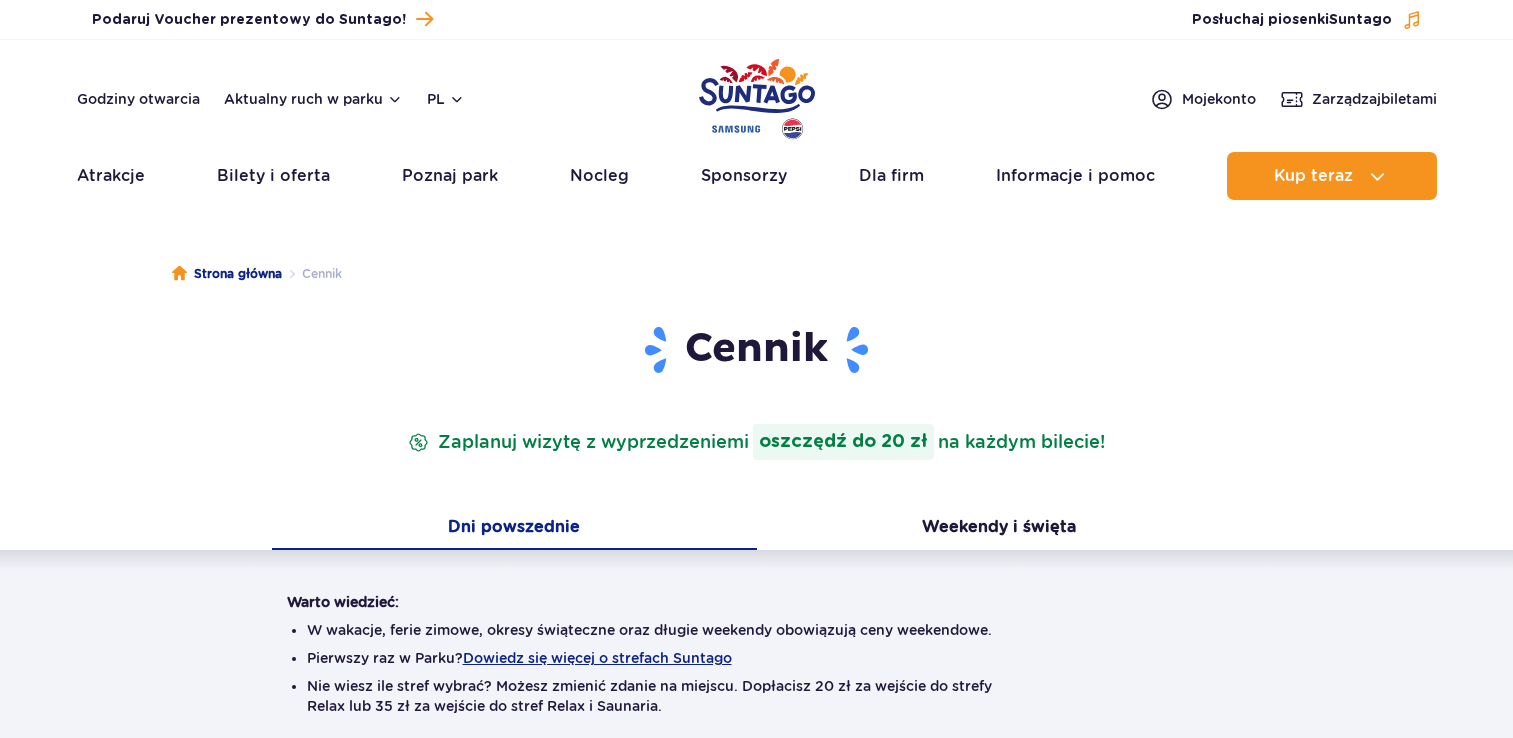 scroll, scrollTop: 0, scrollLeft: 0, axis: both 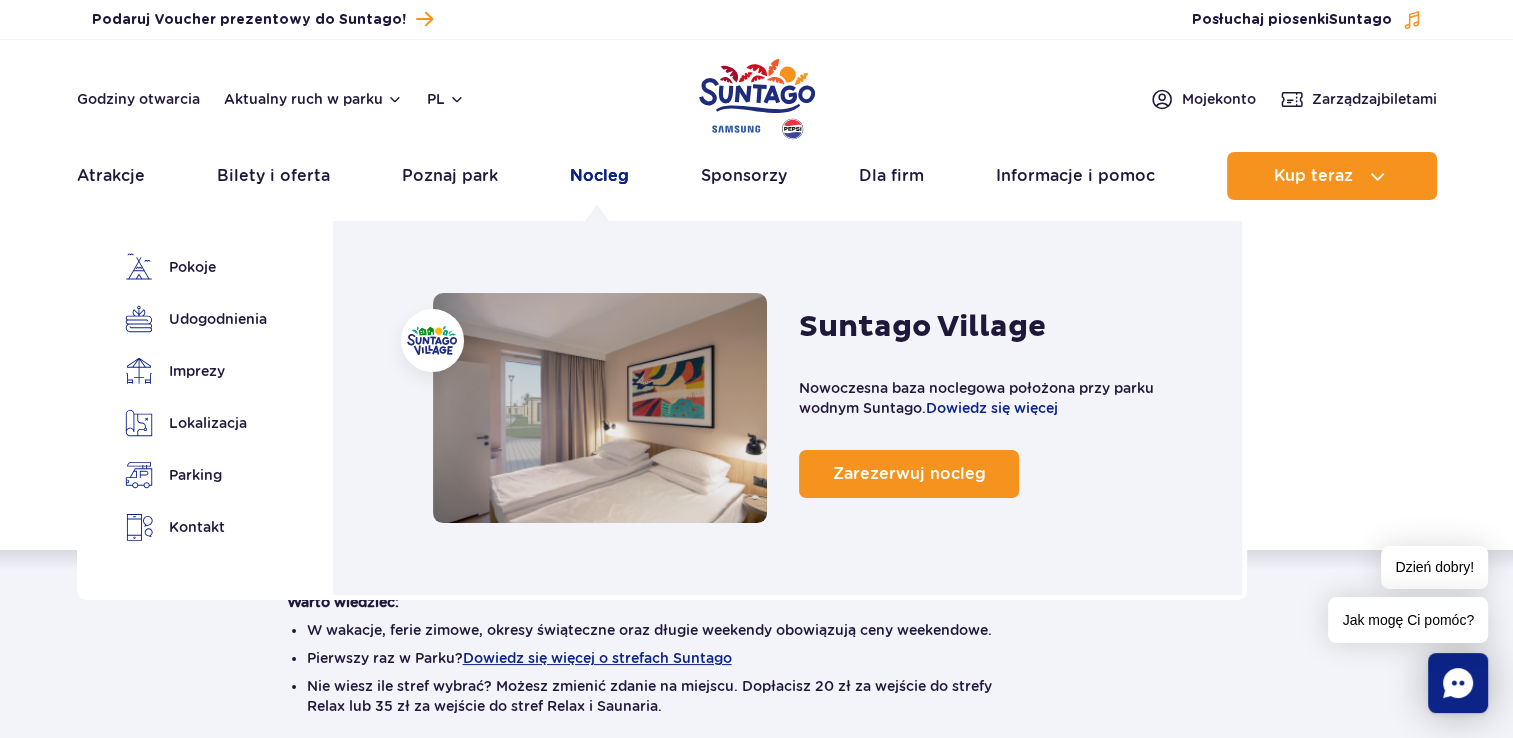 click on "Nocleg" at bounding box center [599, 176] 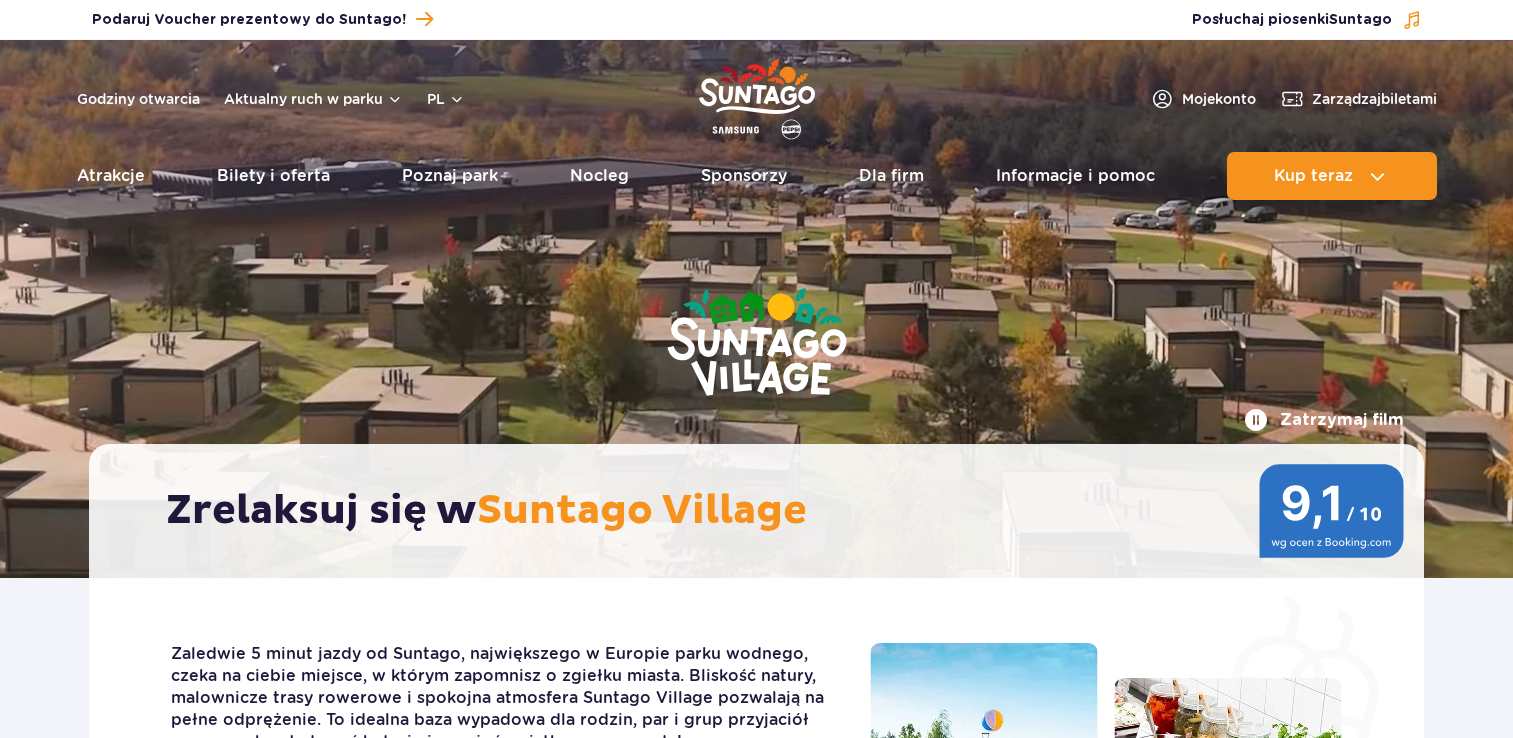 scroll, scrollTop: 0, scrollLeft: 0, axis: both 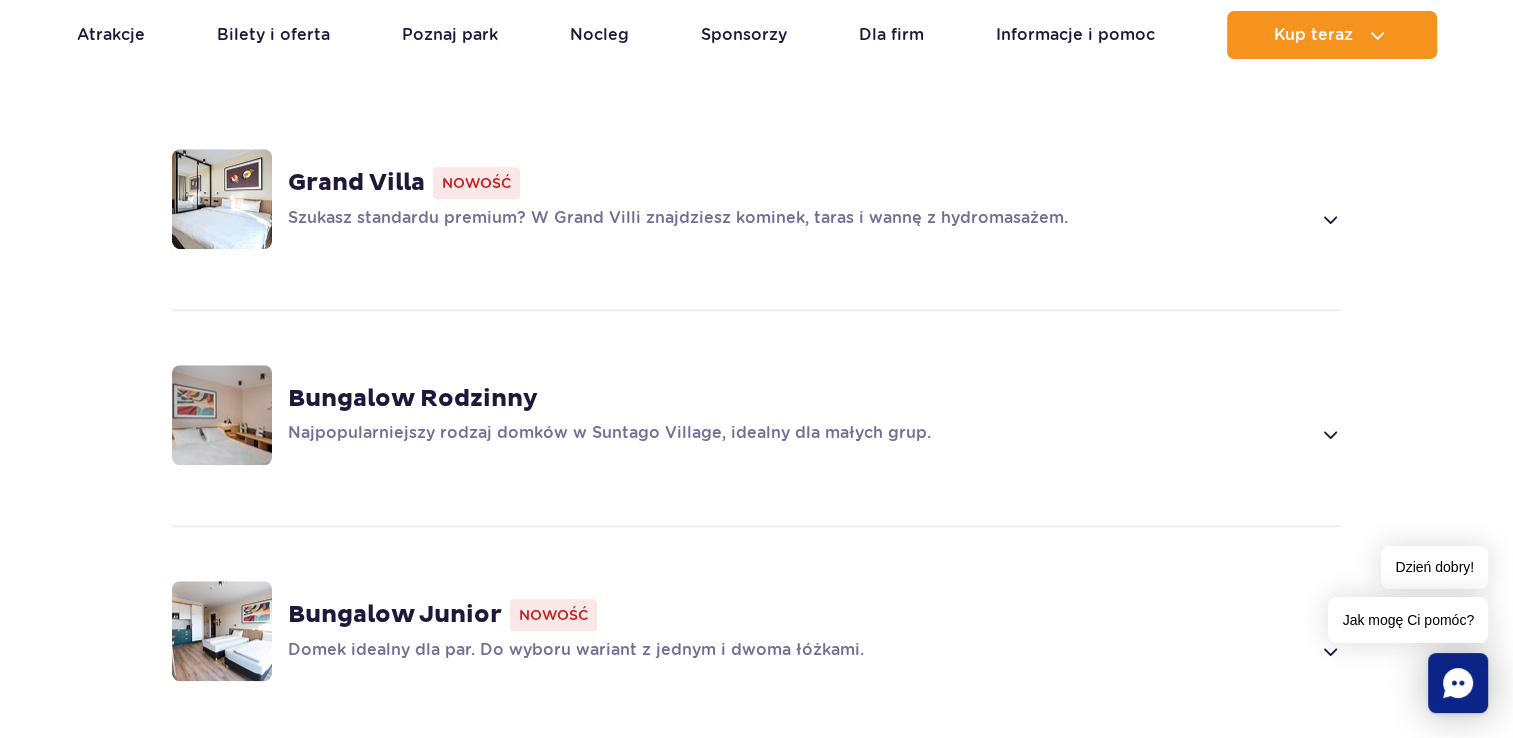 click on "Bungalow Rodzinny" at bounding box center (413, 399) 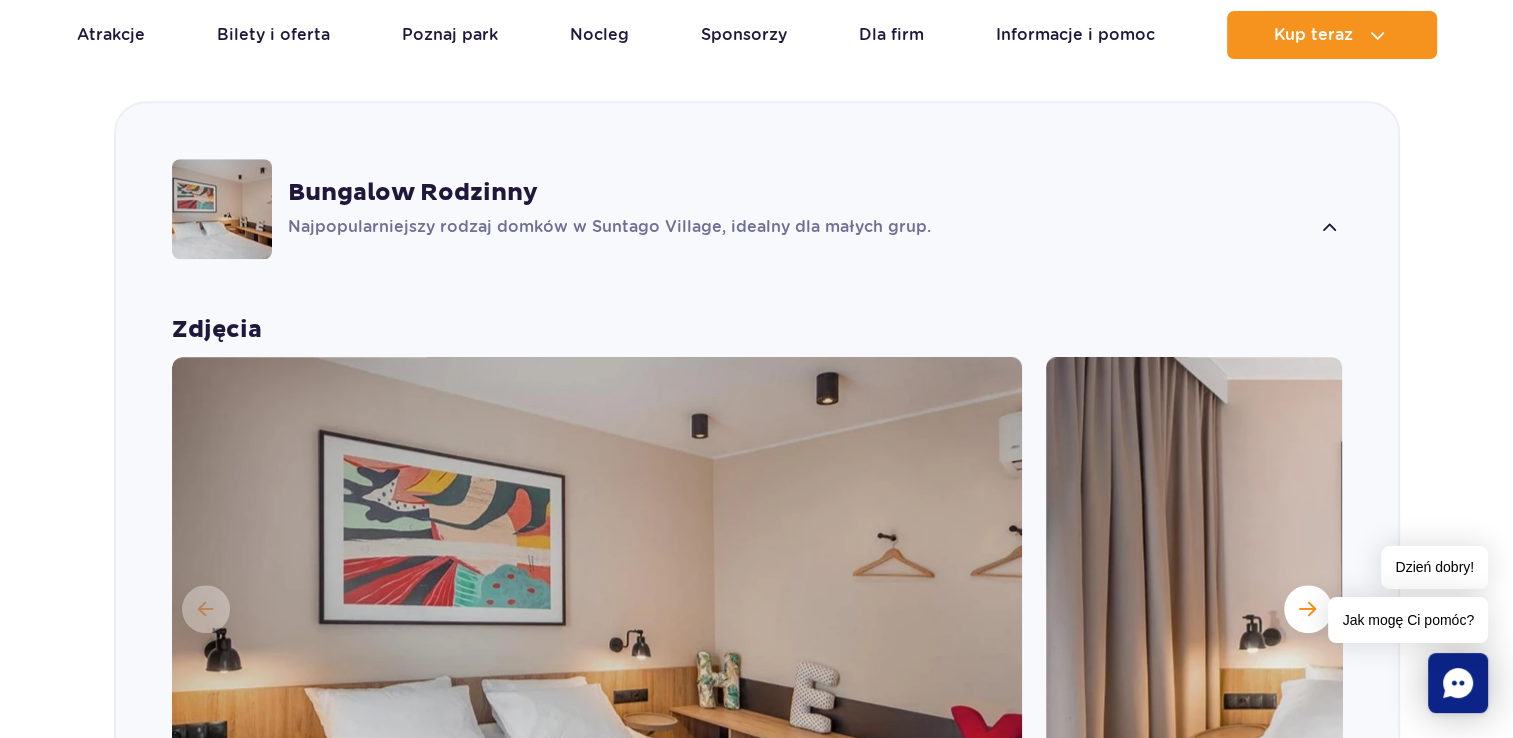 scroll, scrollTop: 1616, scrollLeft: 0, axis: vertical 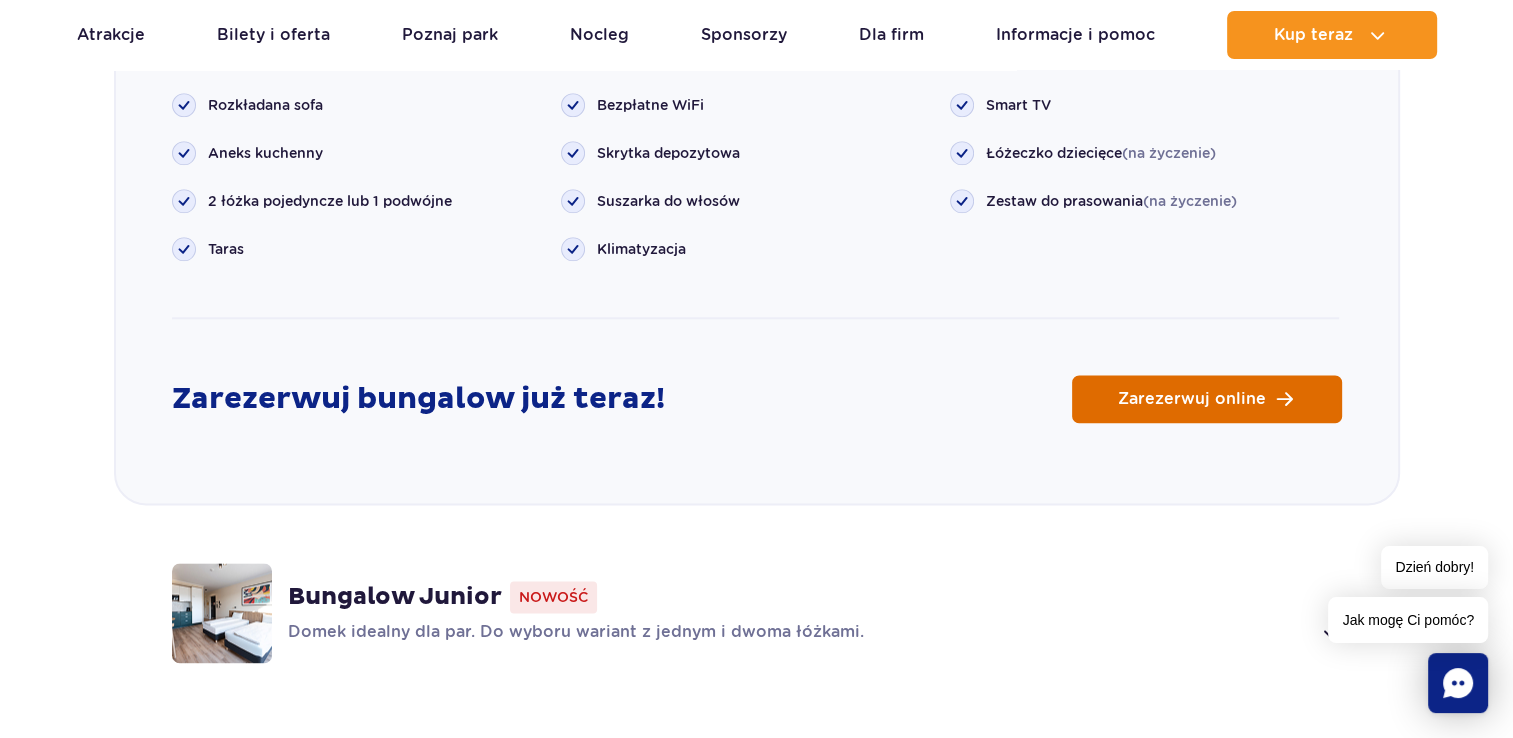 click on "Zarezerwuj online" at bounding box center [1192, 399] 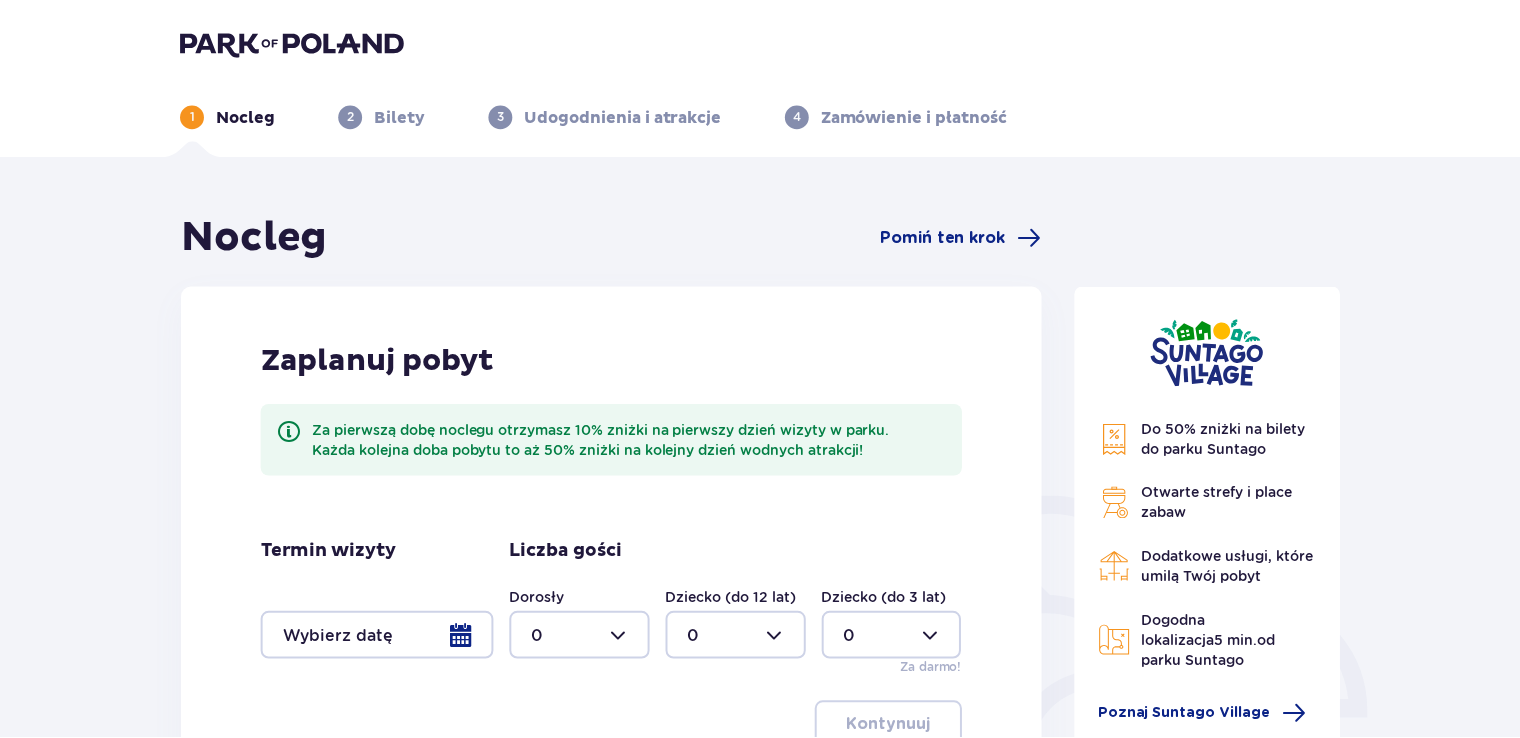scroll, scrollTop: 0, scrollLeft: 0, axis: both 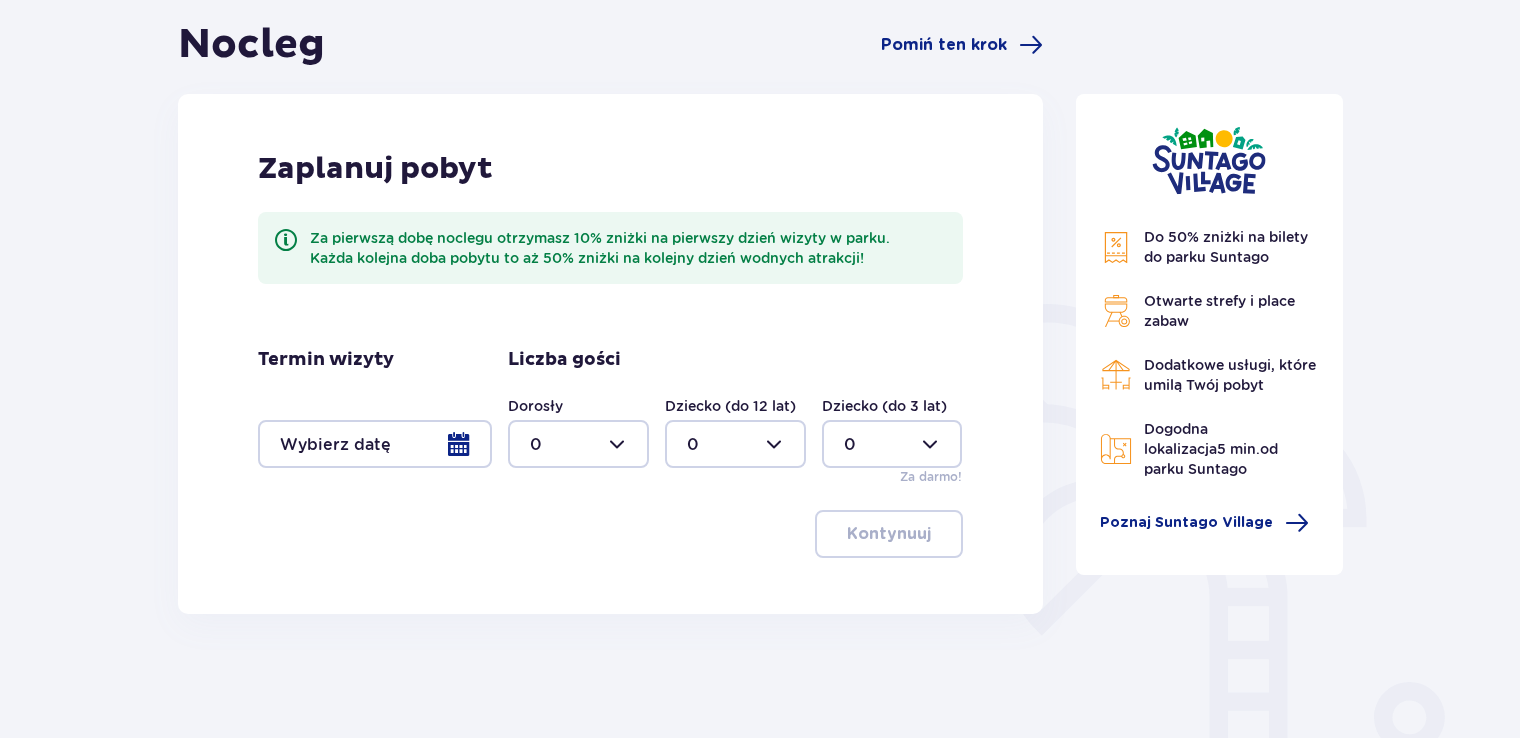 click at bounding box center (375, 444) 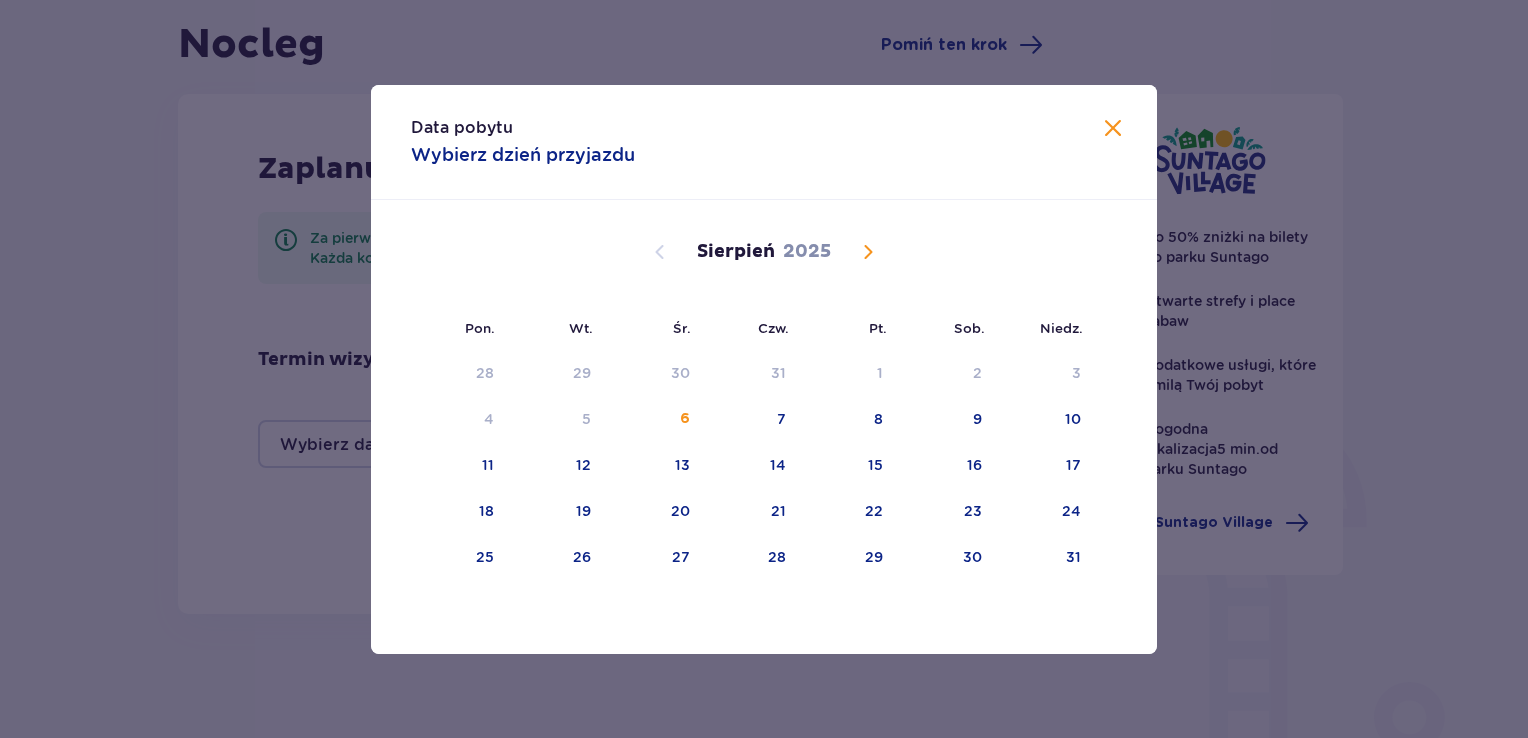 click at bounding box center [868, 252] 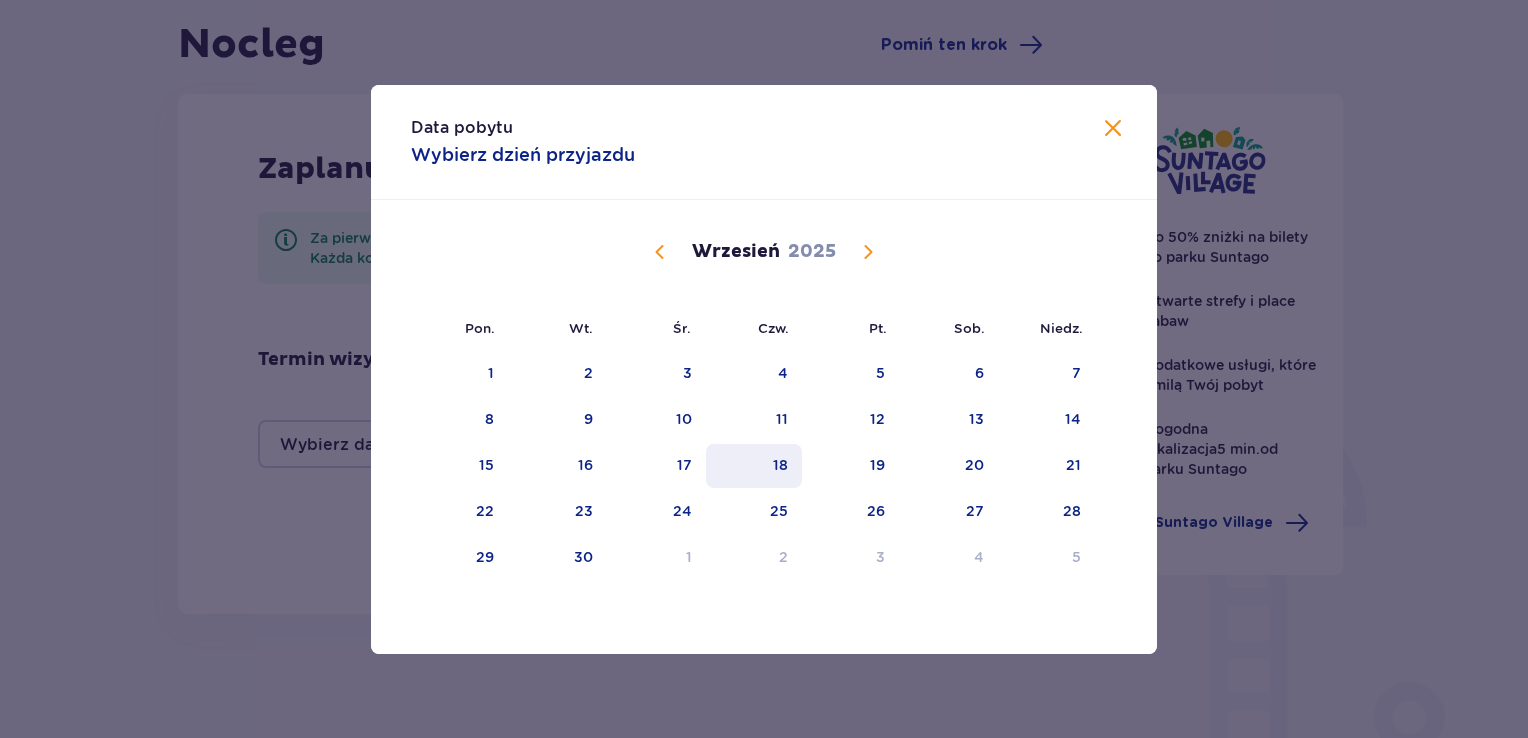 click on "18" at bounding box center [780, 465] 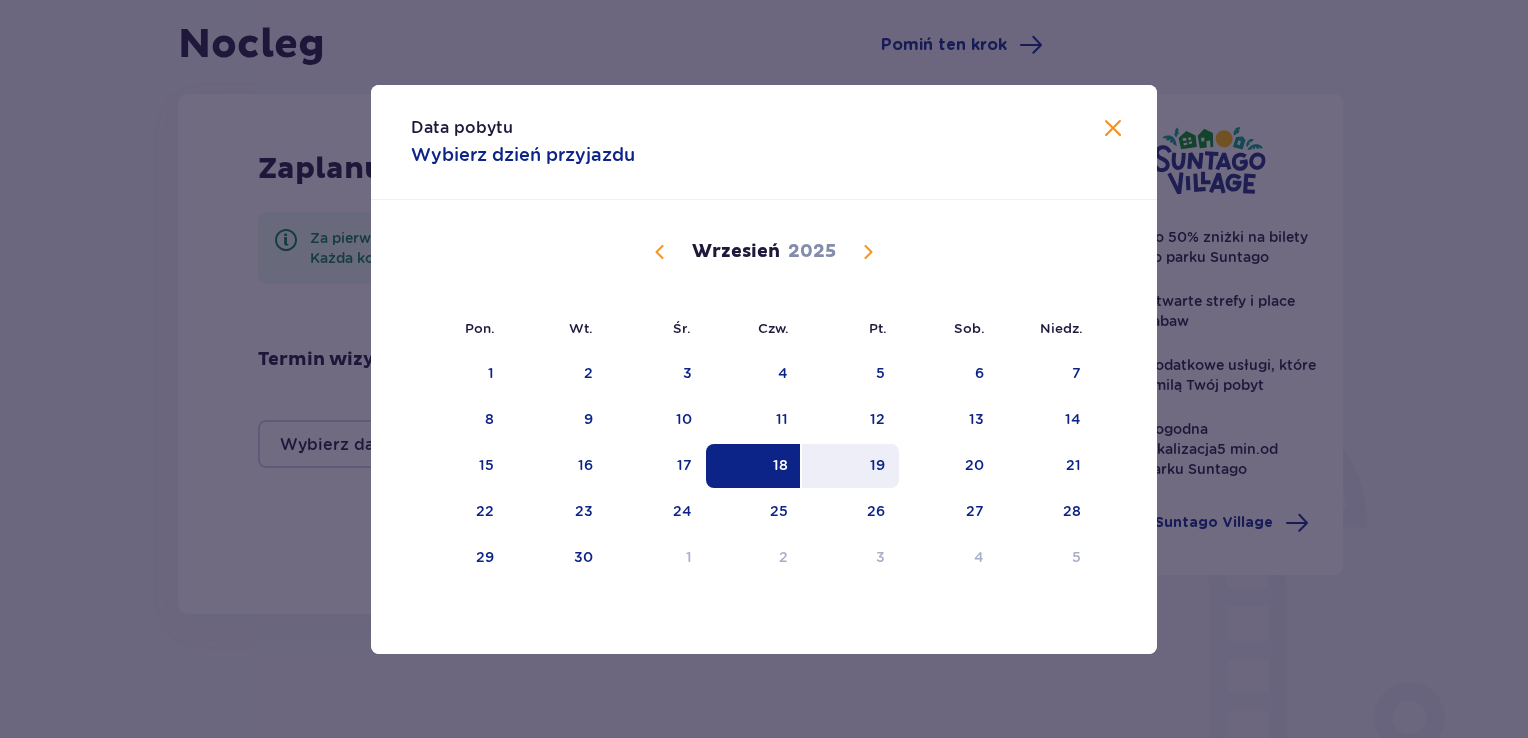click on "19" at bounding box center (877, 465) 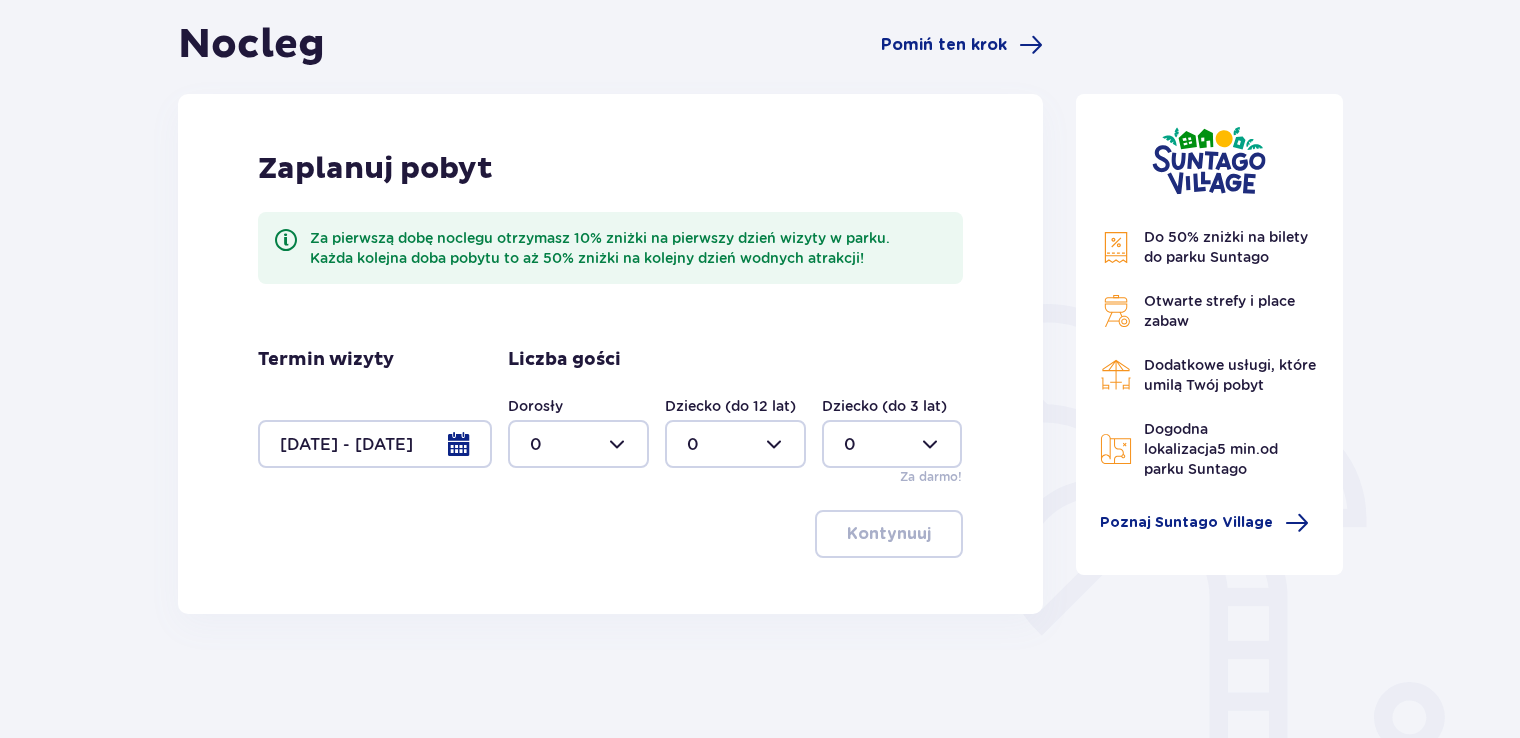 click at bounding box center (578, 444) 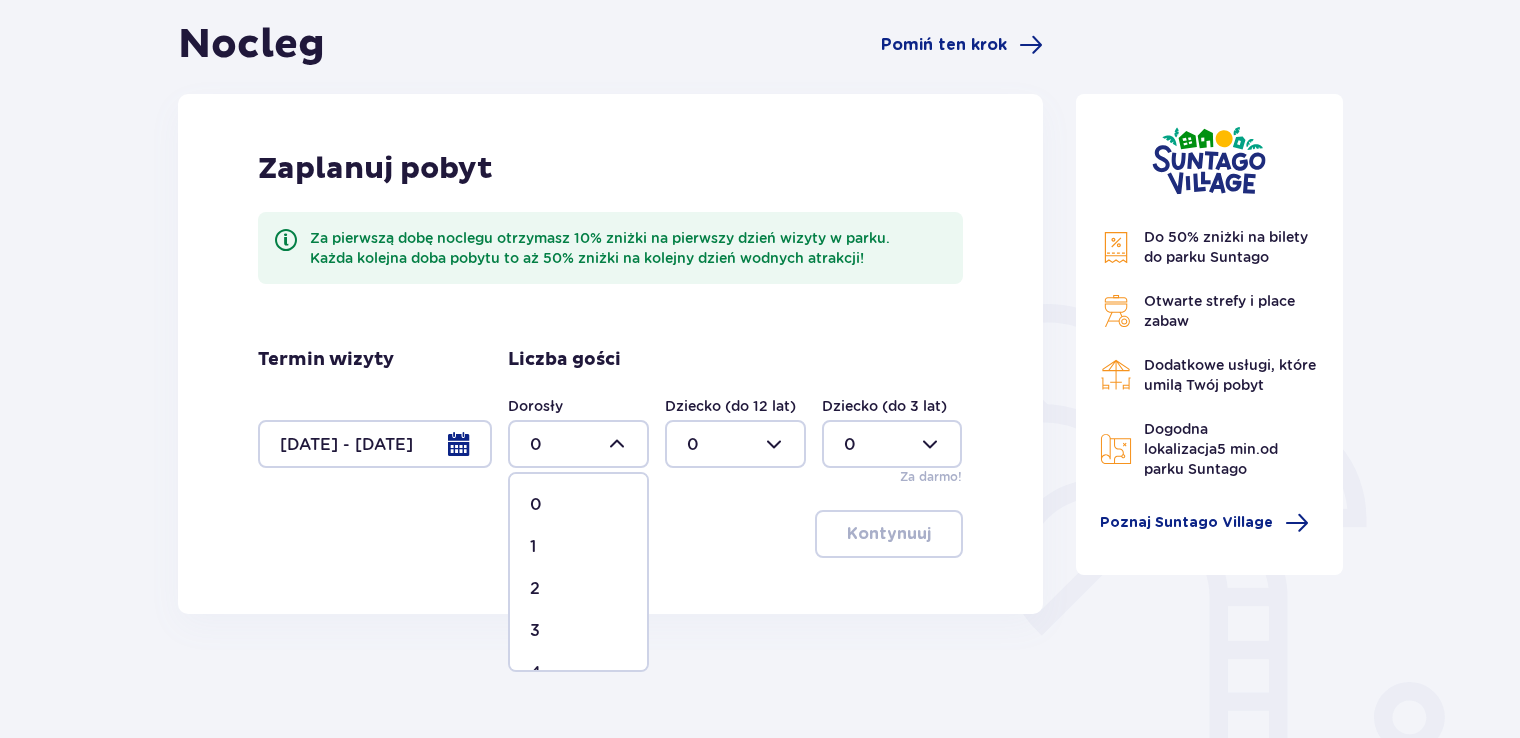 click on "2" at bounding box center (535, 589) 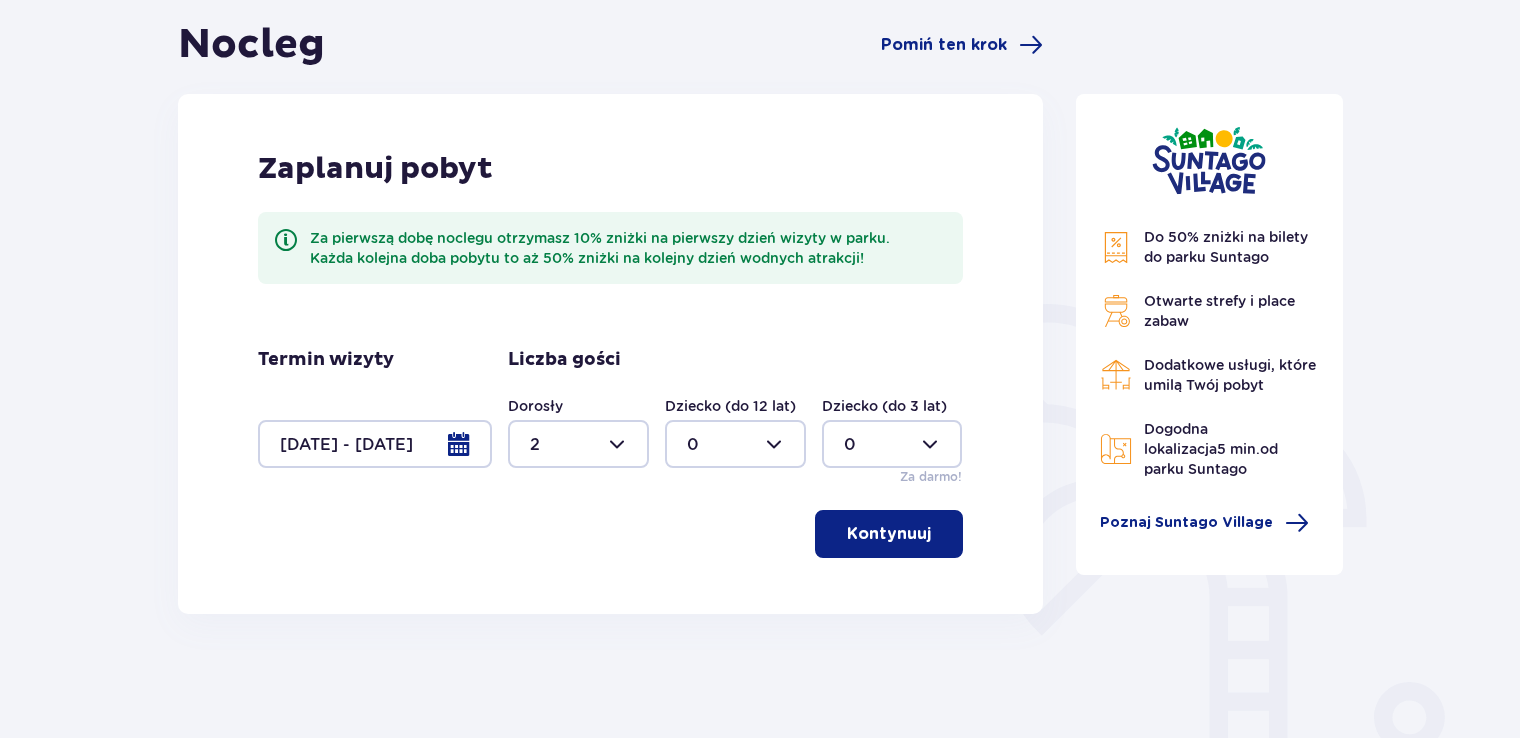 type on "2" 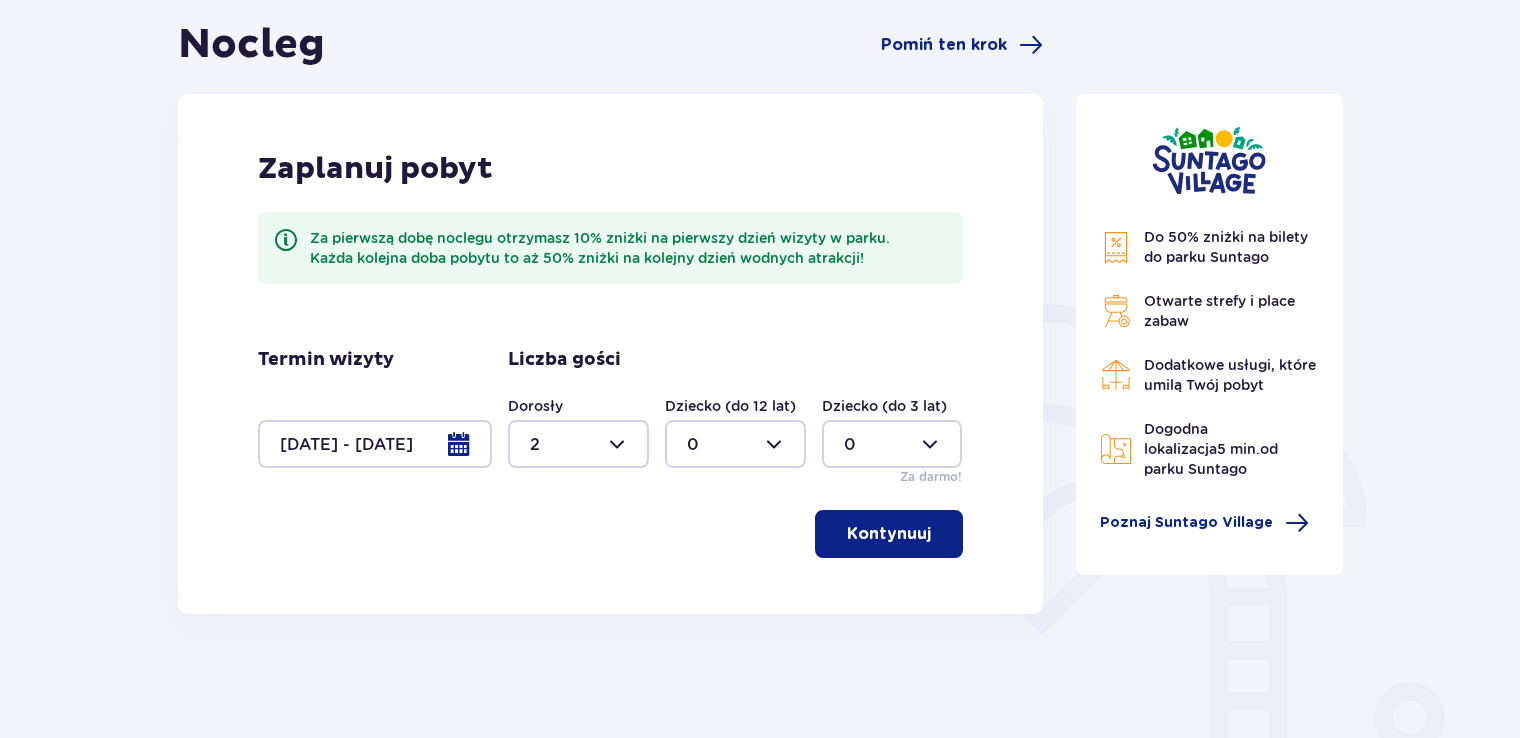 click at bounding box center (735, 444) 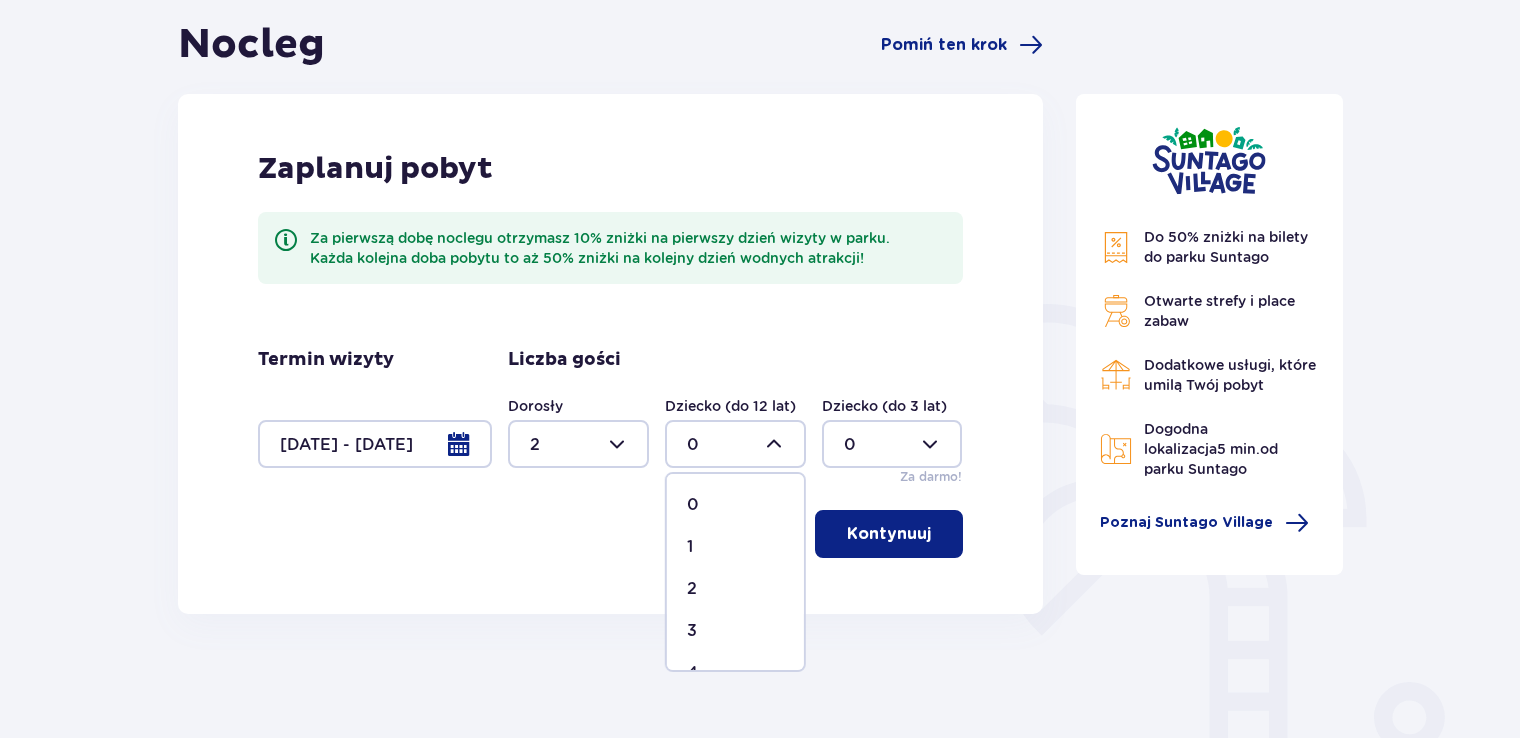 click on "1" at bounding box center (690, 547) 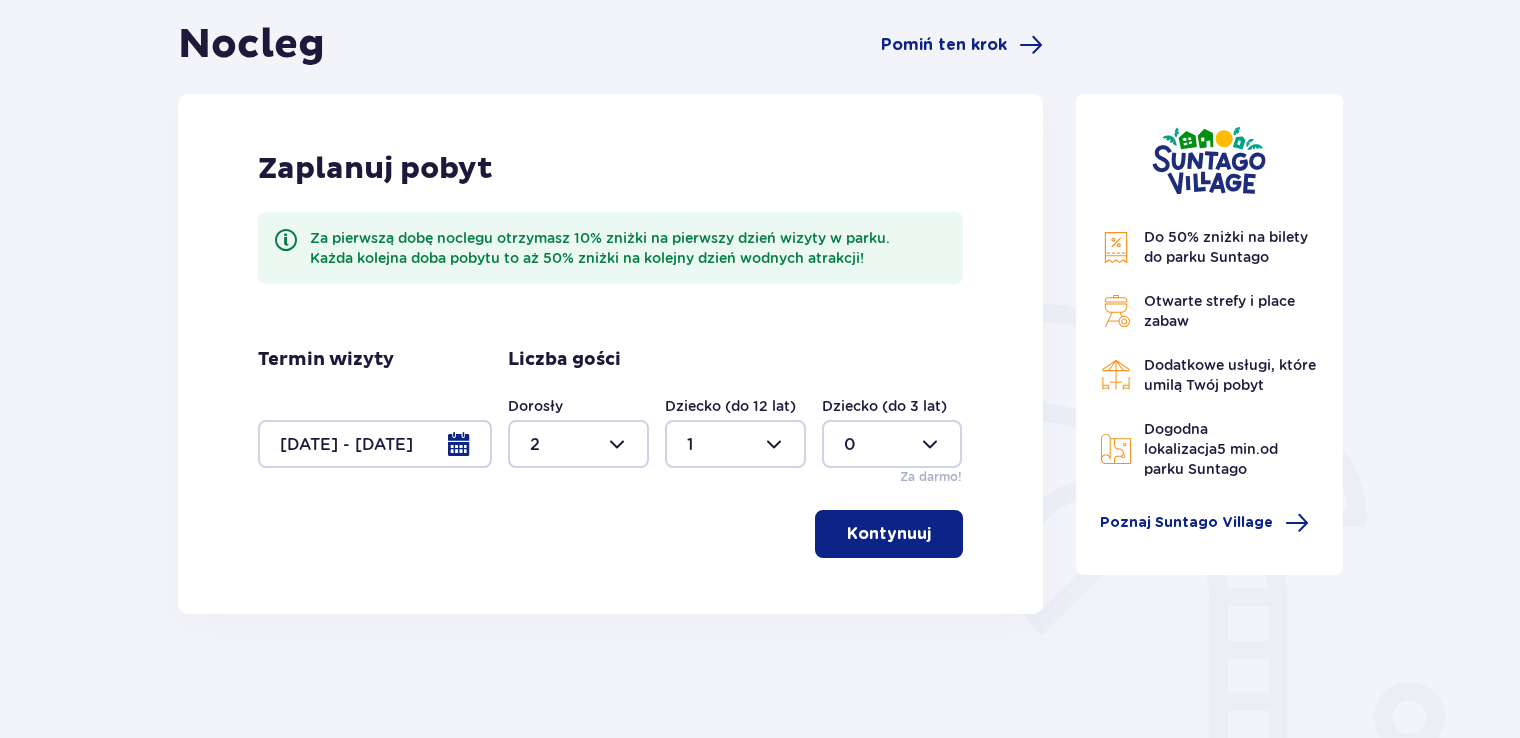 click at bounding box center [578, 444] 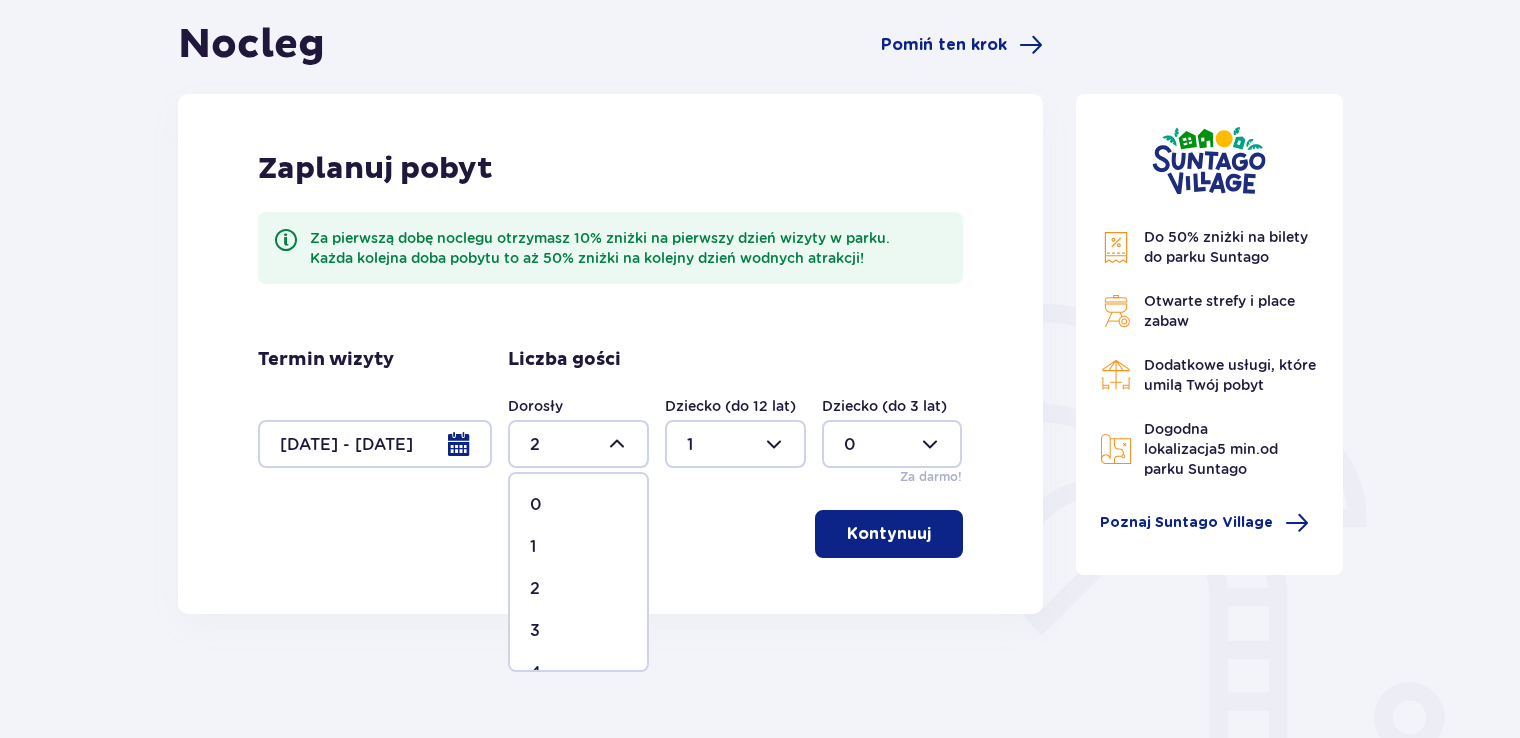 click on "3" at bounding box center [535, 631] 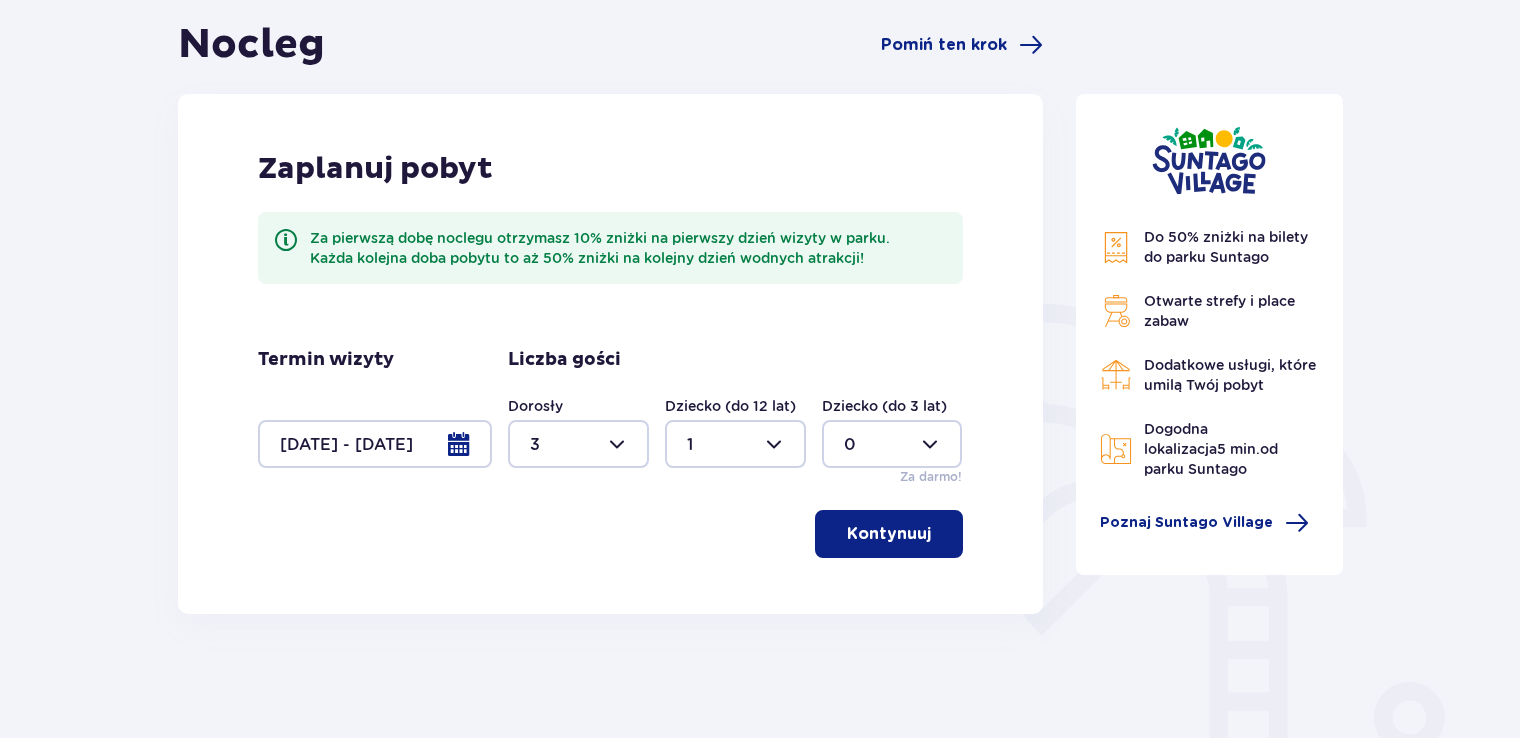click on "Kontynuuj" at bounding box center [889, 534] 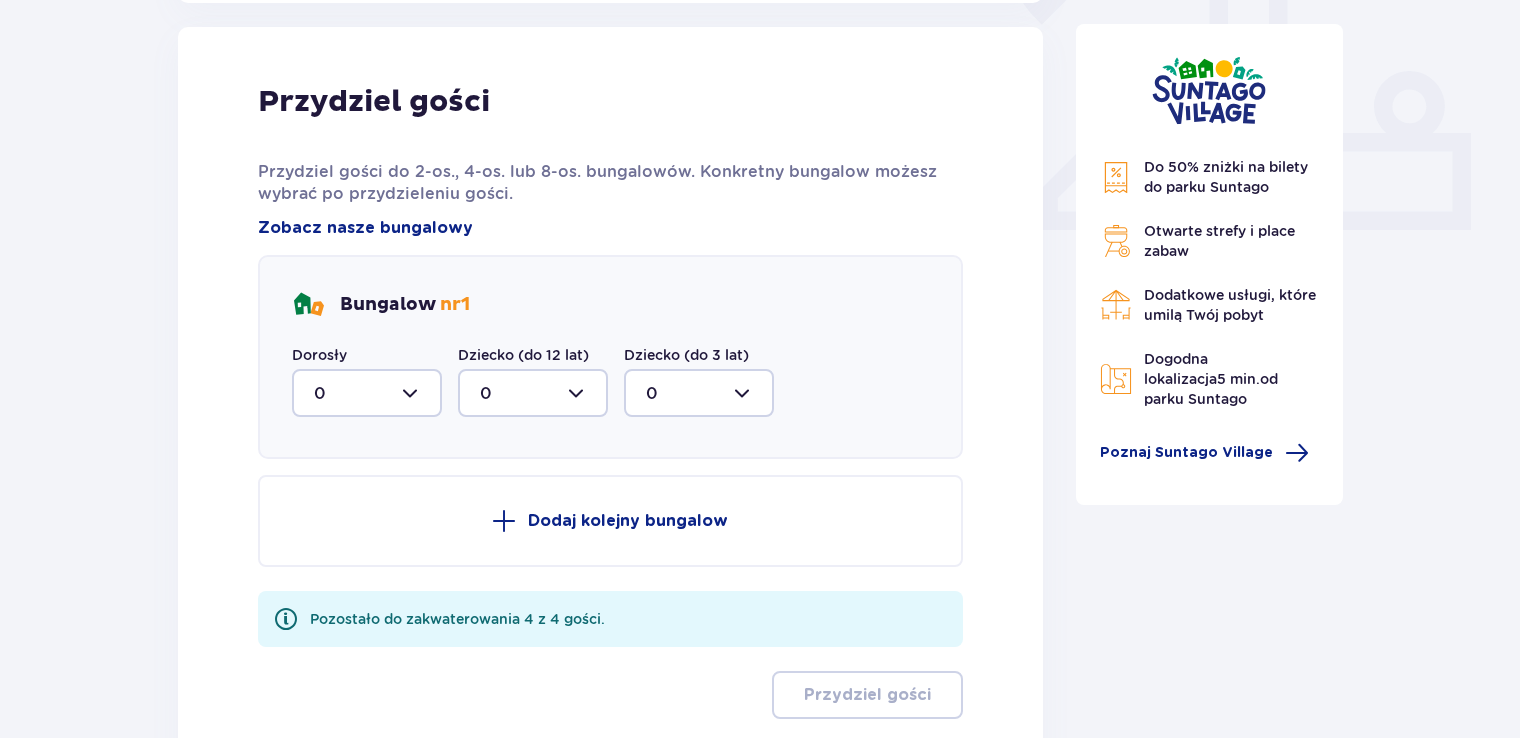 scroll, scrollTop: 806, scrollLeft: 0, axis: vertical 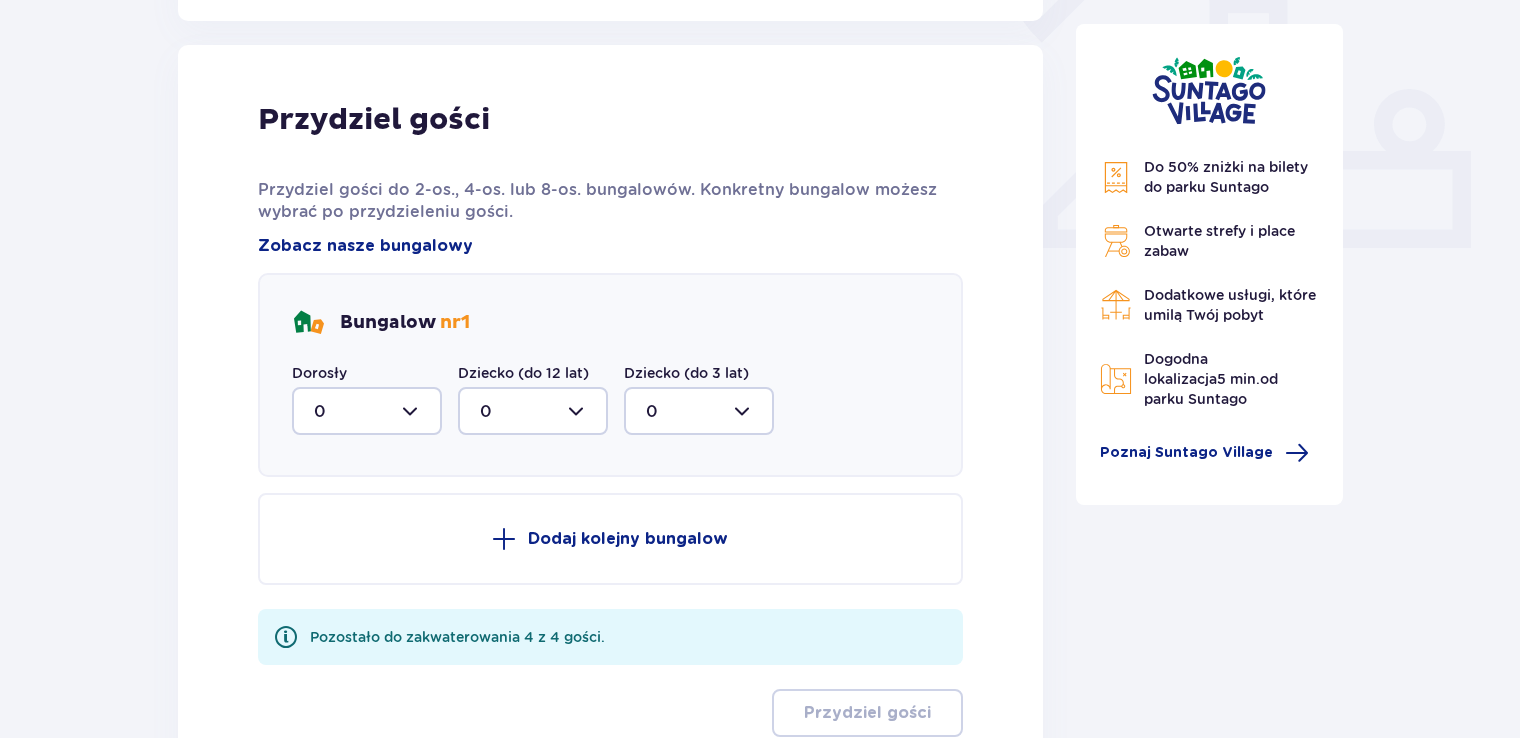 click at bounding box center [367, 411] 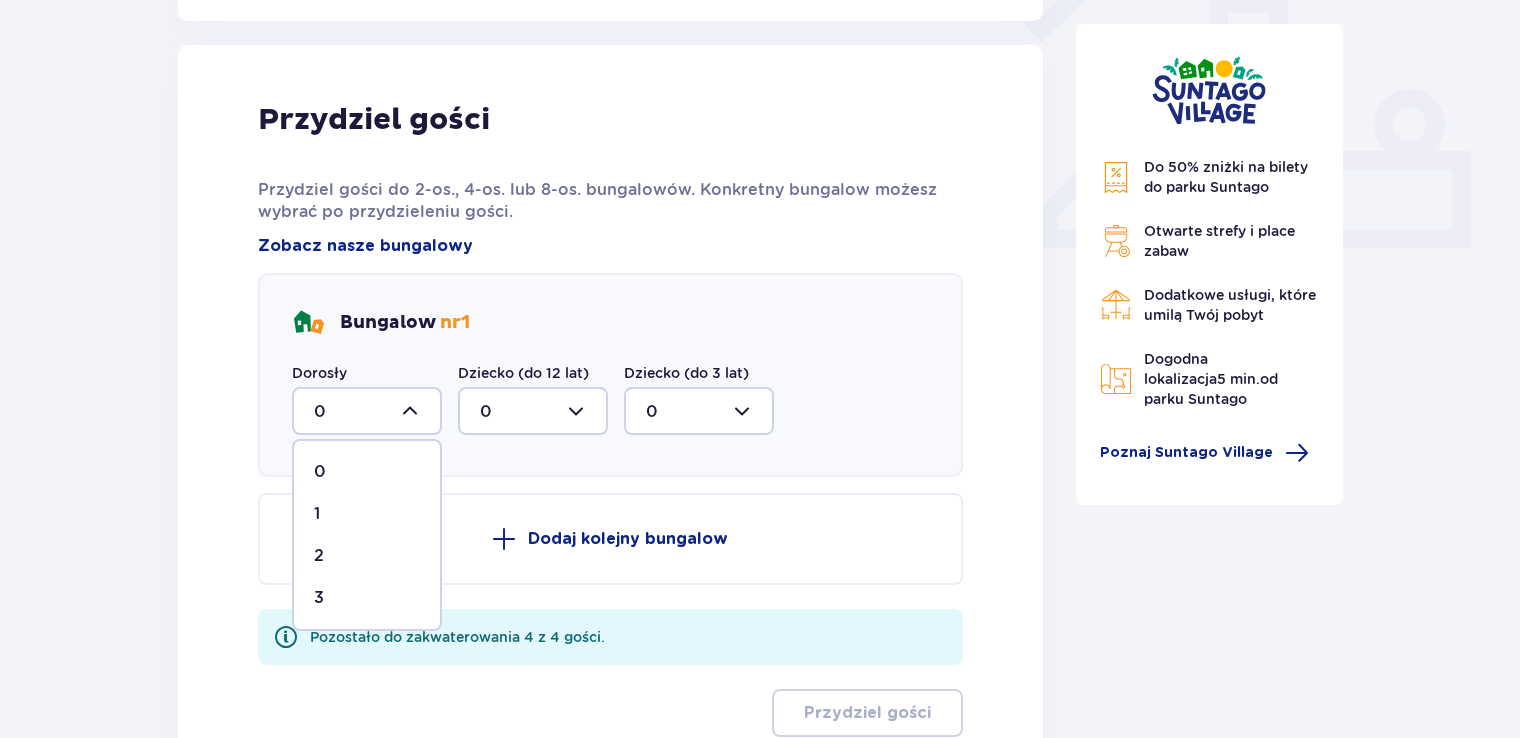 click on "3" at bounding box center (319, 598) 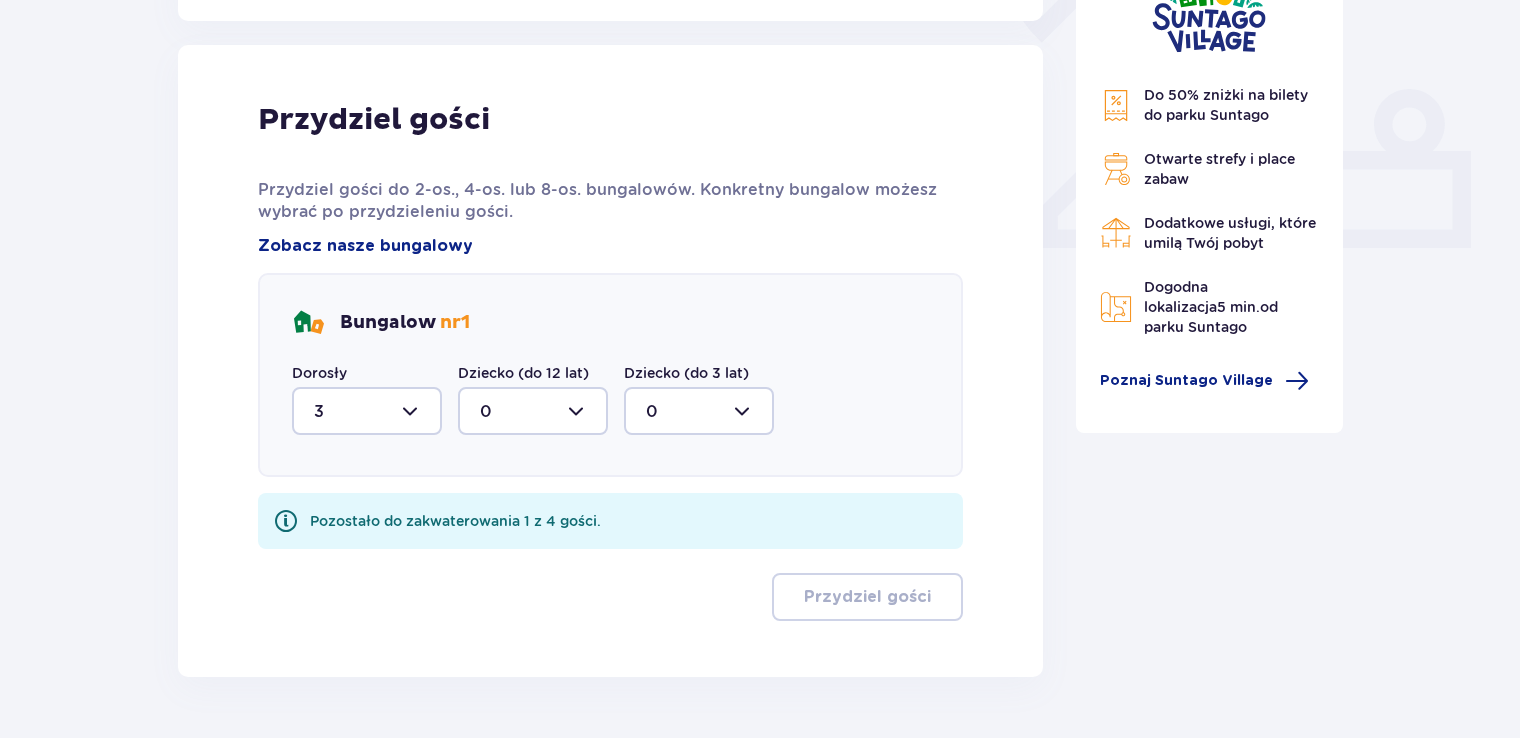 click at bounding box center (533, 411) 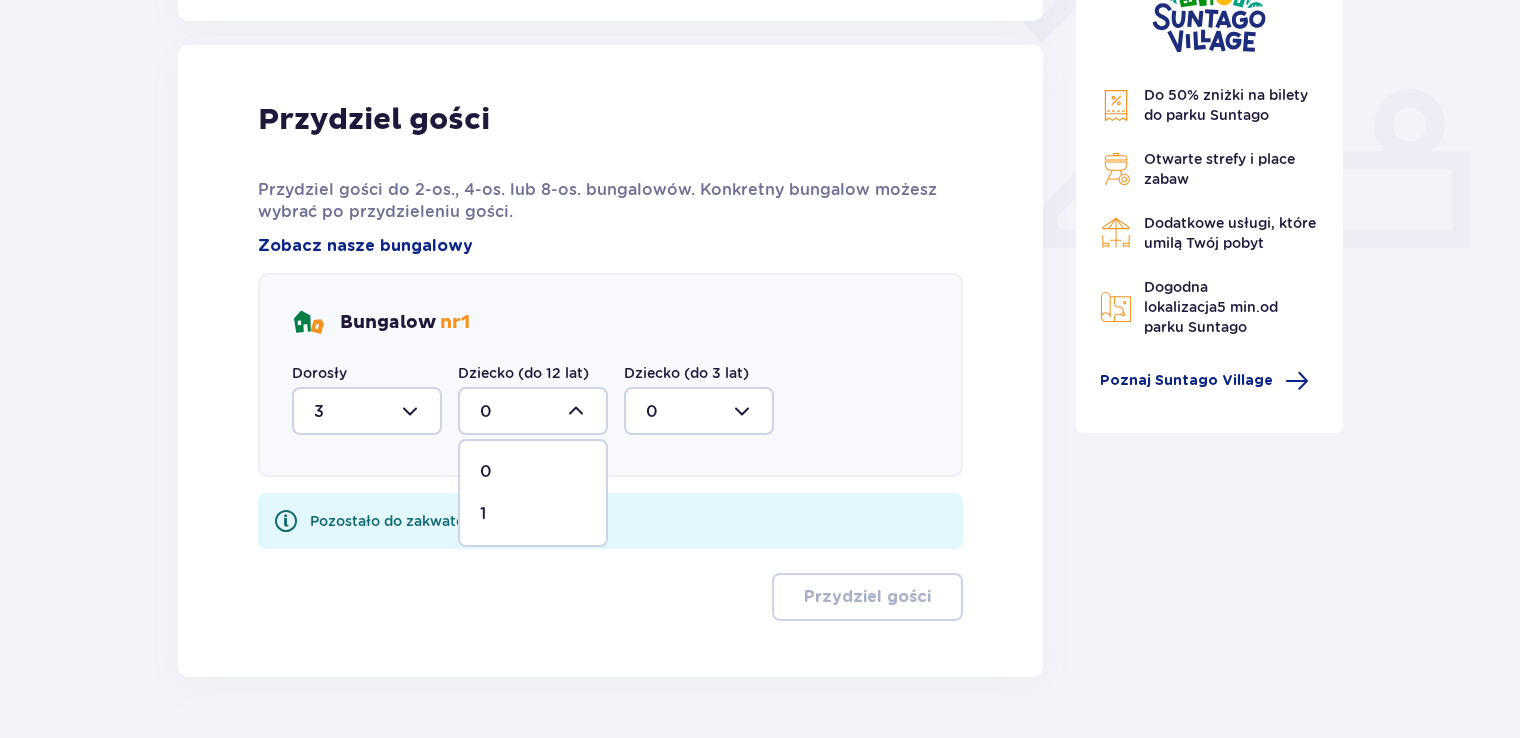 click on "1" at bounding box center [483, 514] 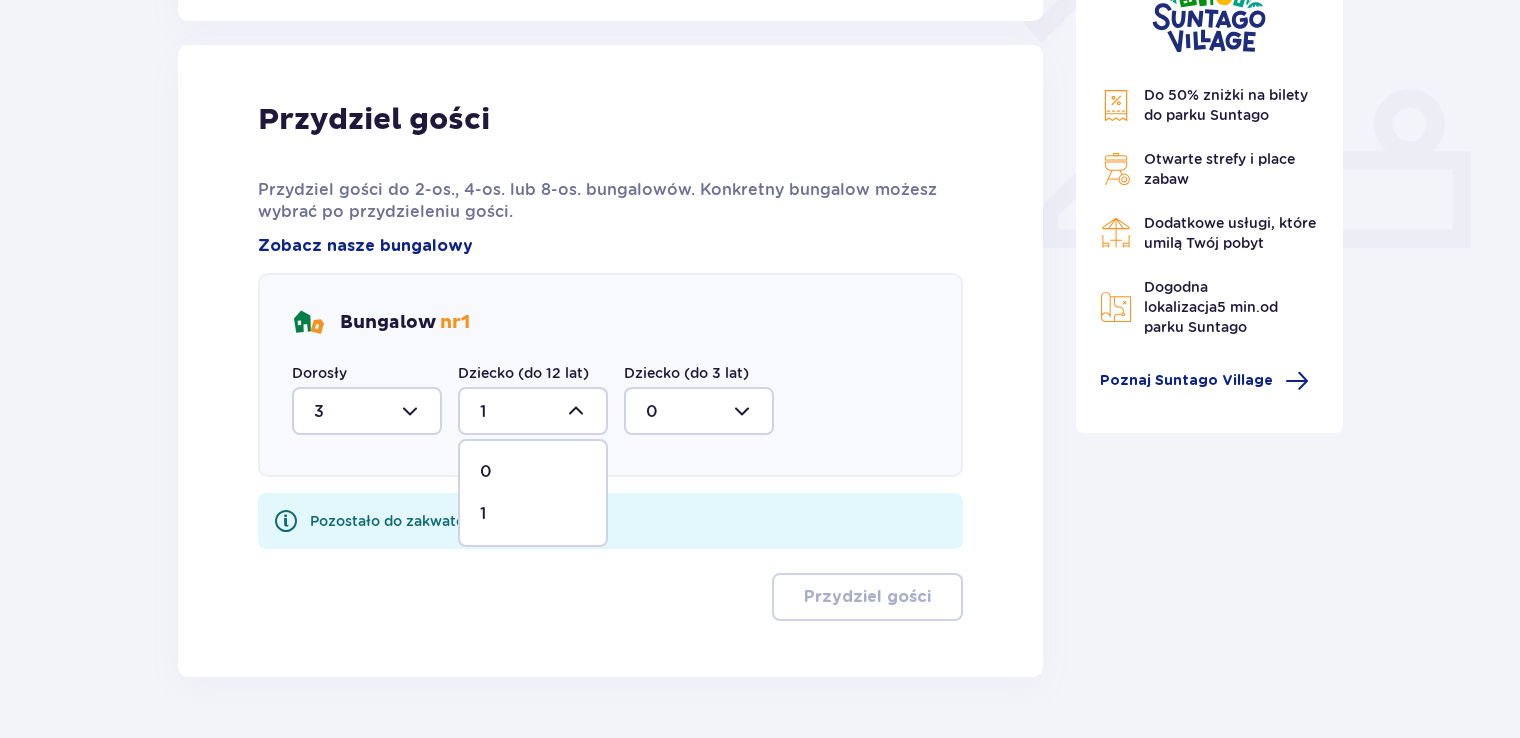 scroll, scrollTop: 763, scrollLeft: 0, axis: vertical 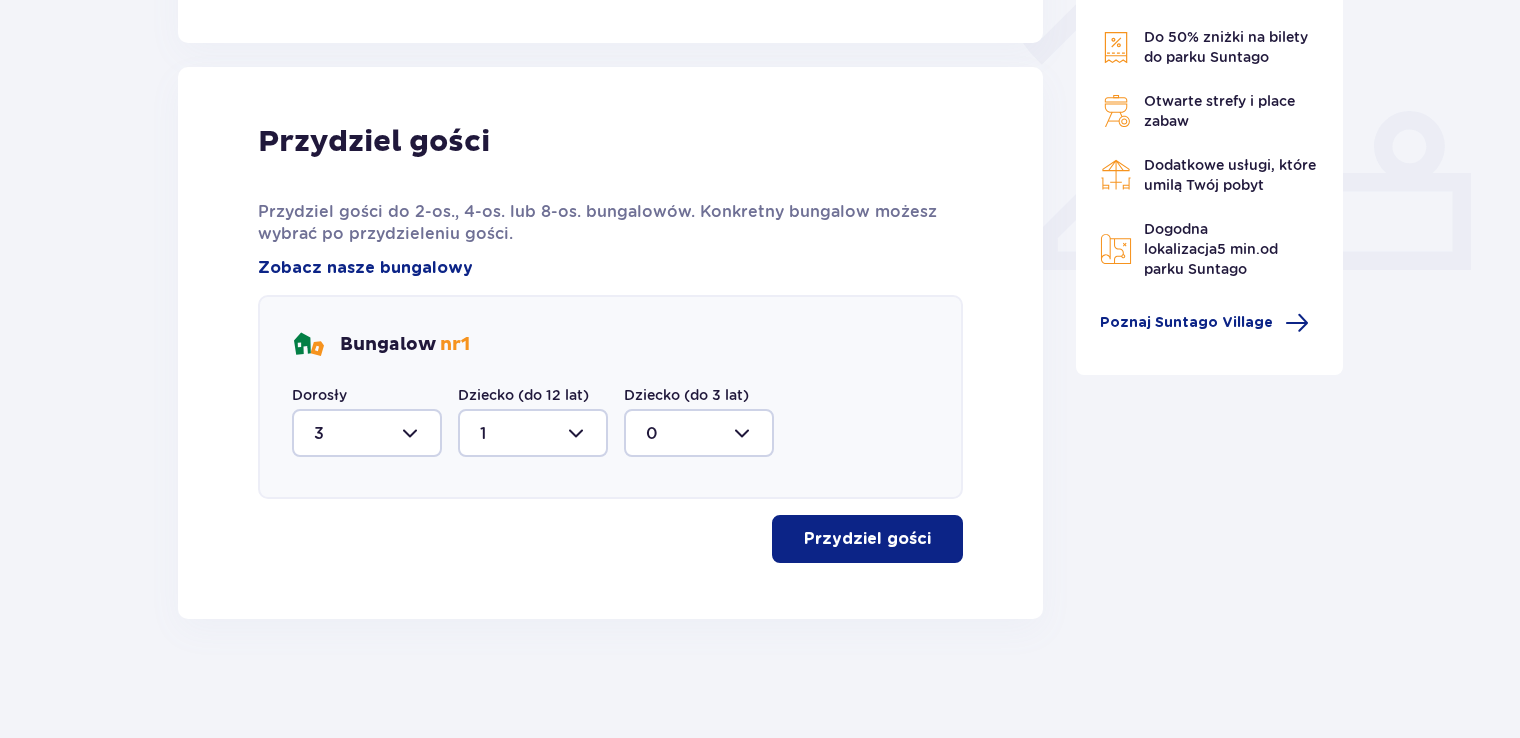 click on "Przydziel gości" at bounding box center (867, 539) 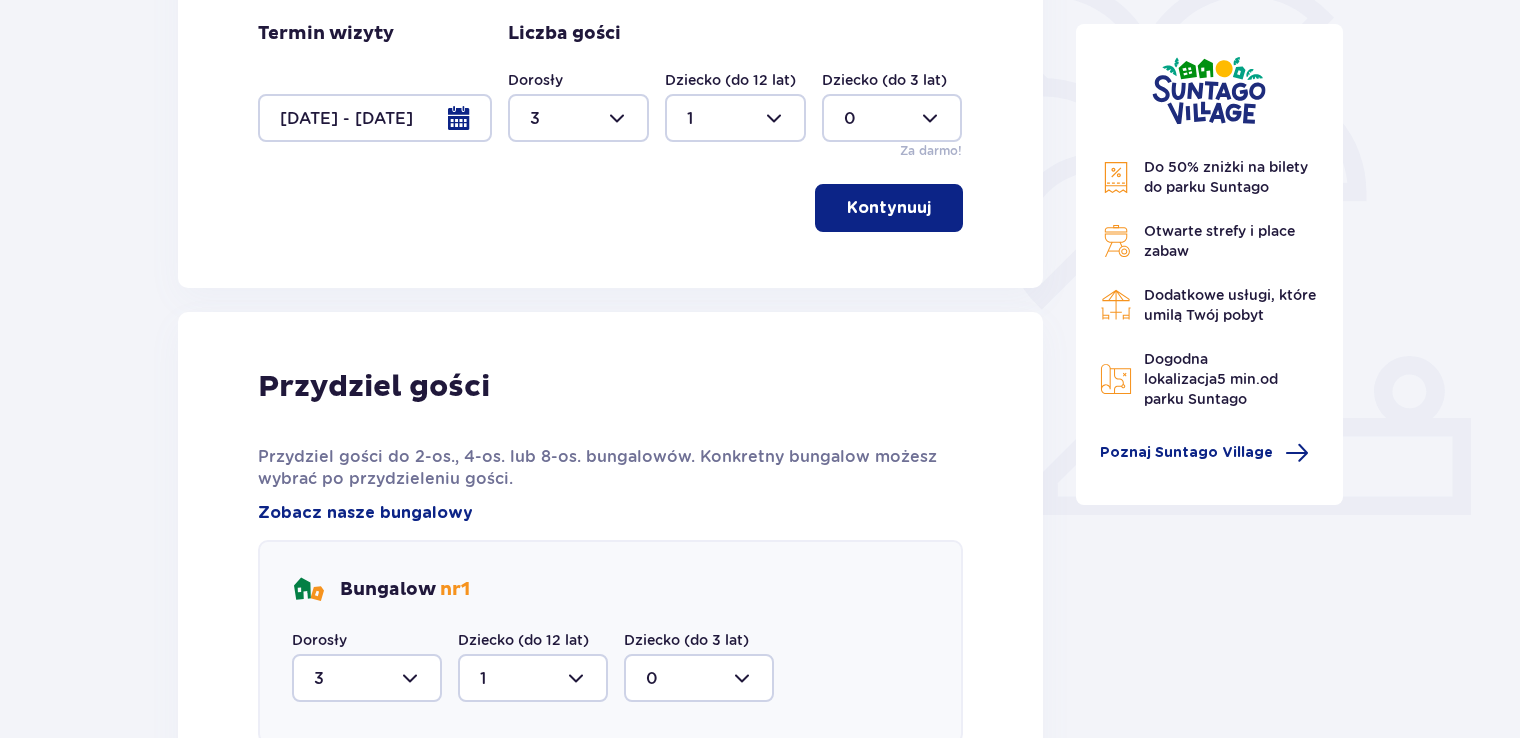 scroll, scrollTop: 448, scrollLeft: 0, axis: vertical 